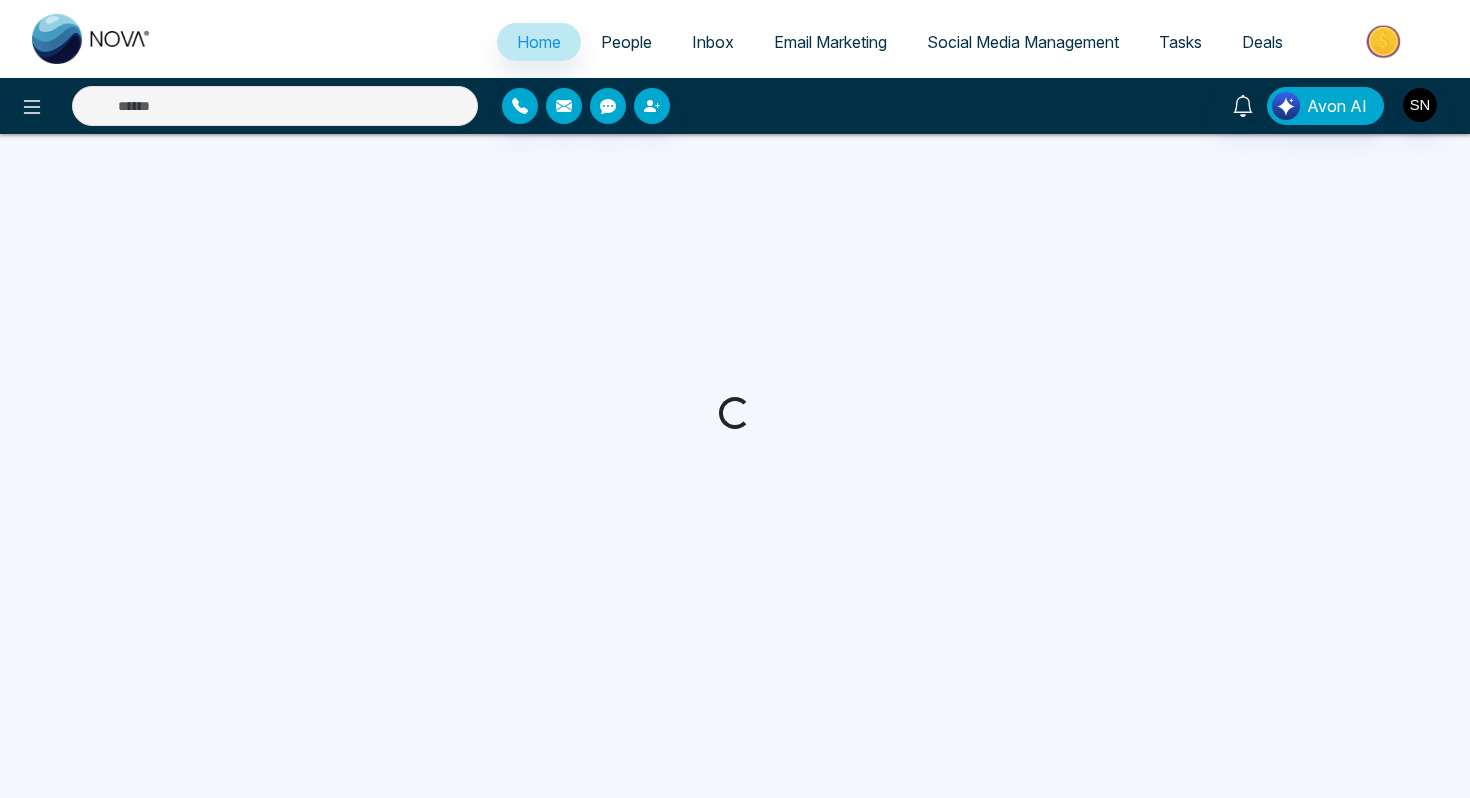scroll, scrollTop: 0, scrollLeft: 0, axis: both 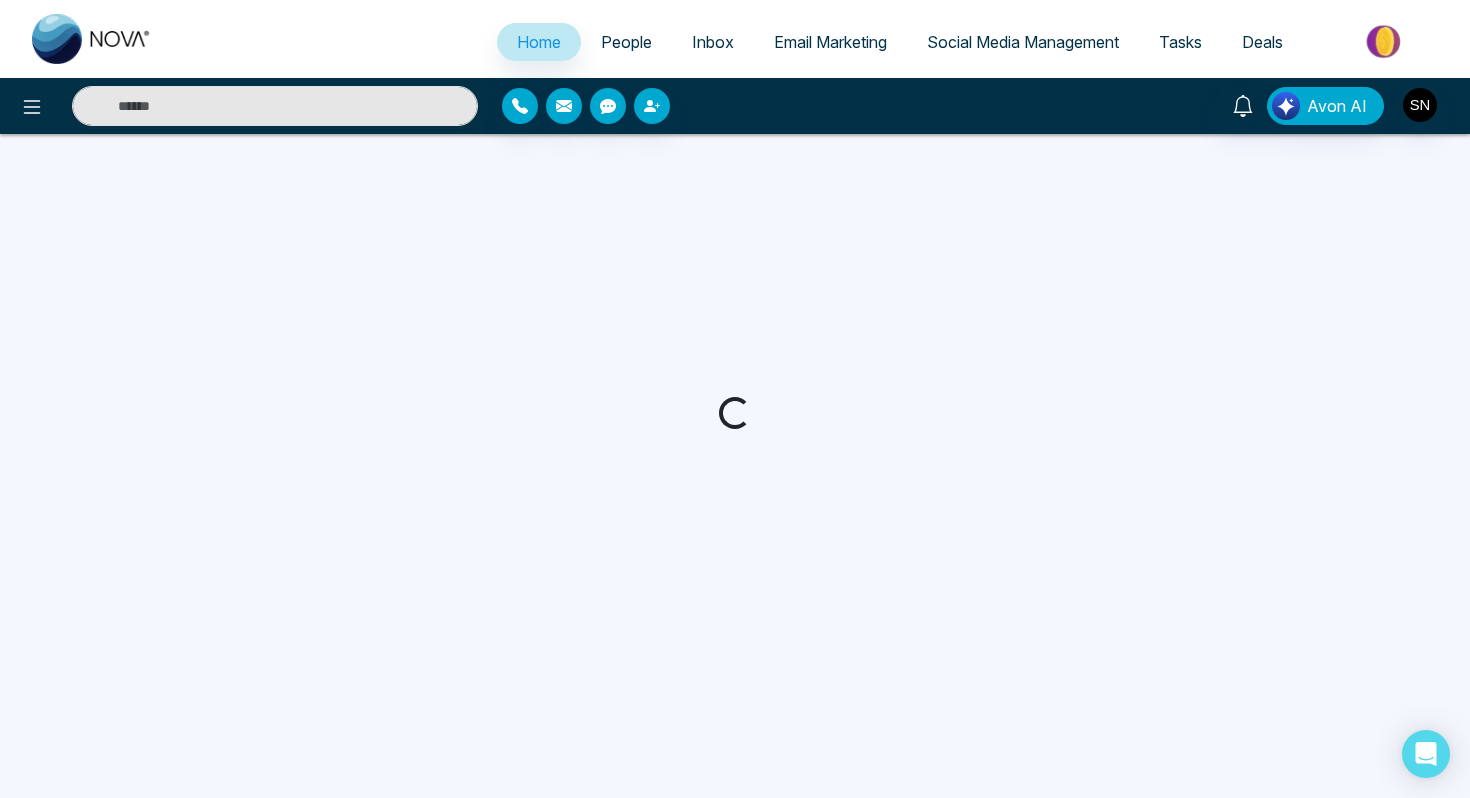 select on "*" 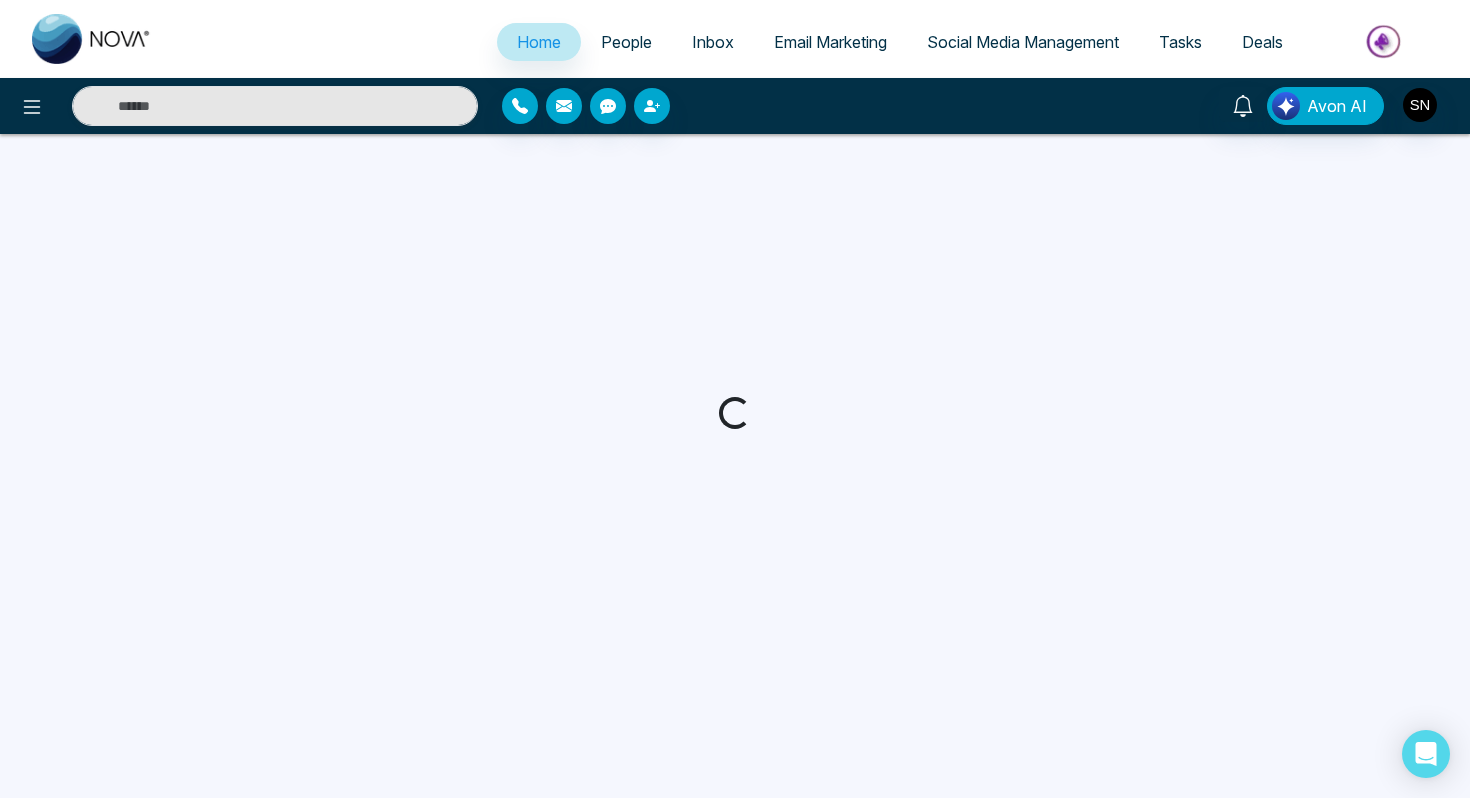 select on "*" 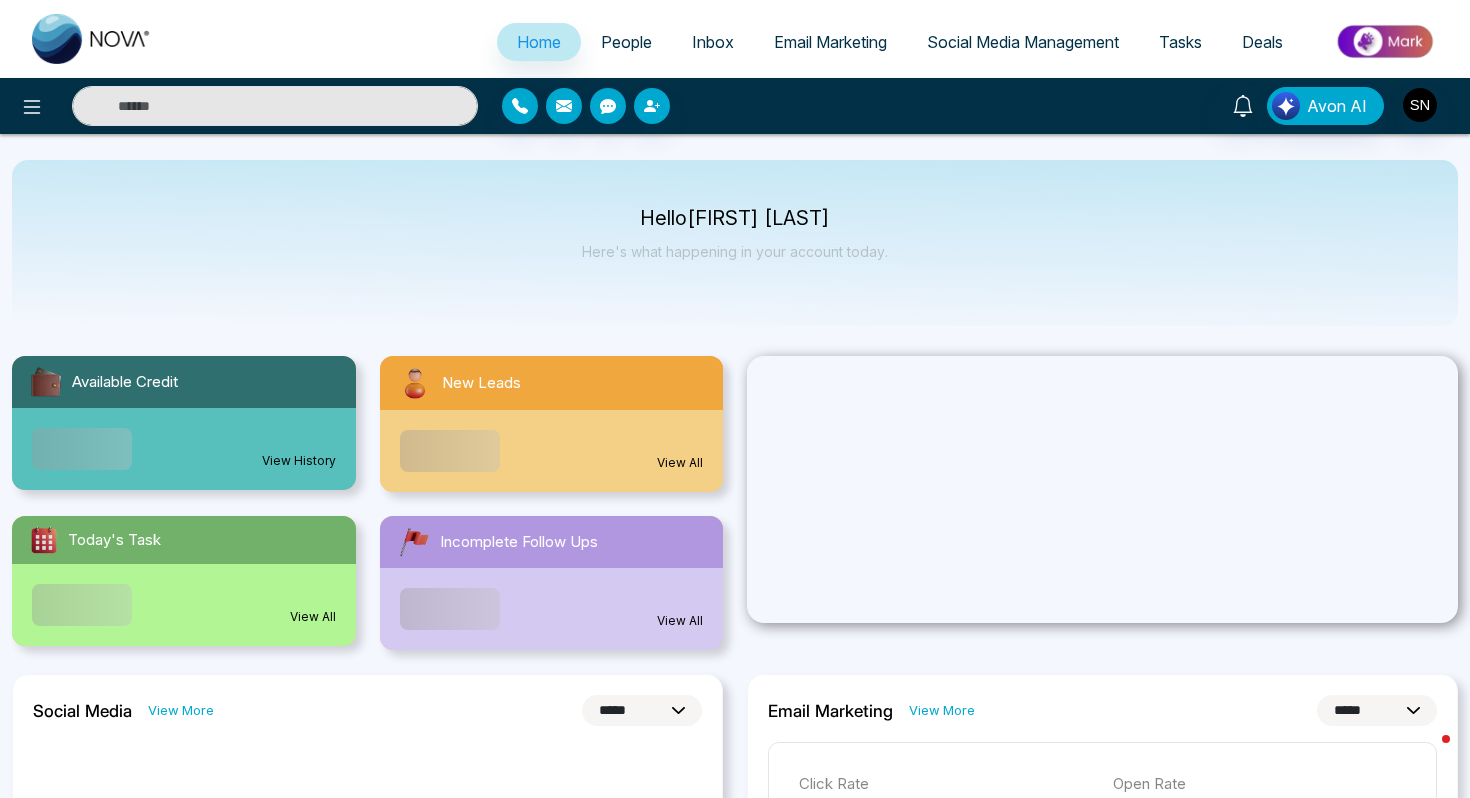 click on "People" at bounding box center [626, 42] 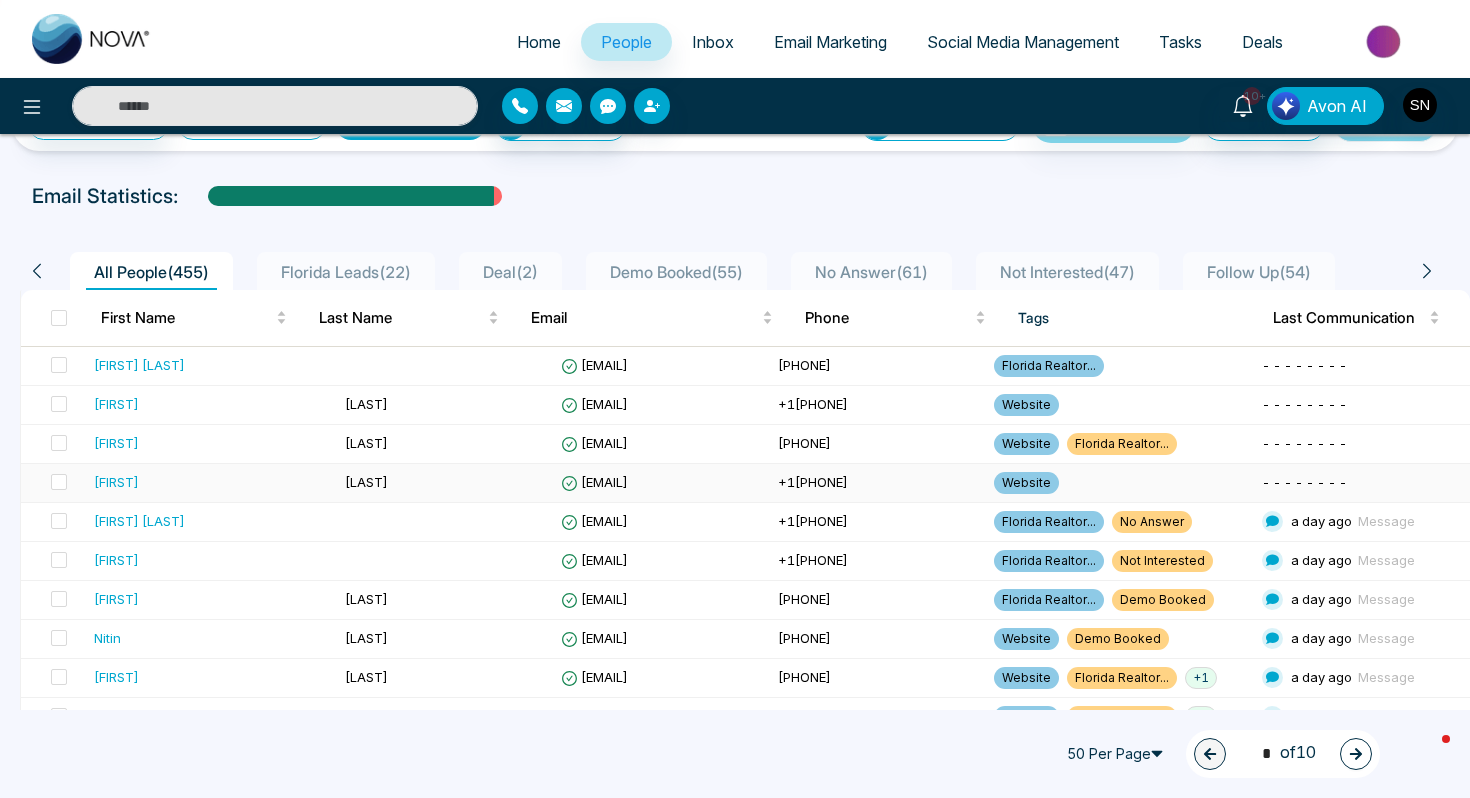 scroll, scrollTop: 78, scrollLeft: 0, axis: vertical 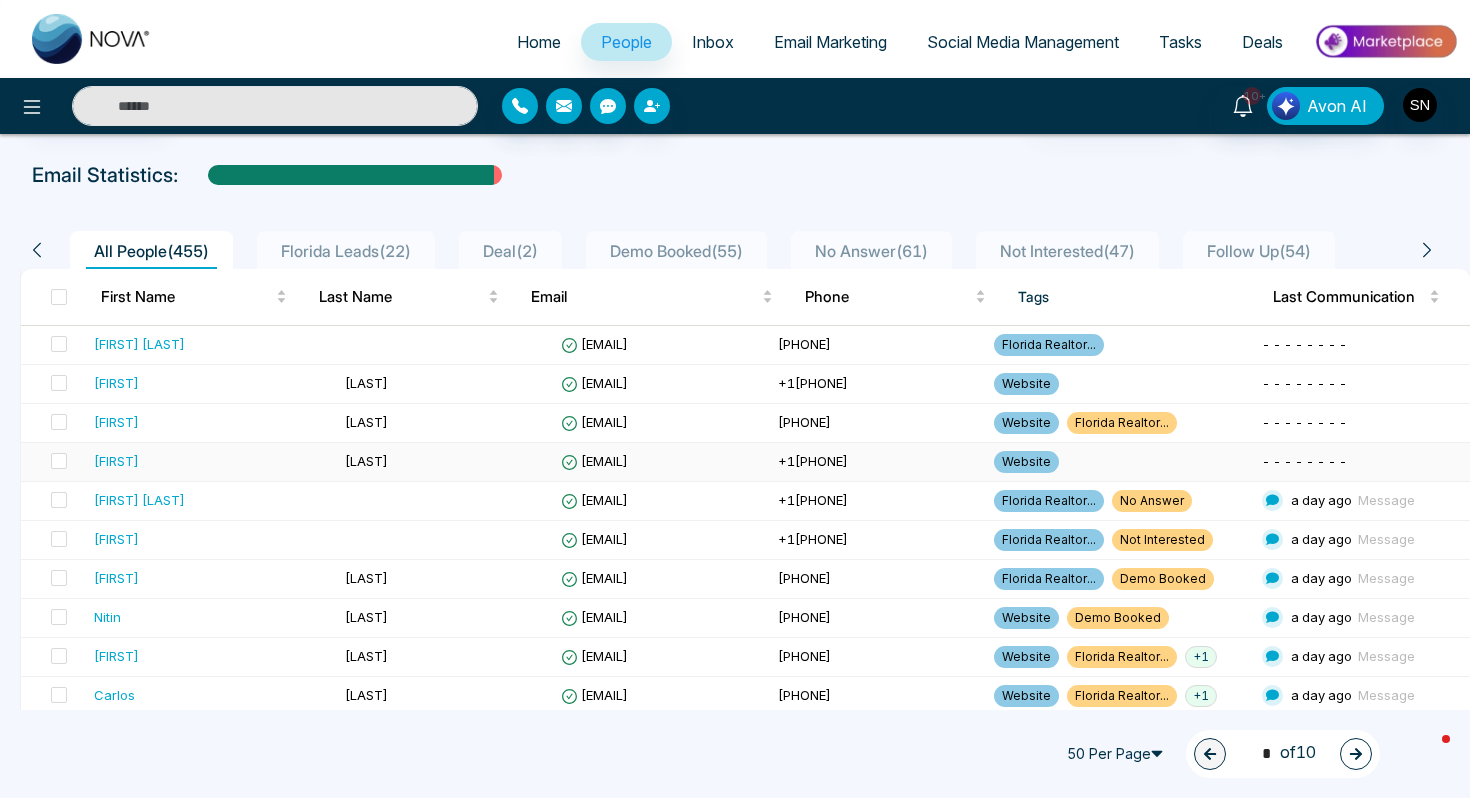 click on "[EMAIL]" at bounding box center (661, 462) 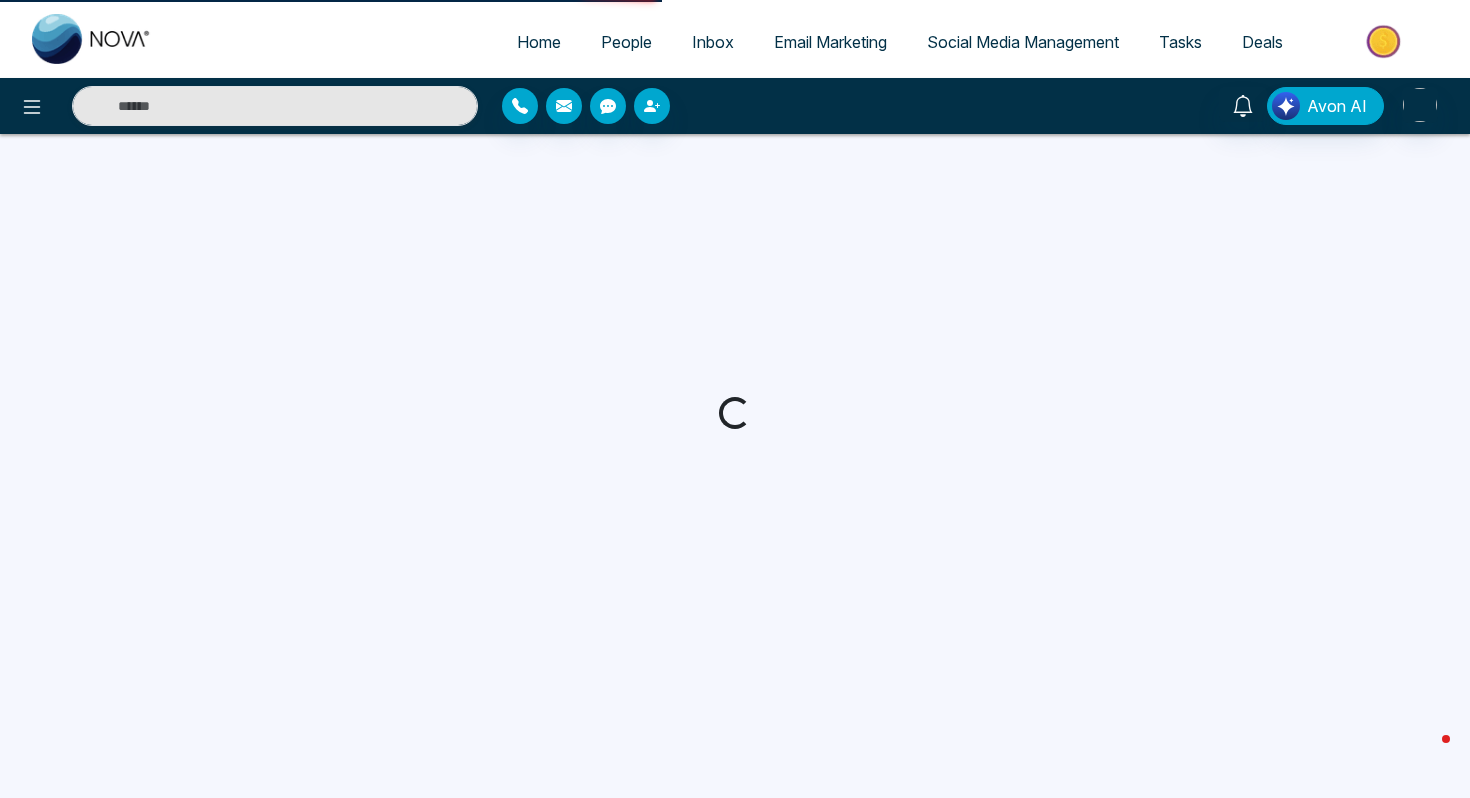 scroll, scrollTop: 0, scrollLeft: 0, axis: both 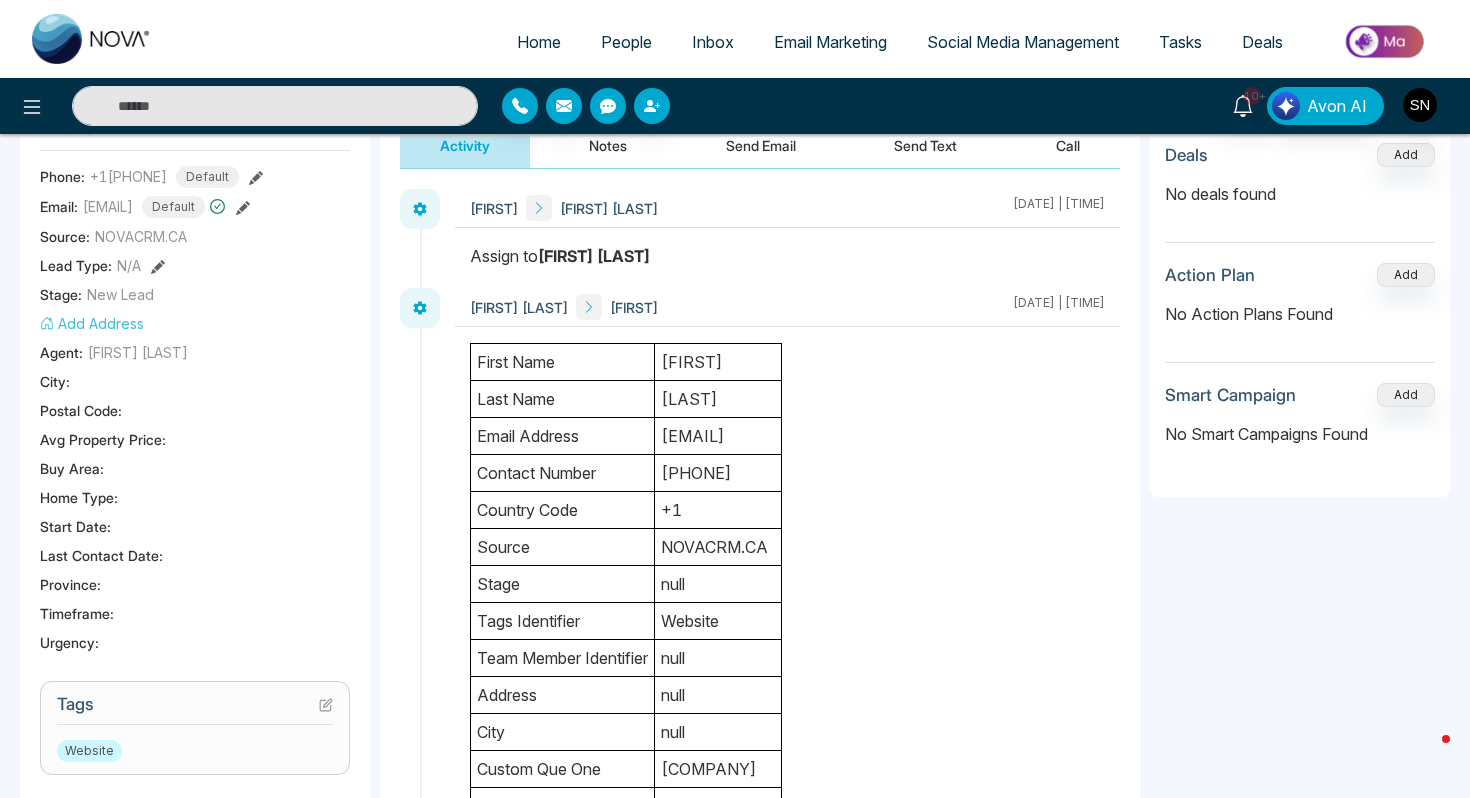 drag, startPoint x: 677, startPoint y: 438, endPoint x: 886, endPoint y: 442, distance: 209.03827 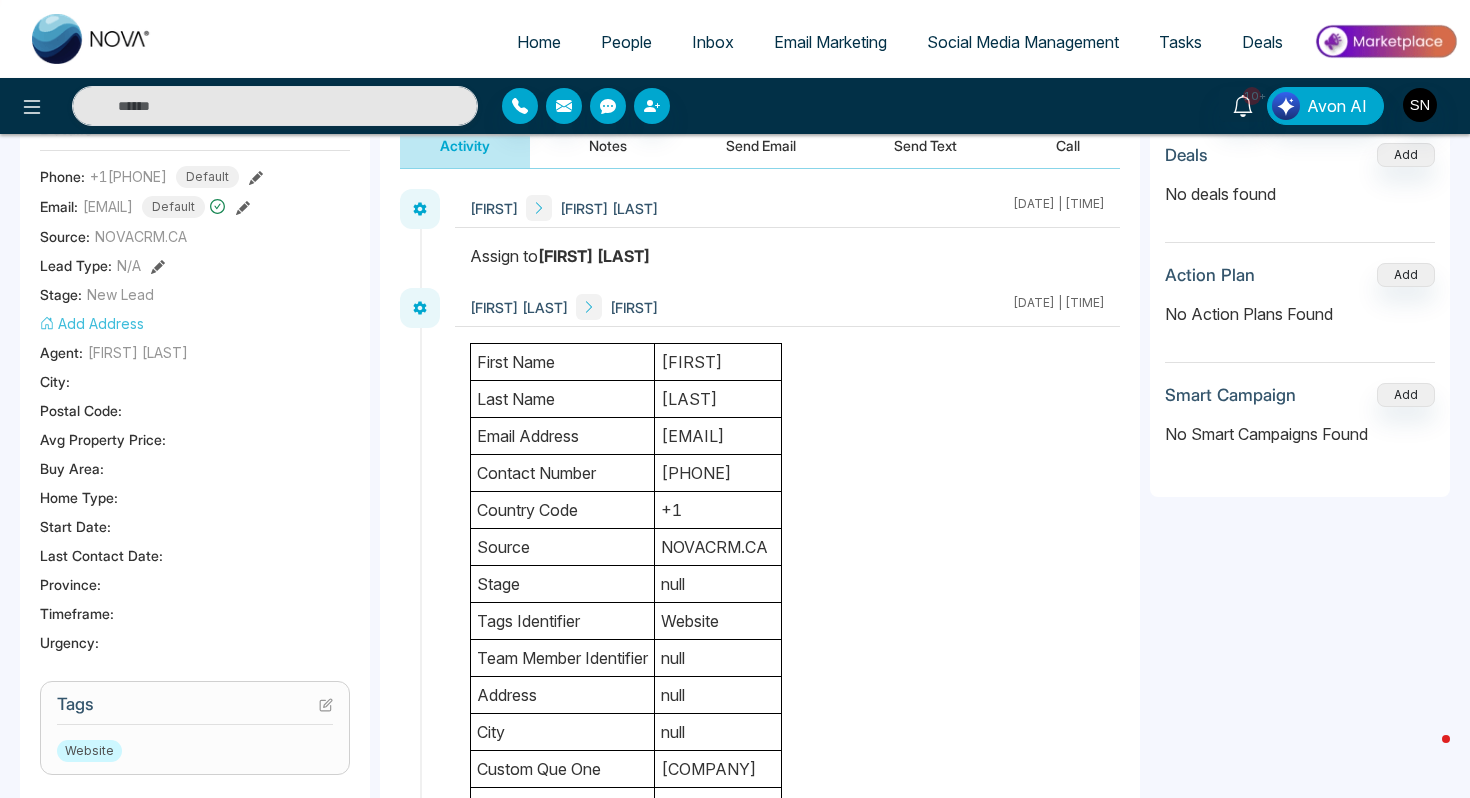 click on "first name [FIRST] last name [LAST] email address [EMAIL] contact number [PHONE] country code +1 source NOVACRM.CA stage null tags identifier Website team member identifier null address null city null custom que one RLP Signature custom ans one RLP Signature custom que two Yes custom ans two Yes custom que three Follow Up Boss custom ans three Follow Up Boss custom que four null custom ans four null custom que five null custom ans five null" at bounding box center (787, 732) 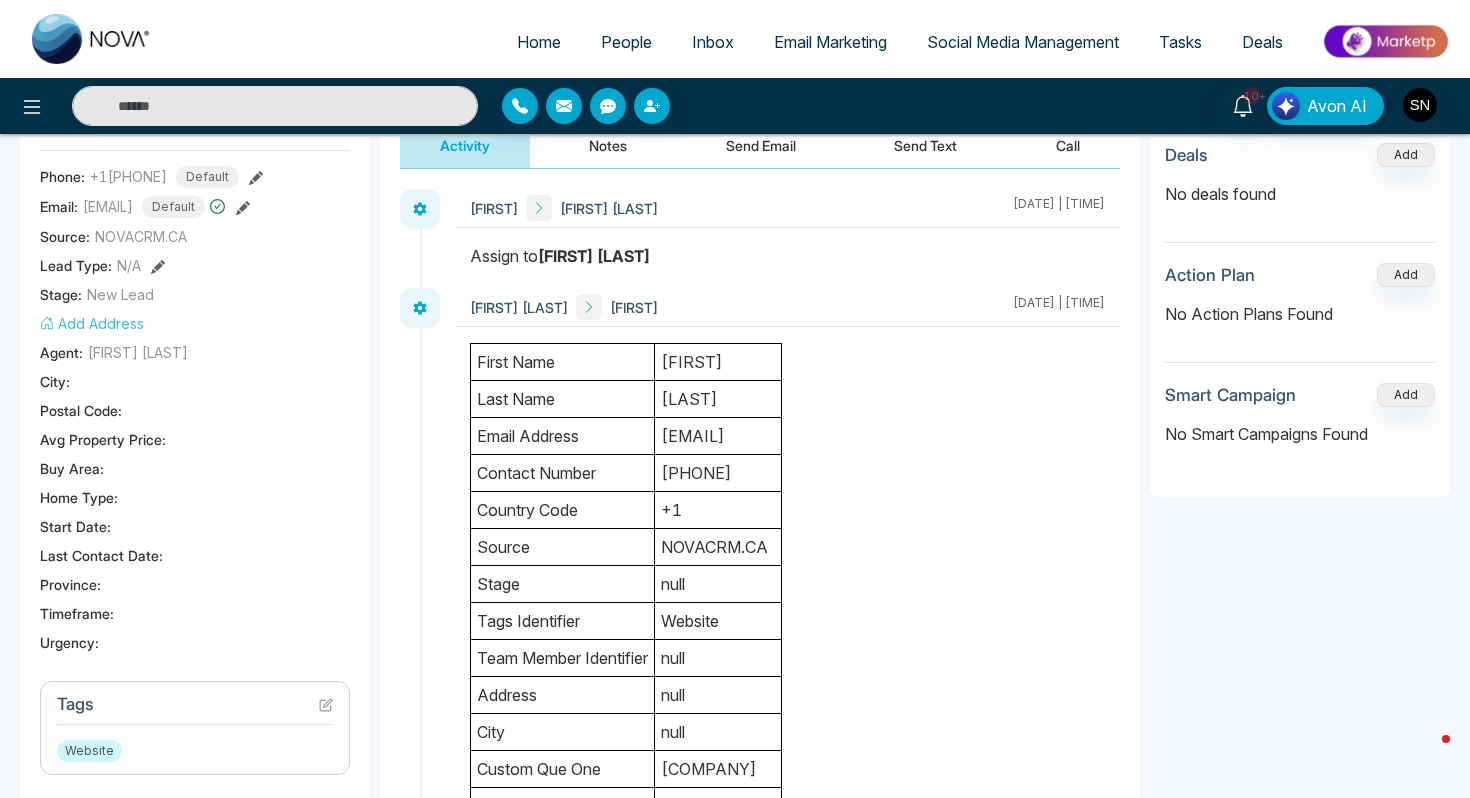 click on "first name [FIRST] last name [LAST] email address [EMAIL] contact number [PHONE] country code +1 source NOVACRM.CA stage null tags identifier Website team member identifier null address null city null custom que one RLP Signature custom ans one RLP Signature custom que two Yes custom ans two Yes custom que three Follow Up Boss custom ans three Follow Up Boss custom que four null custom ans four null custom que five null custom ans five null" at bounding box center [787, 732] 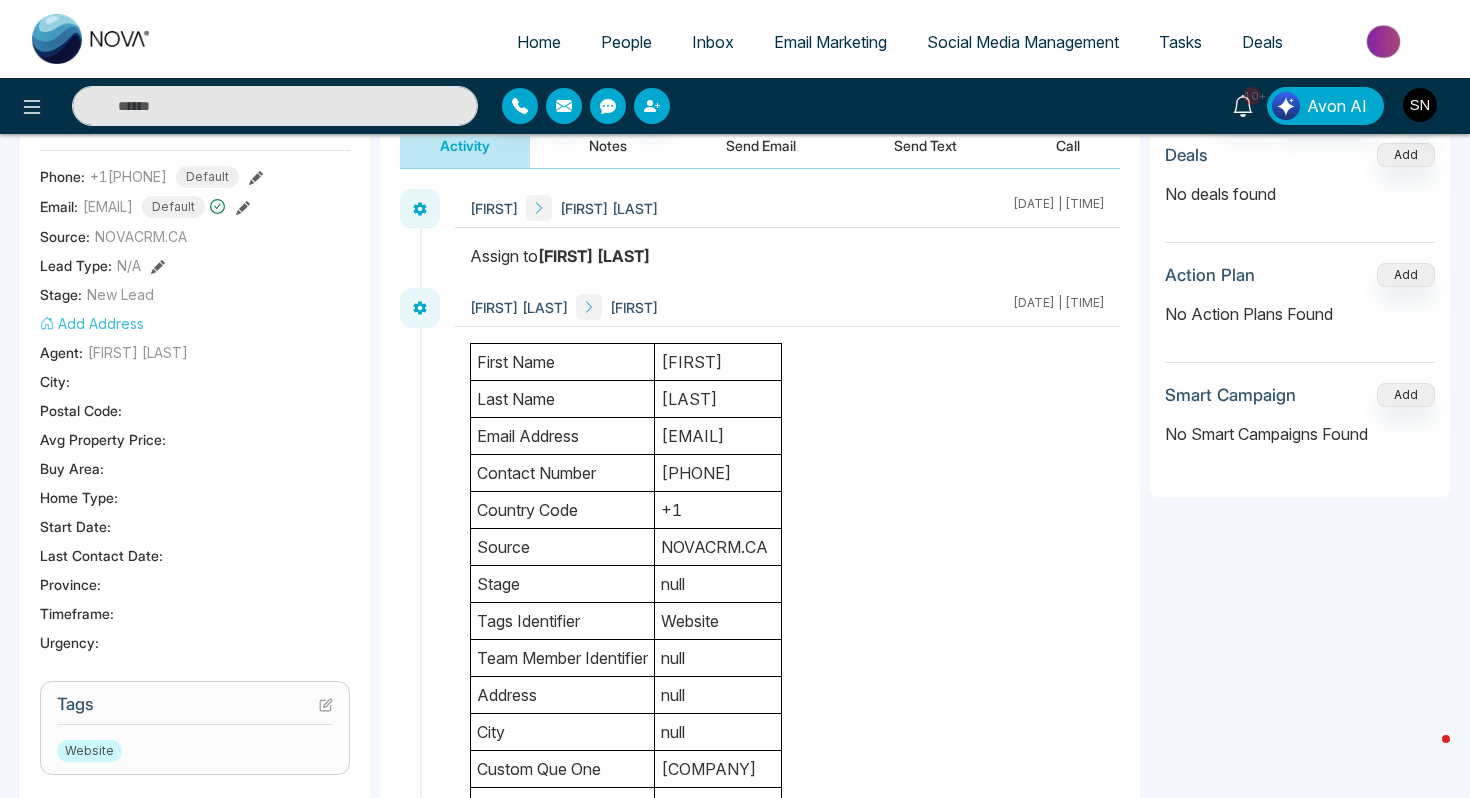 drag, startPoint x: 663, startPoint y: 435, endPoint x: 887, endPoint y: 442, distance: 224.10934 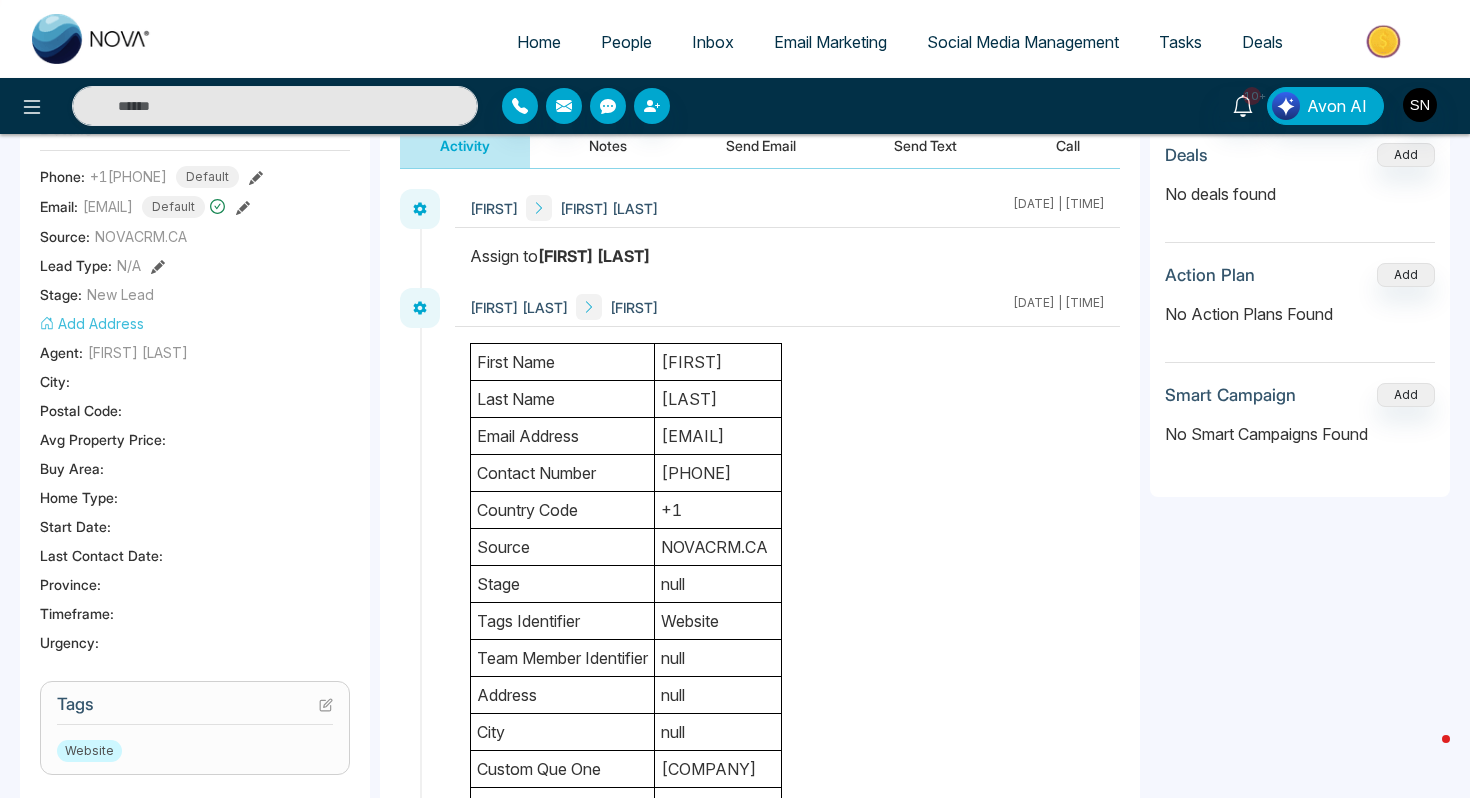click on "[EMAIL]" at bounding box center [718, 436] 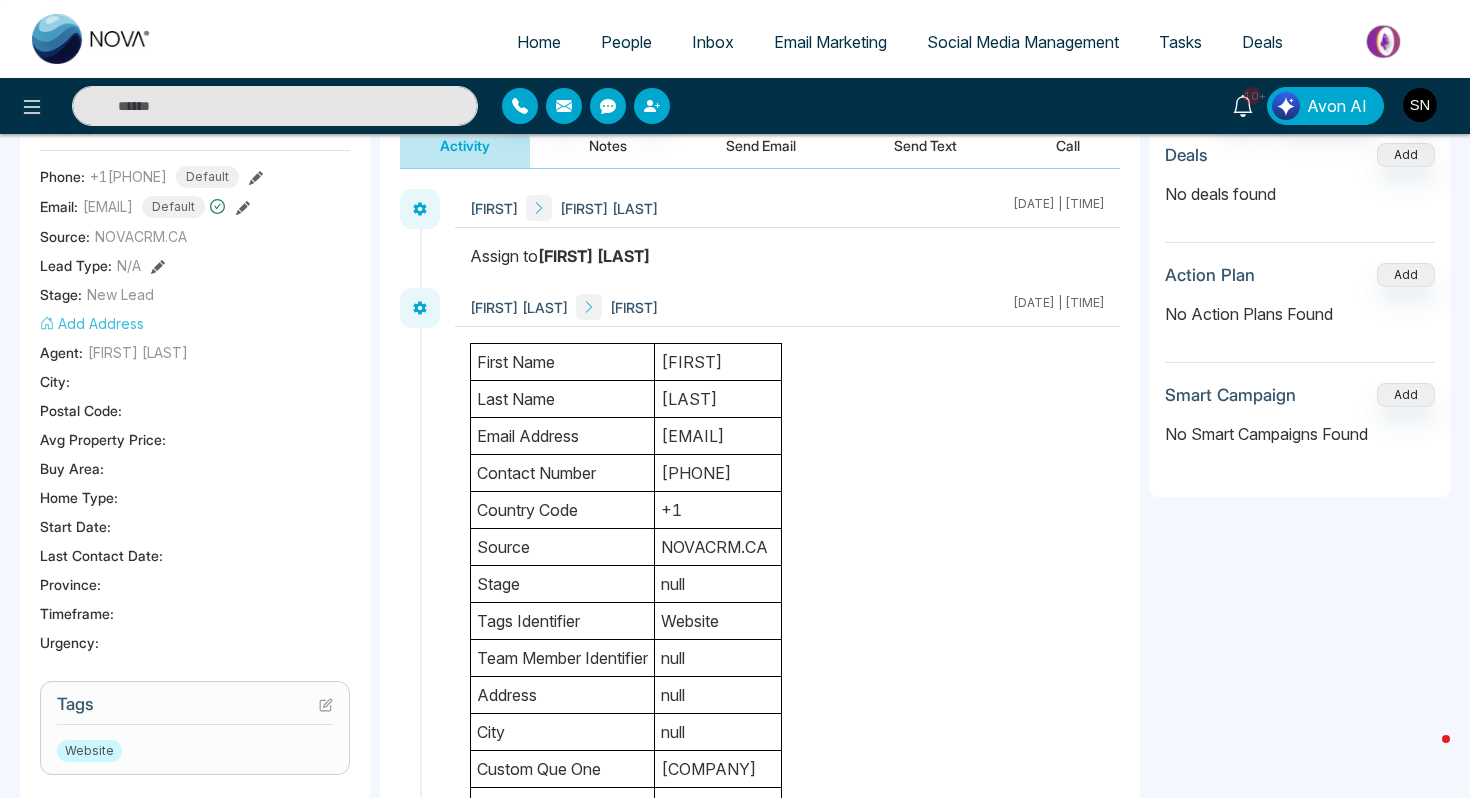 scroll, scrollTop: 0, scrollLeft: 0, axis: both 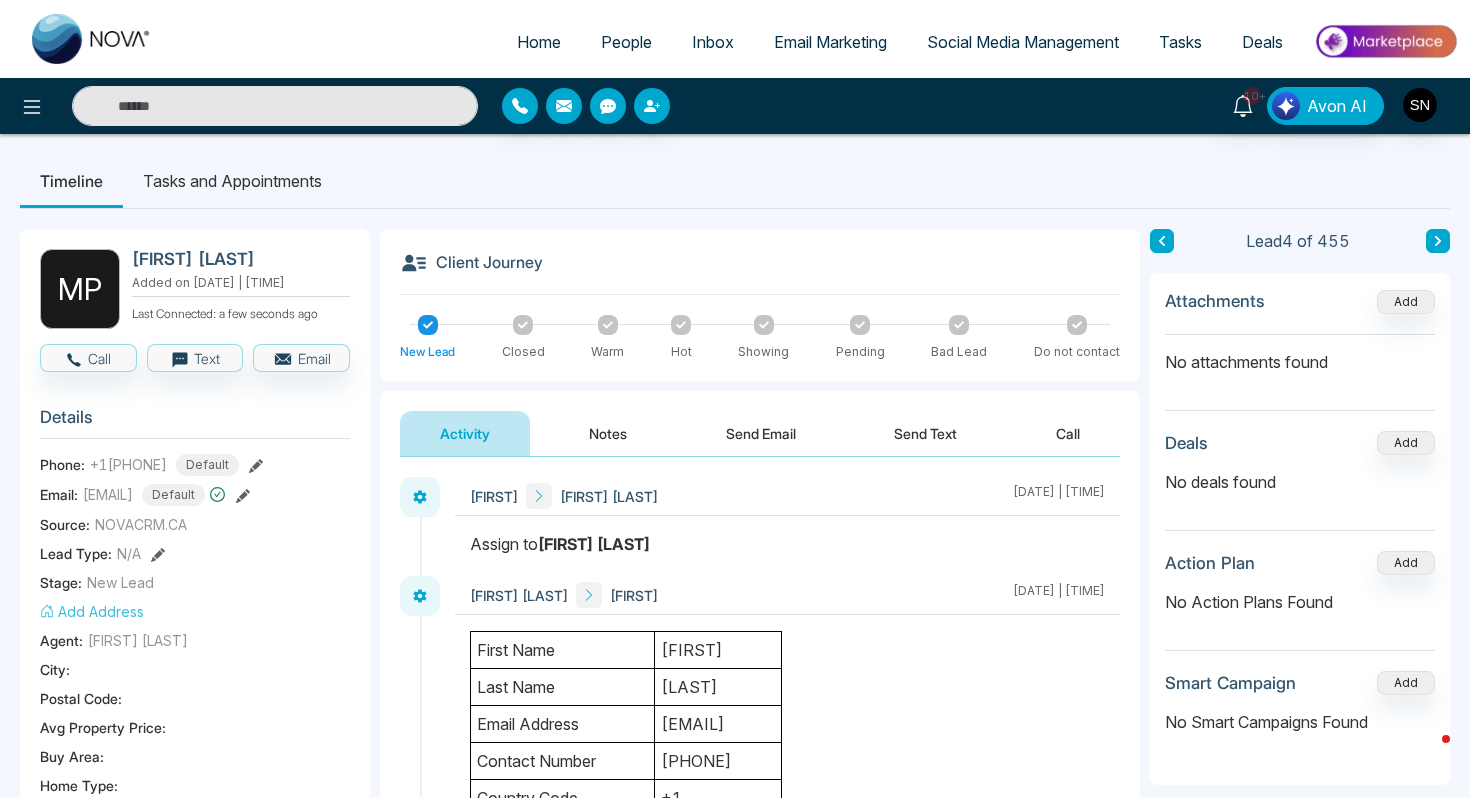 click on "People" at bounding box center [626, 42] 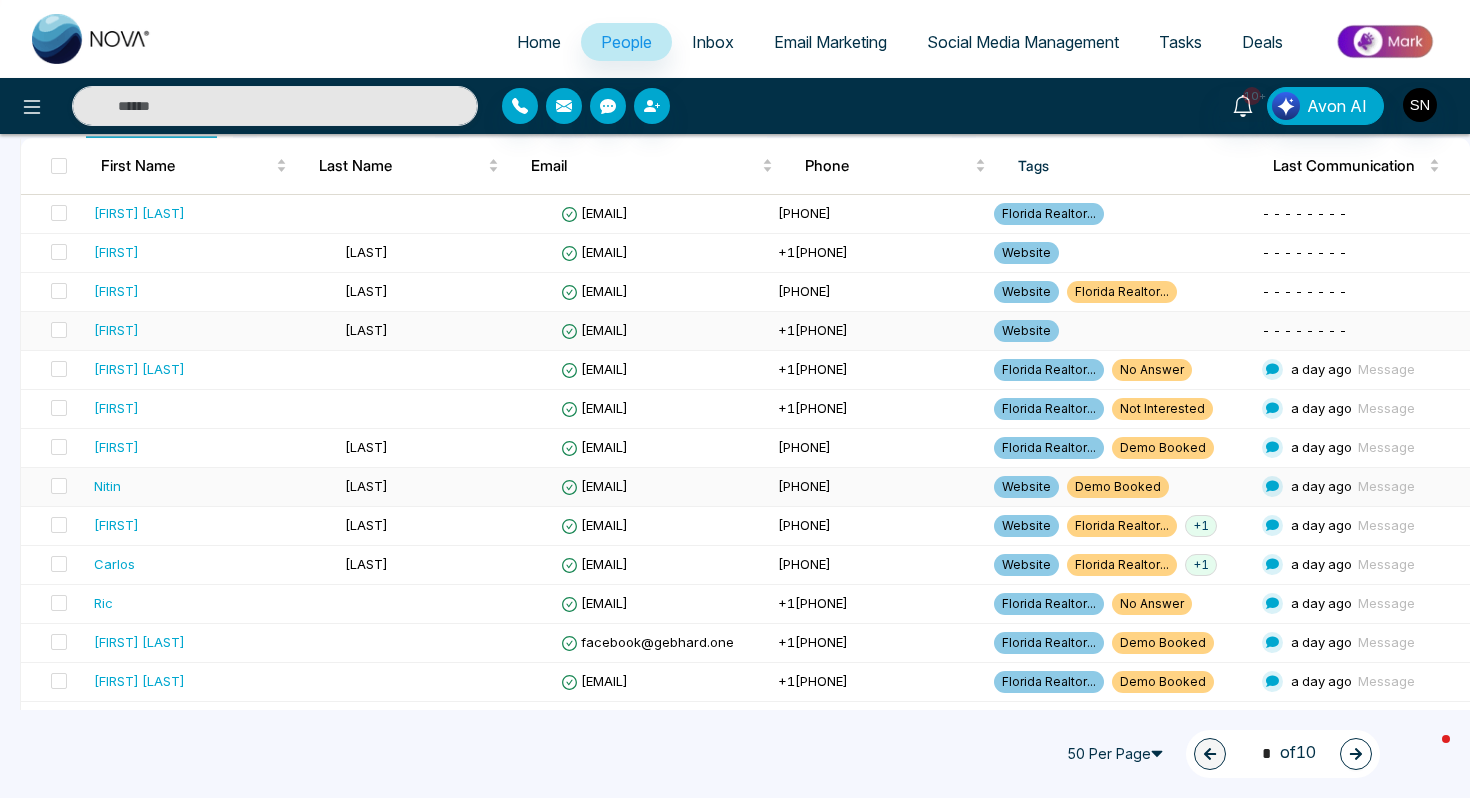 scroll, scrollTop: 192, scrollLeft: 0, axis: vertical 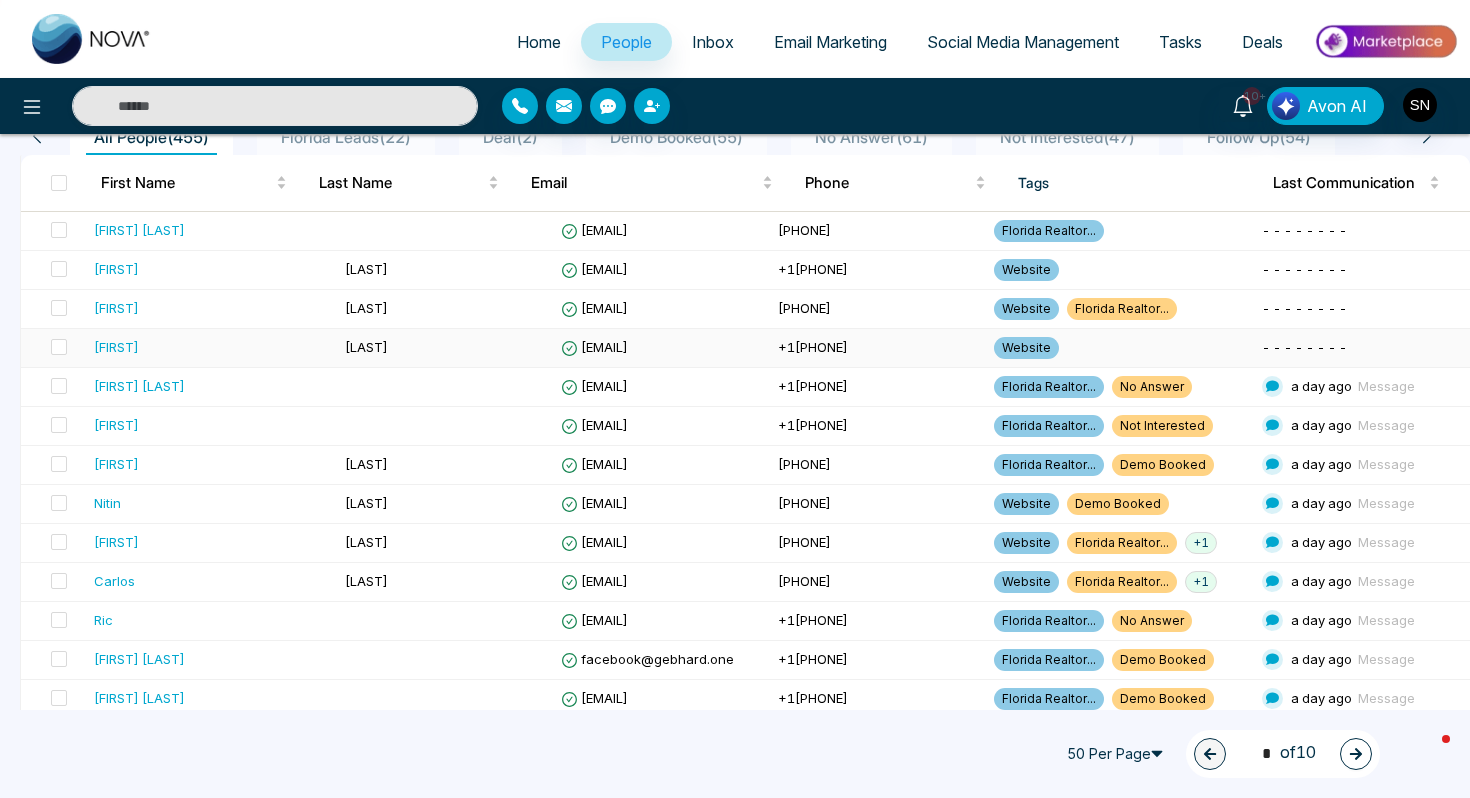 click on "[EMAIL]" at bounding box center [661, 348] 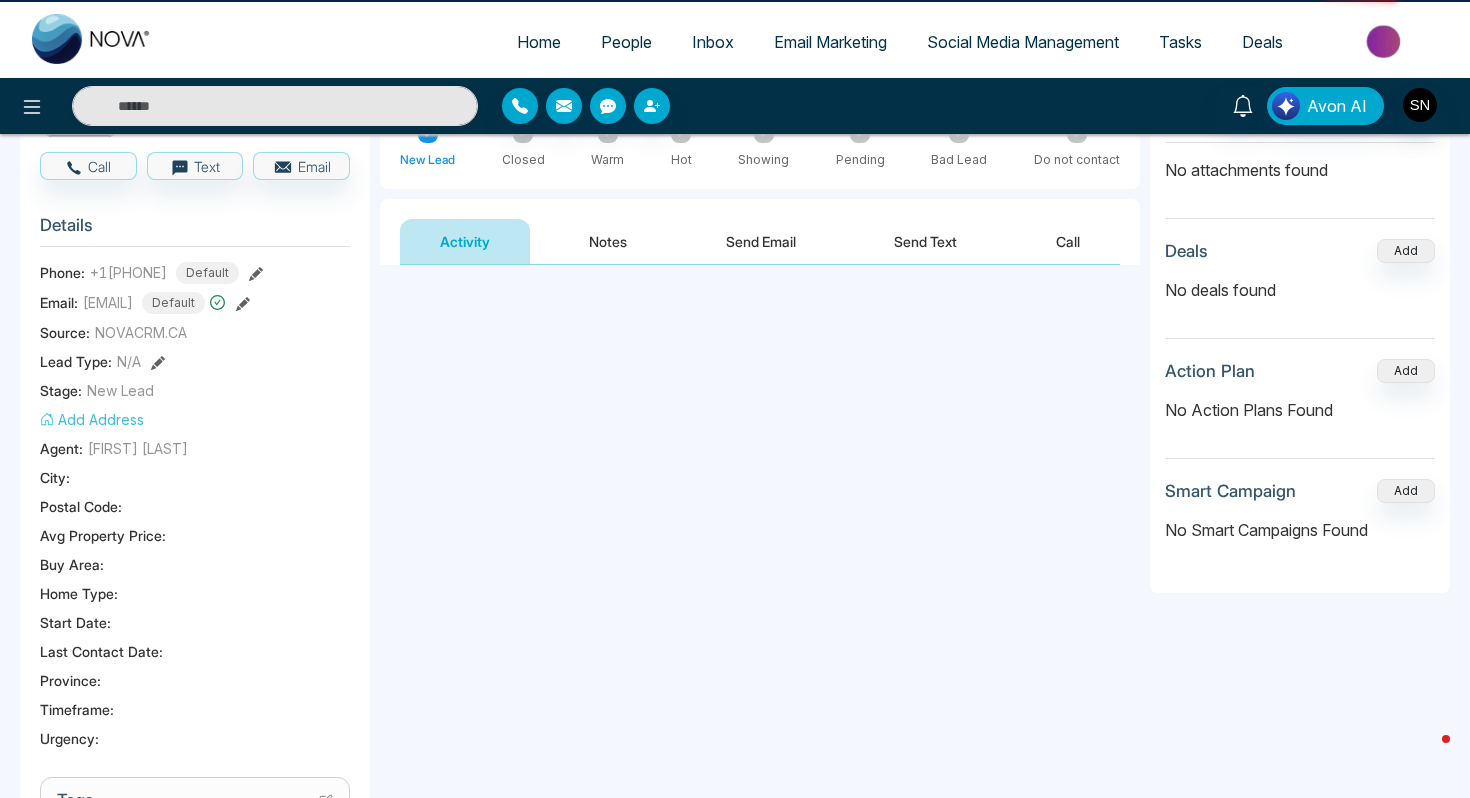 scroll, scrollTop: 0, scrollLeft: 0, axis: both 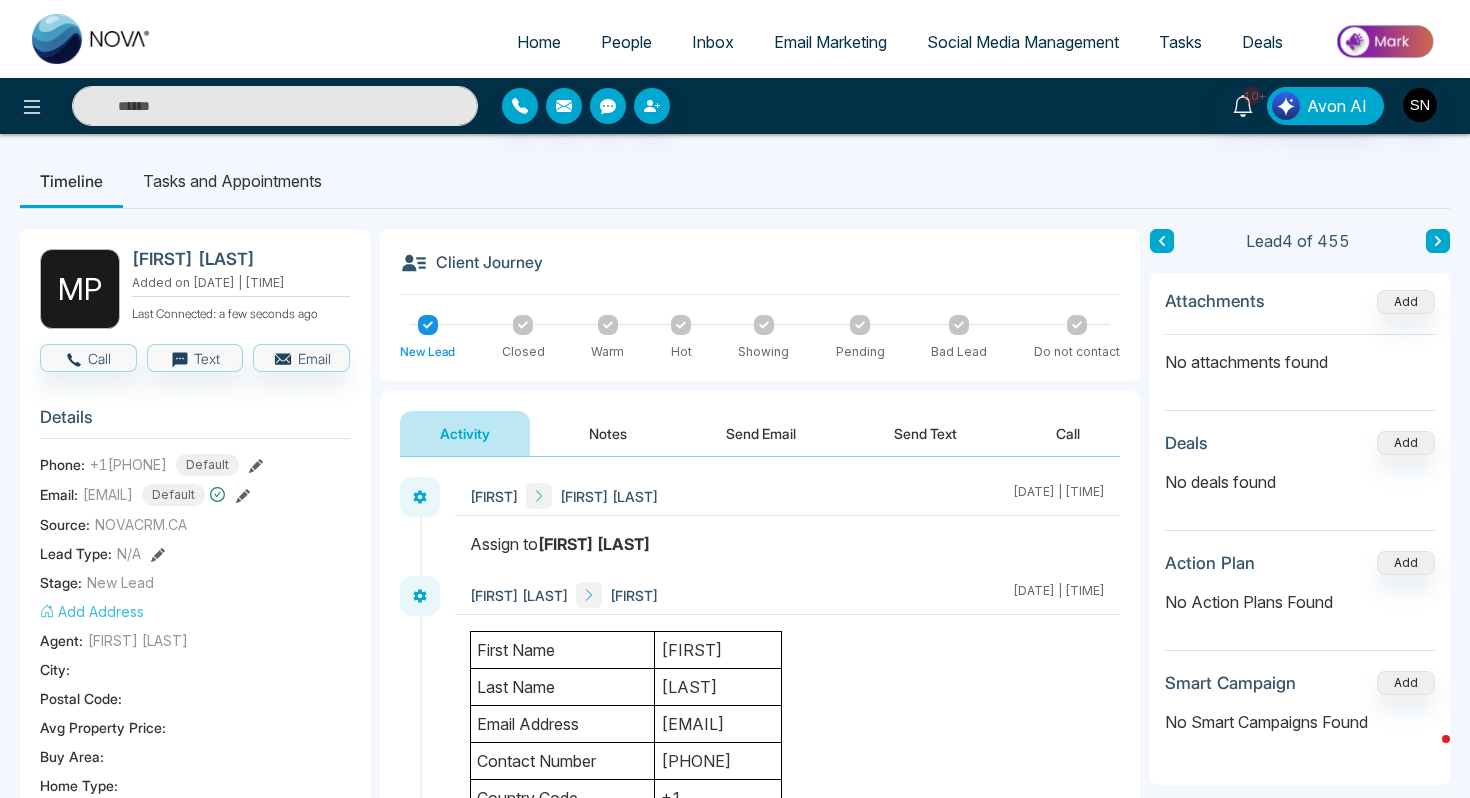 click on "Send Text" at bounding box center (925, 433) 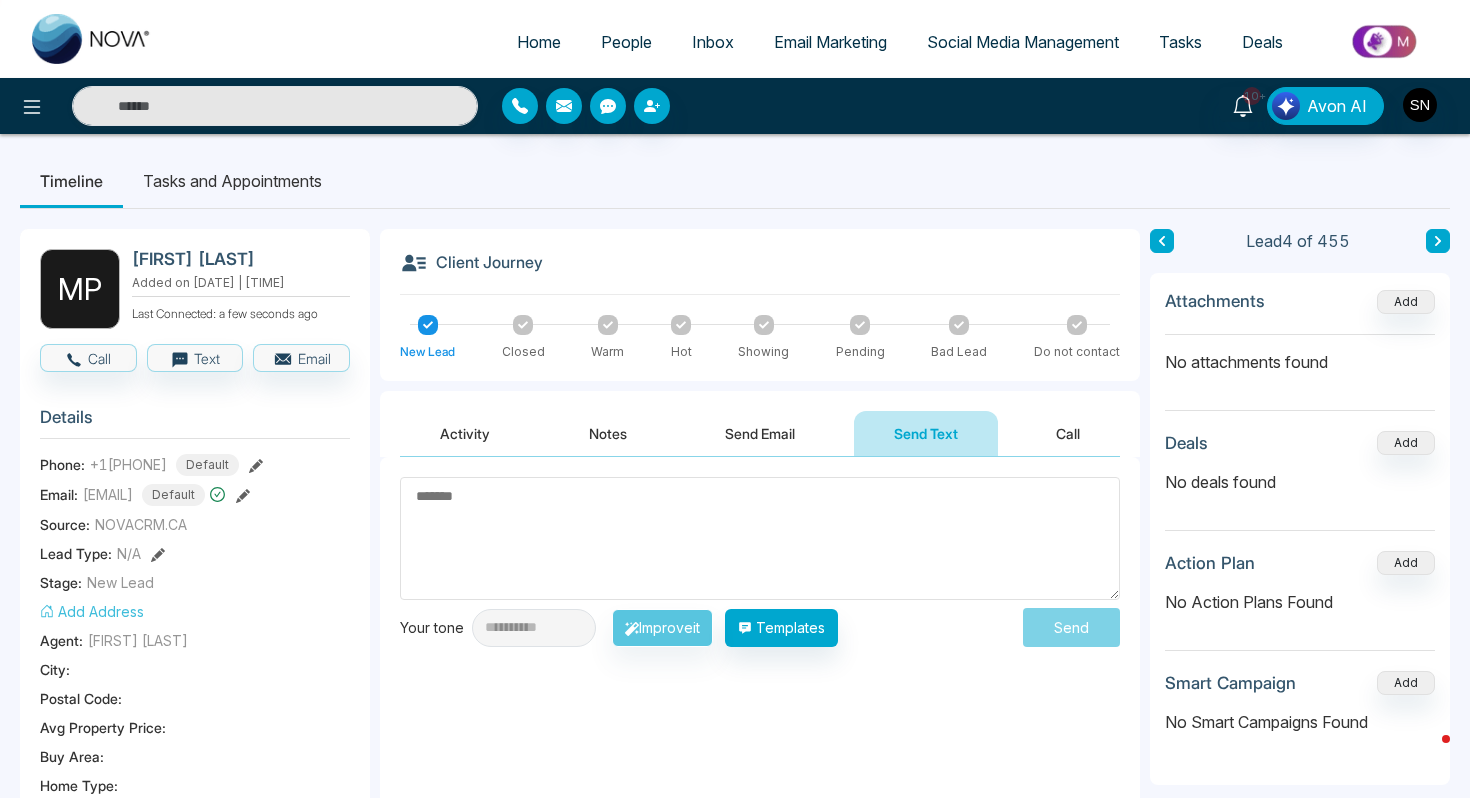 click on "People" at bounding box center (626, 42) 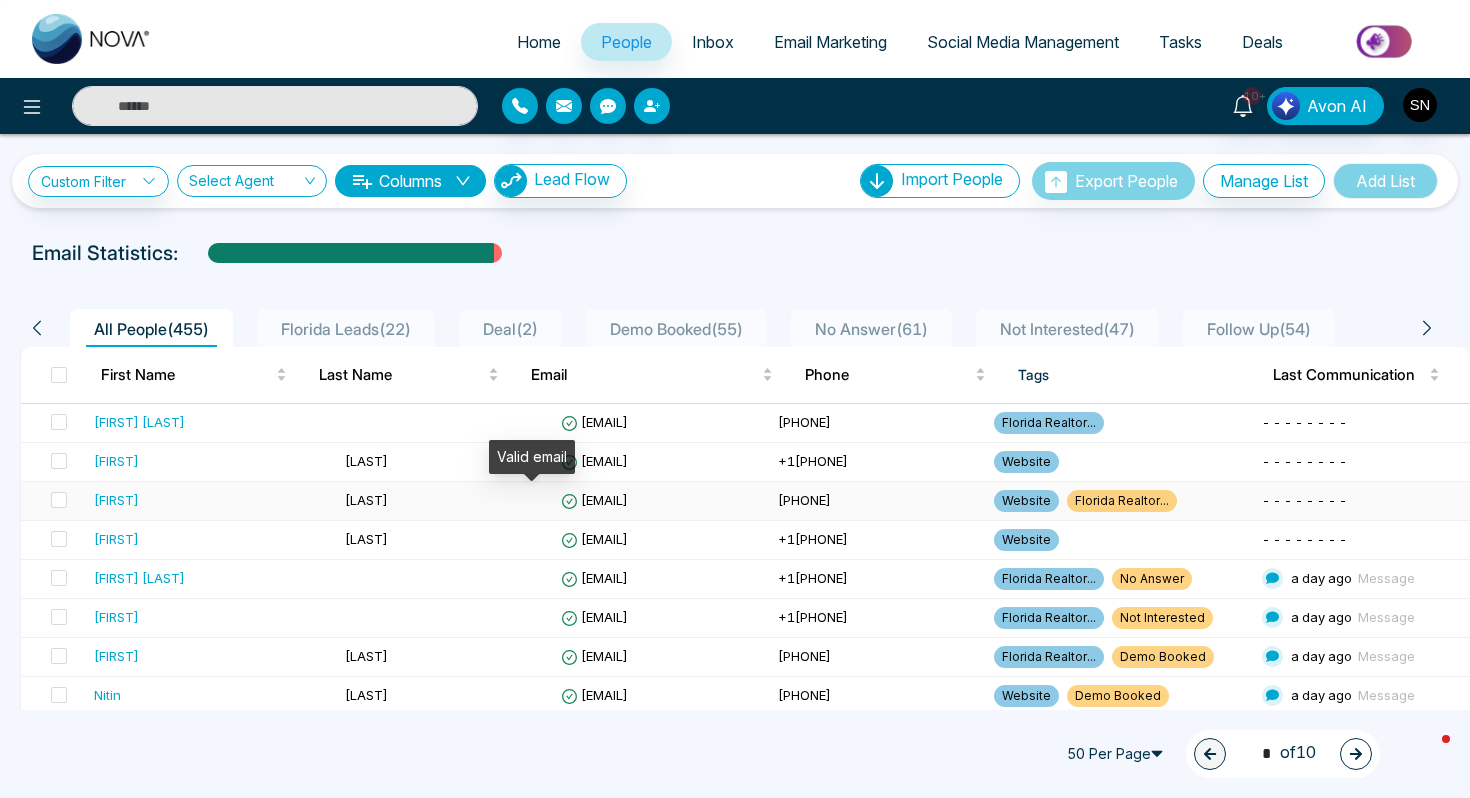 click 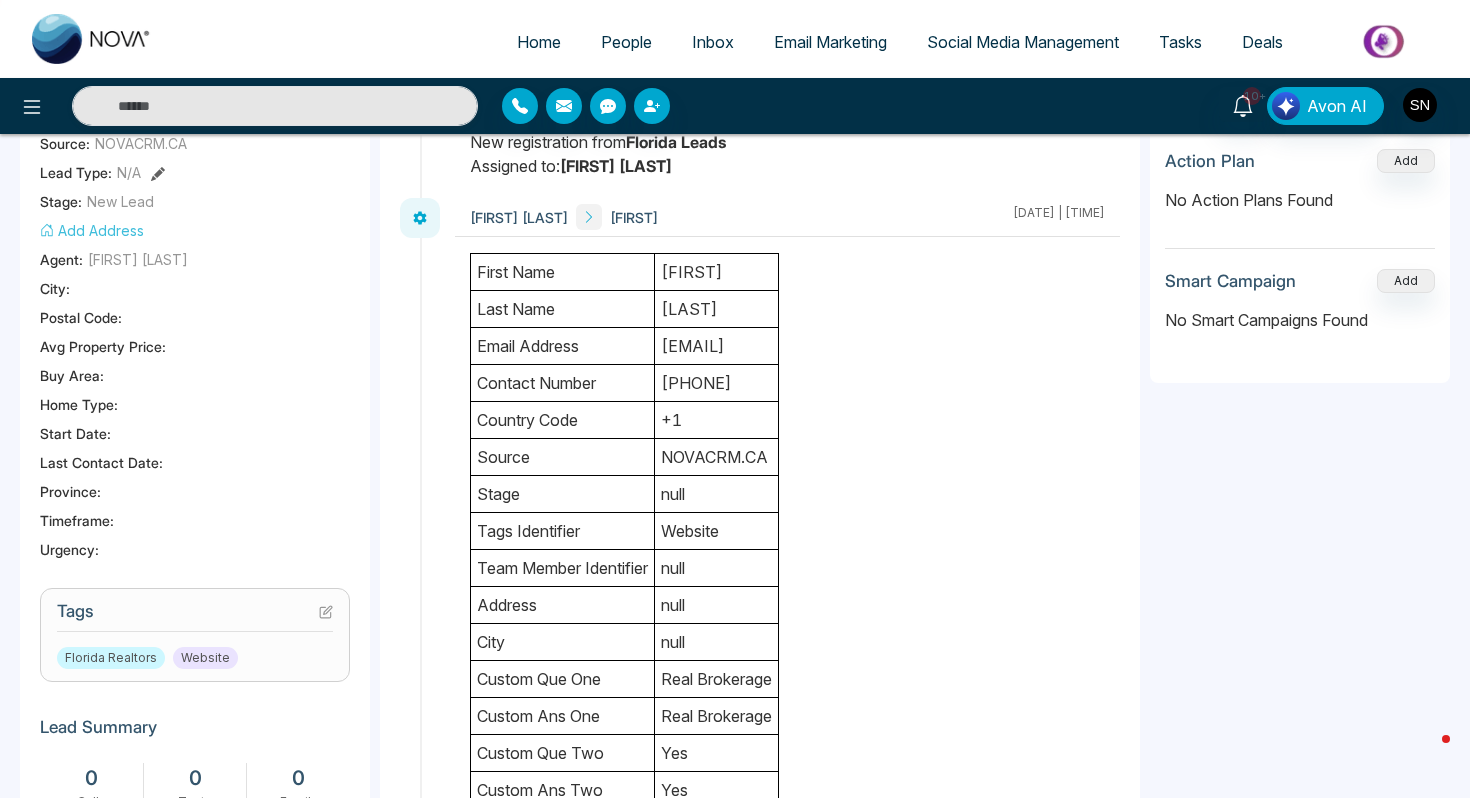 scroll, scrollTop: 403, scrollLeft: 0, axis: vertical 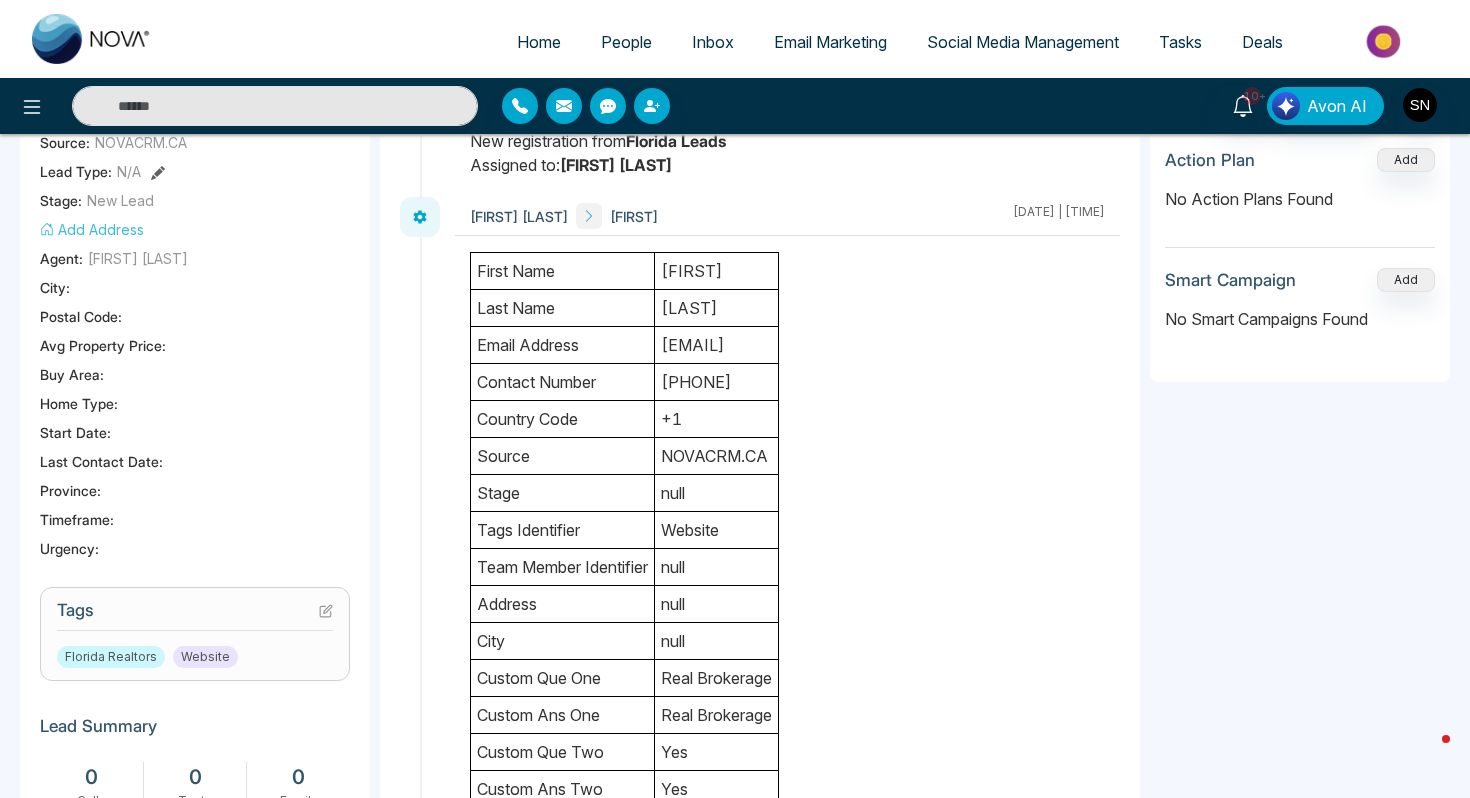 drag, startPoint x: 667, startPoint y: 347, endPoint x: 859, endPoint y: 349, distance: 192.01042 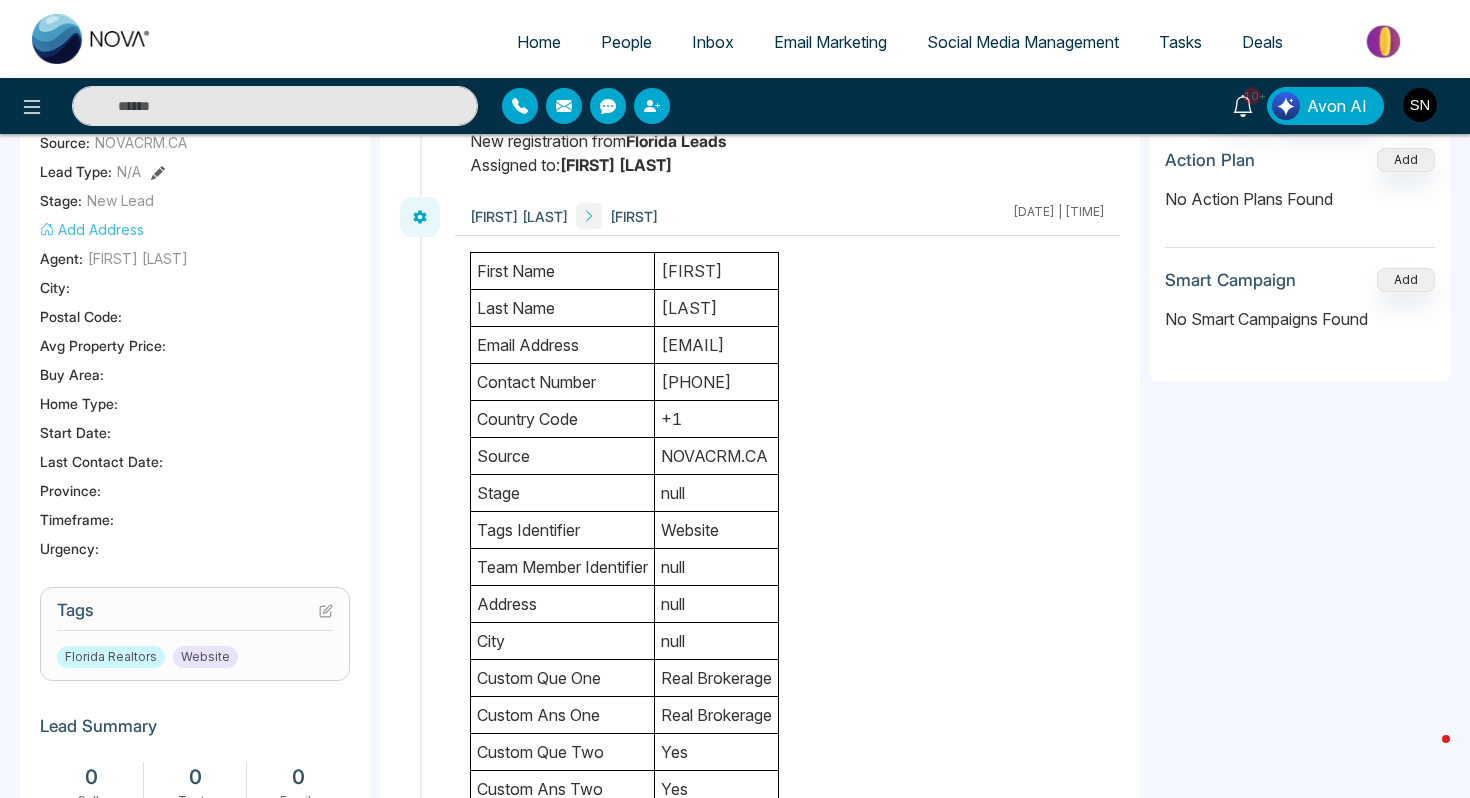 click on "[EMAIL]" at bounding box center [717, 345] 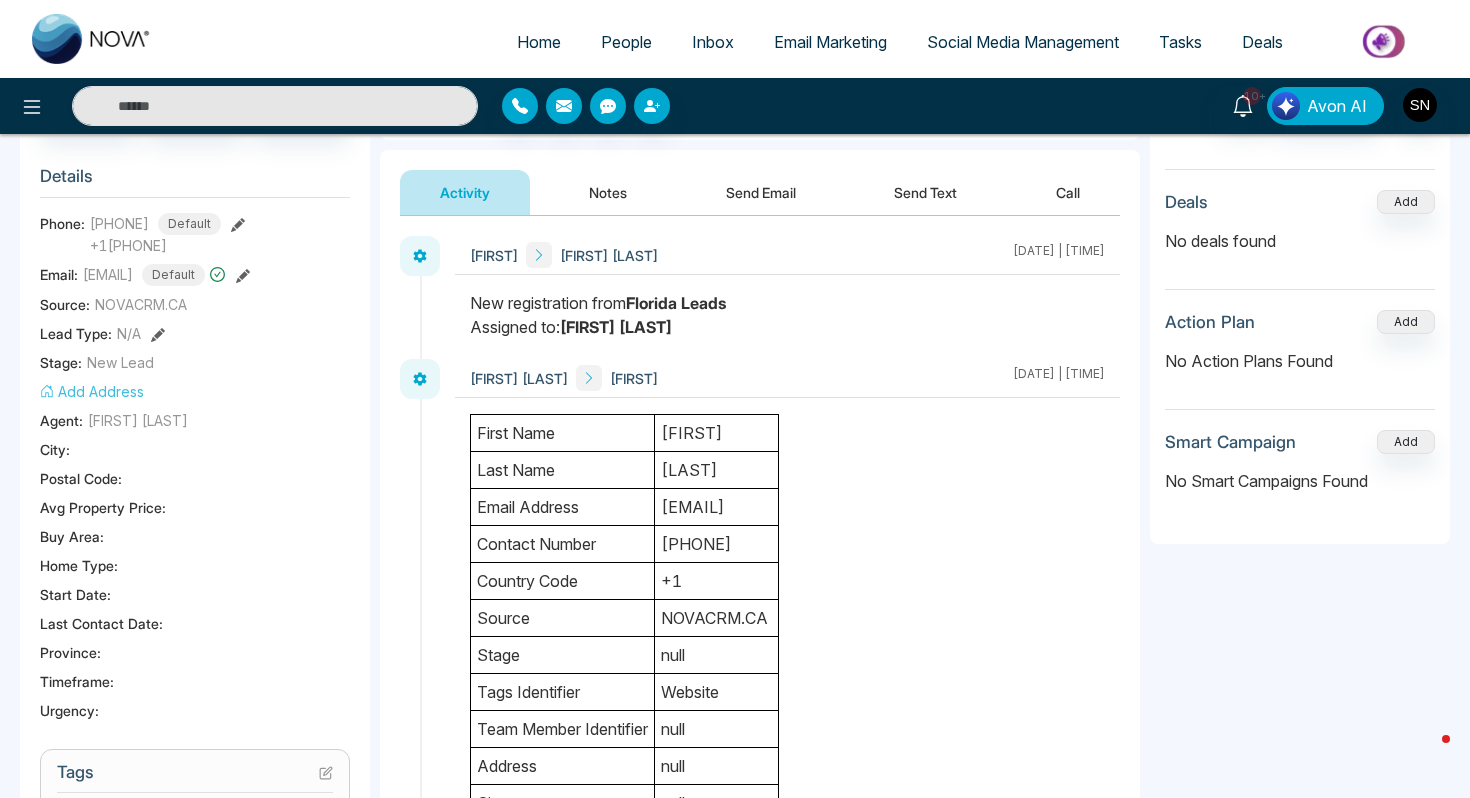 scroll, scrollTop: 221, scrollLeft: 0, axis: vertical 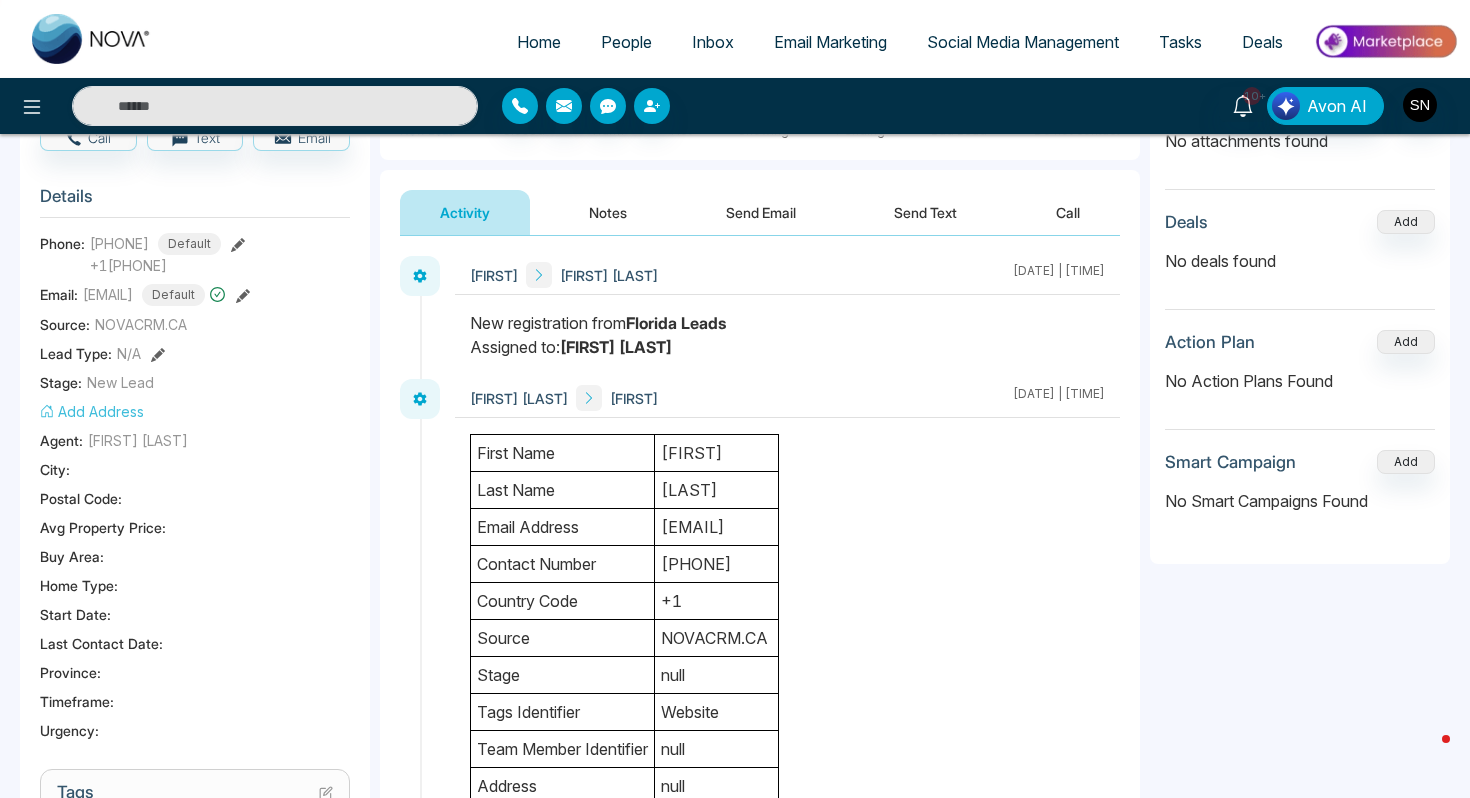 drag, startPoint x: 88, startPoint y: 264, endPoint x: 199, endPoint y: 263, distance: 111.0045 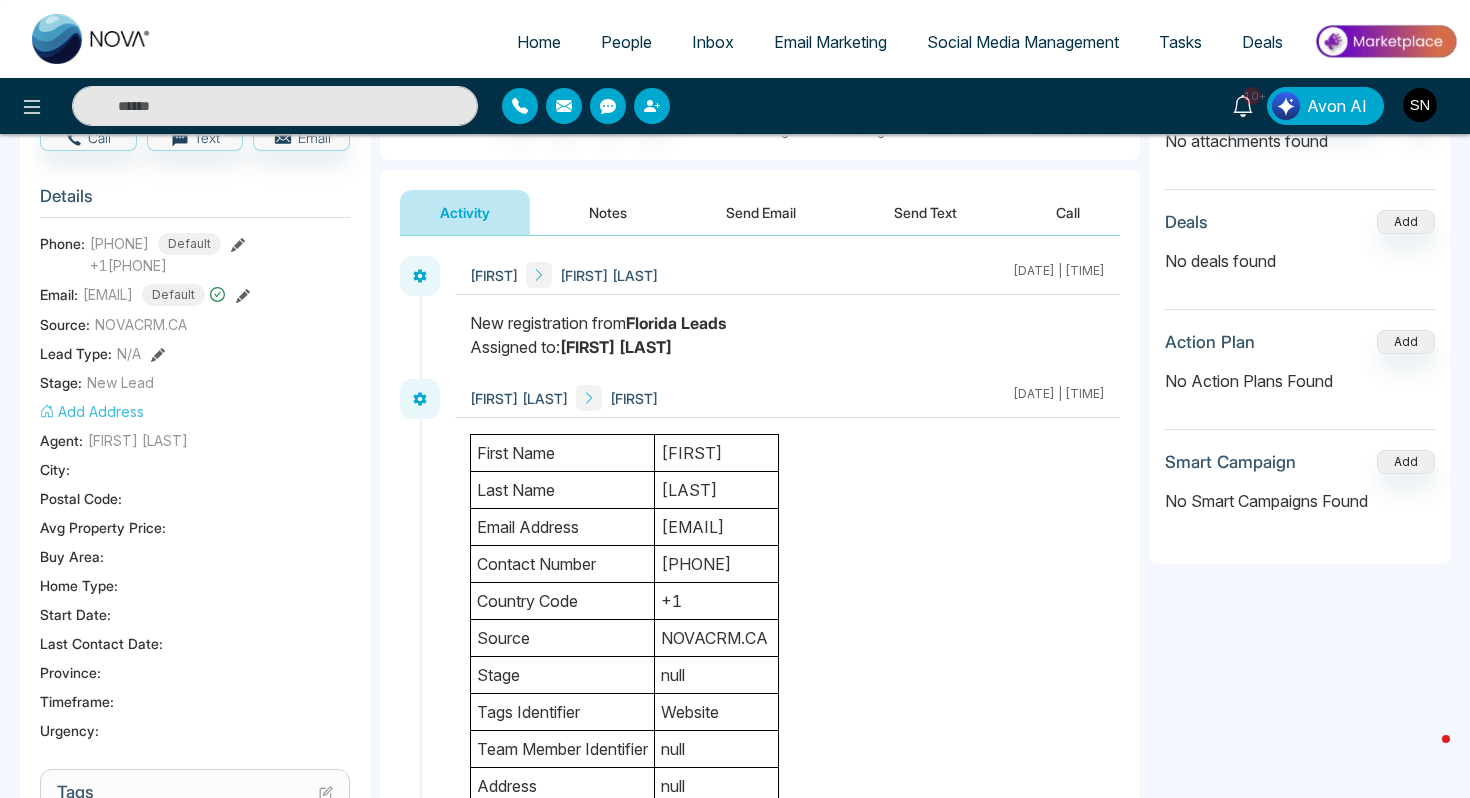 click on "Phone: +1[PHONE] Default +1[PHONE]" at bounding box center (195, 254) 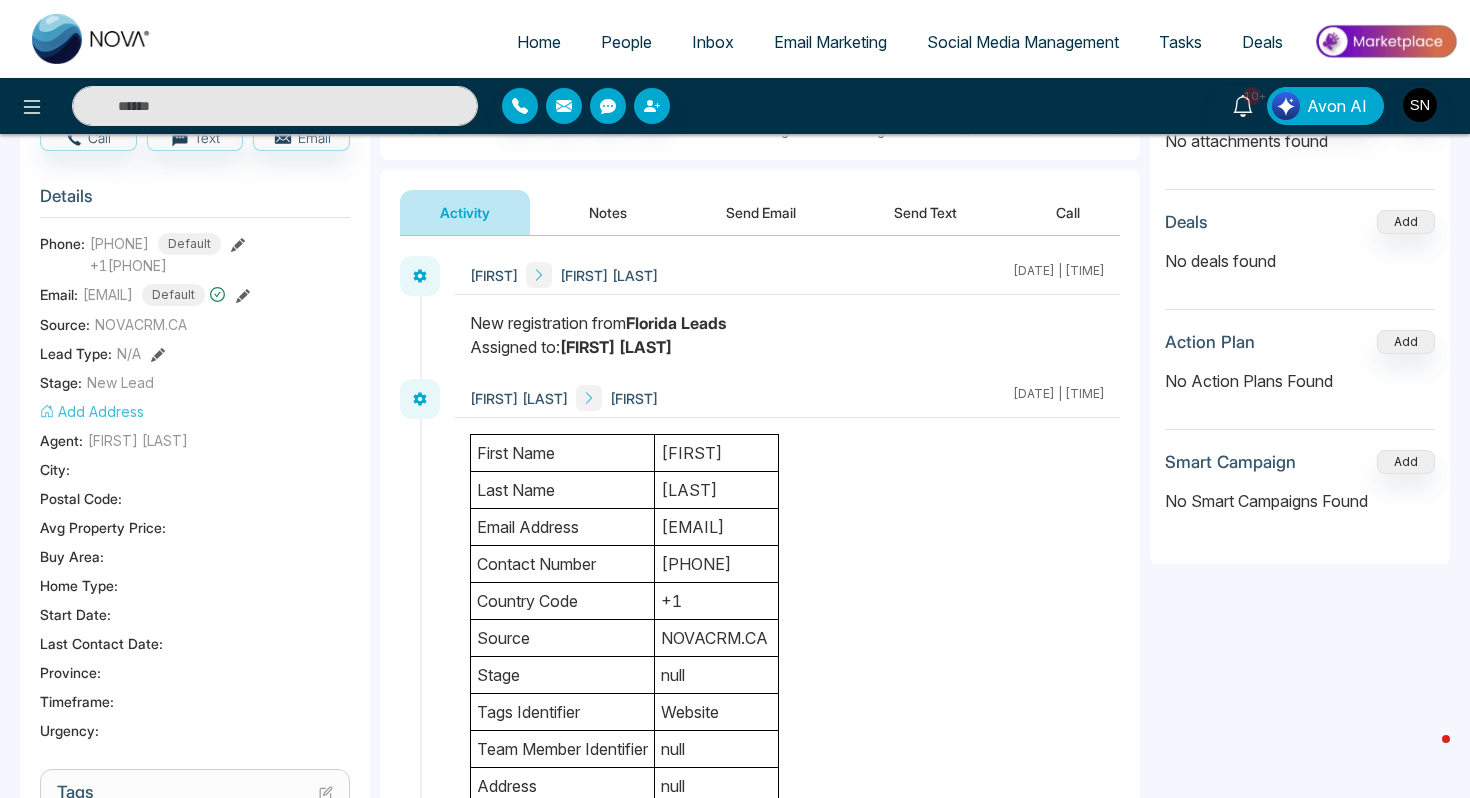 copy on "+1[PHONE]" 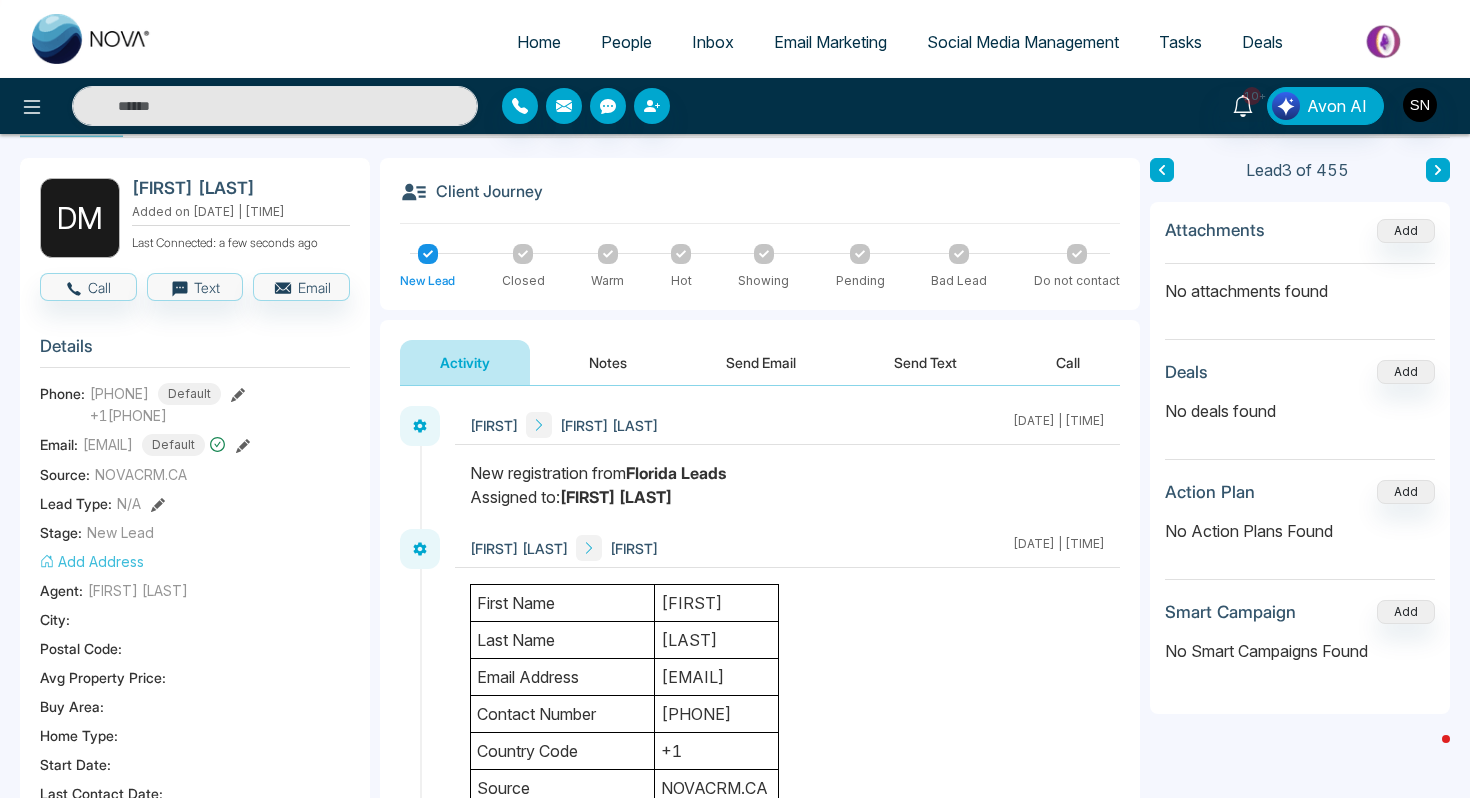 scroll, scrollTop: 0, scrollLeft: 0, axis: both 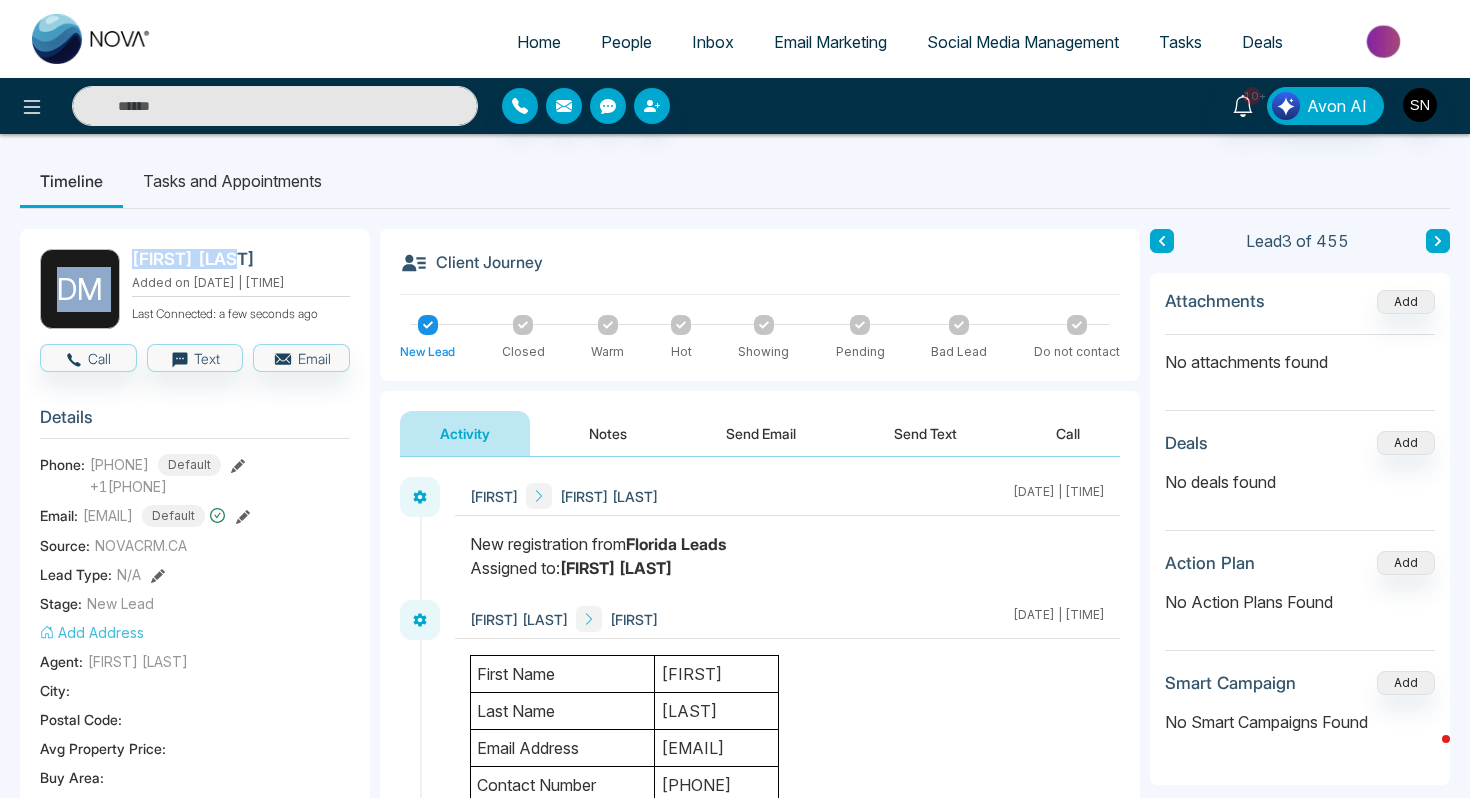 drag, startPoint x: 124, startPoint y: 261, endPoint x: 249, endPoint y: 256, distance: 125.09996 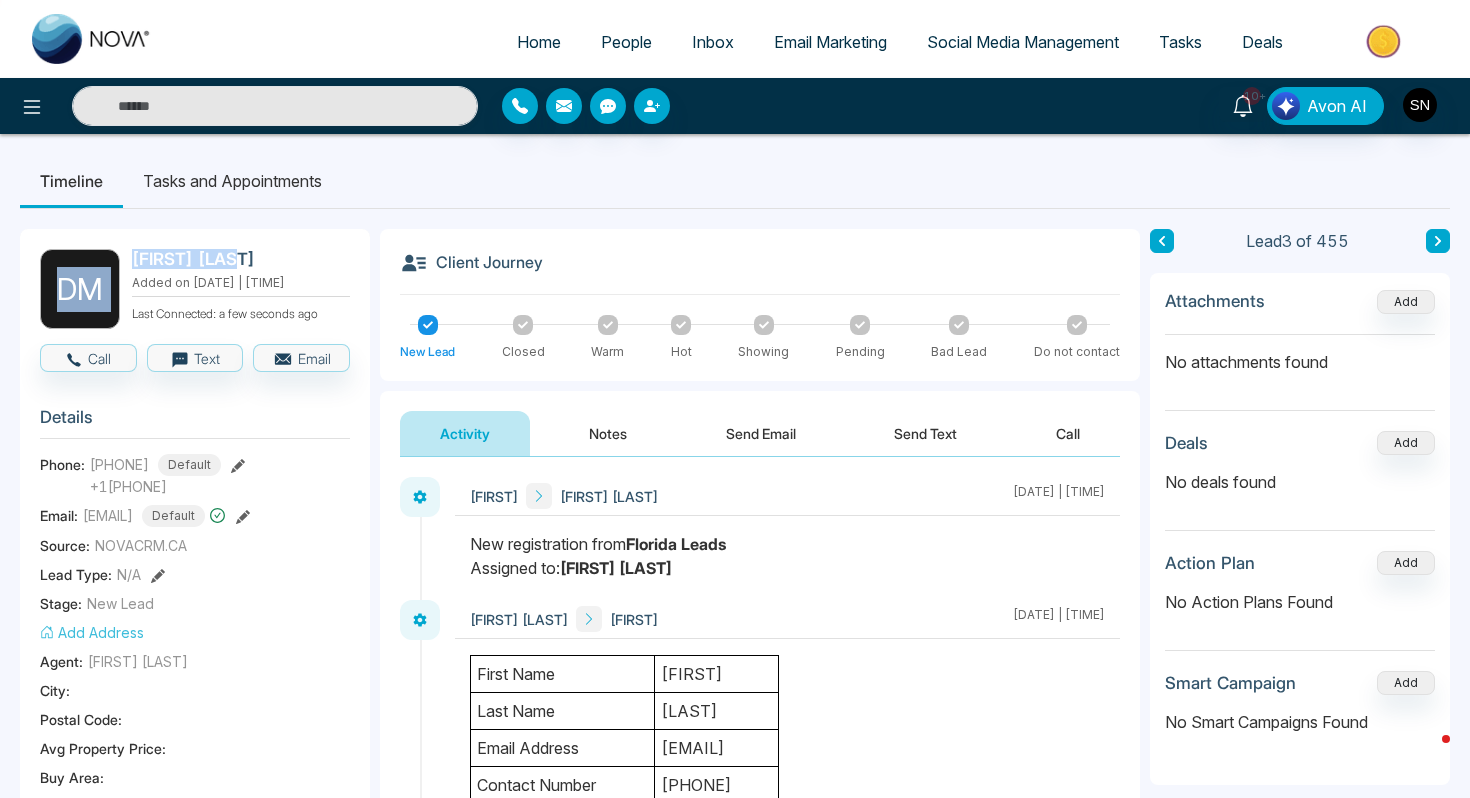click on "D M [FIRST] [LAST] Added on [DATE] | [TIME] Last Connected: a few seconds ago" at bounding box center [195, 289] 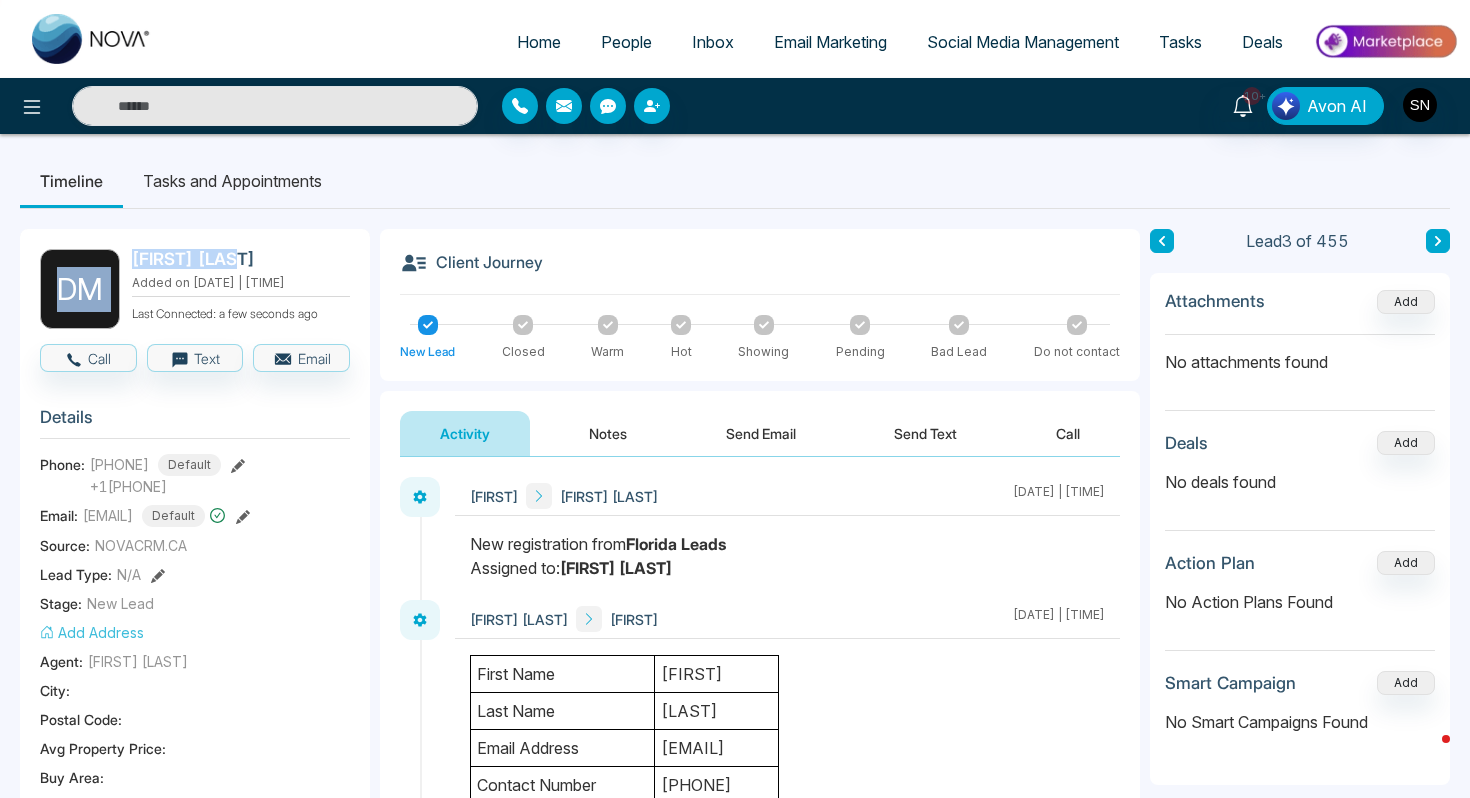 click on "[FIRST] [LAST]" at bounding box center (237, 259) 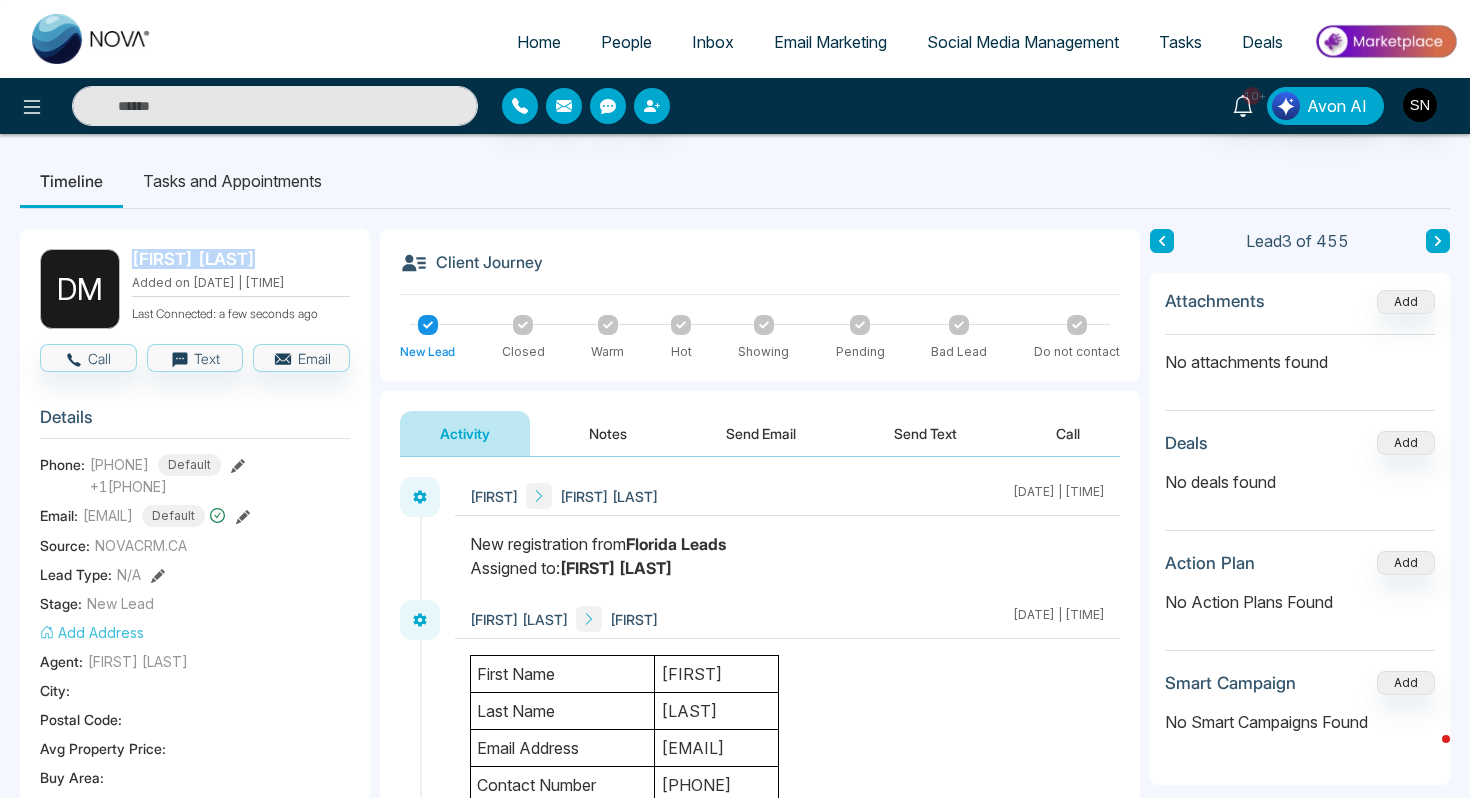 drag, startPoint x: 249, startPoint y: 256, endPoint x: 134, endPoint y: 246, distance: 115.43397 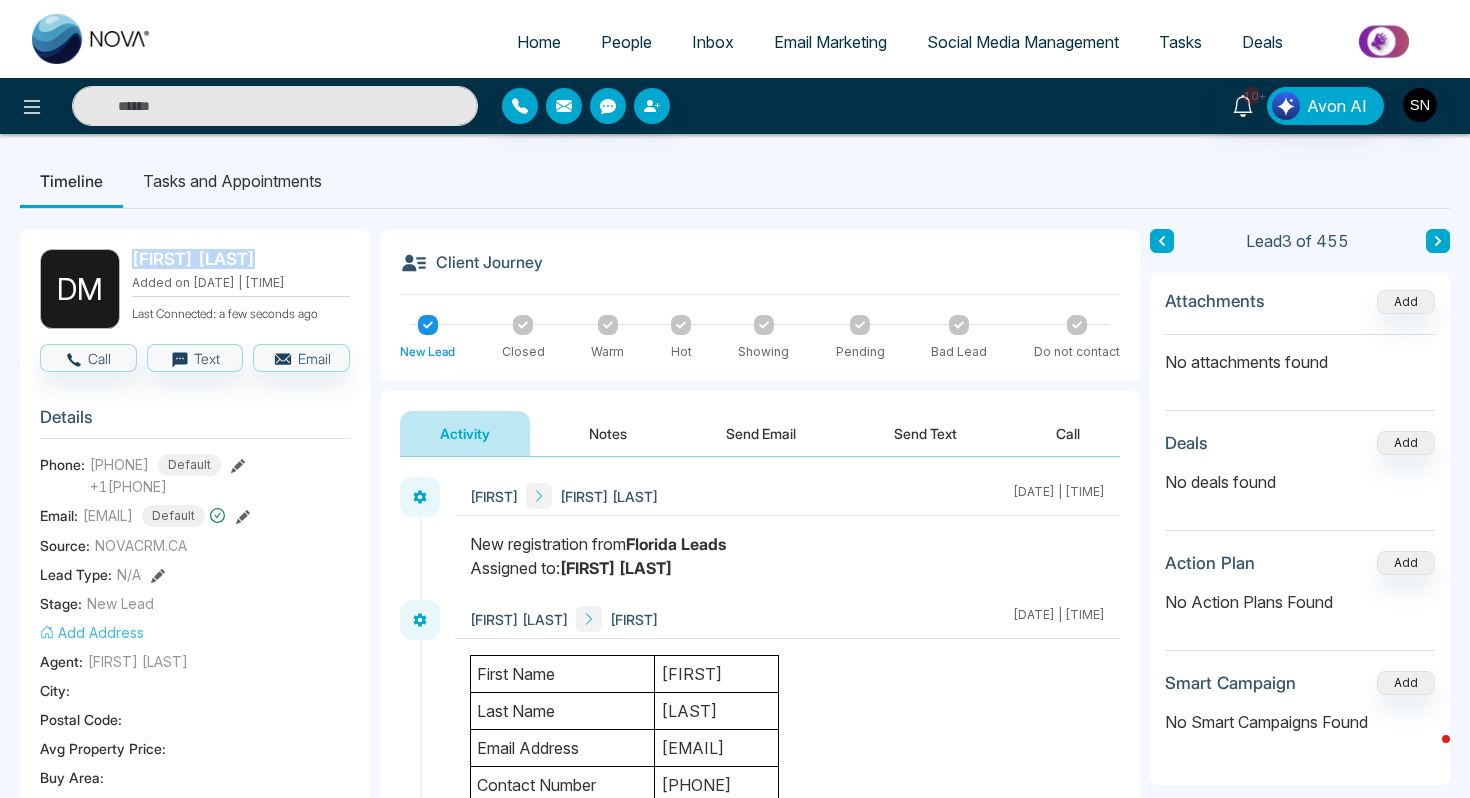 click on "D M [FIRST] [LAST] Added on [DATE] | [TIME] Last Connected: a few seconds ago Call Text Email Details Phone: +1[PHONE] Default +1[PHONE] Email: [EMAIL] Default Source: NOVACRM.CA Lead Type: N/A Stage: New Lead Add Address Agent: Sam Nova City : Postal Code : Avg Property Price : Buy Area : Home Type : Start Date : Last Contact Date : Province : Timeframe : Urgency : Tags Florida Realtors Website Lead Summary 0 Calls 0 Texts 0 Emails Social Profile Not found Not found Not found Custom Lead Data Custom Fields" at bounding box center [195, 883] 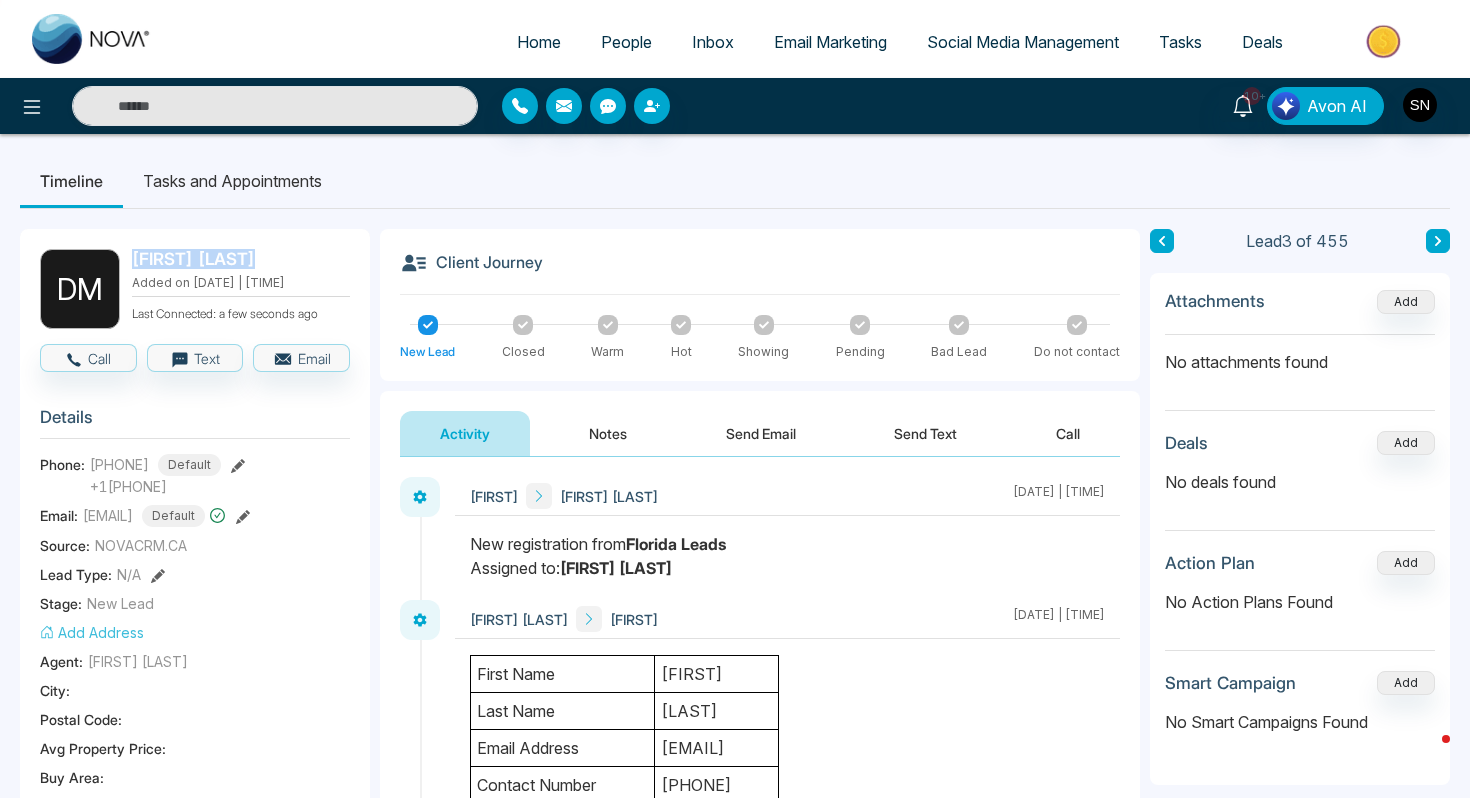 click on "People" at bounding box center (626, 42) 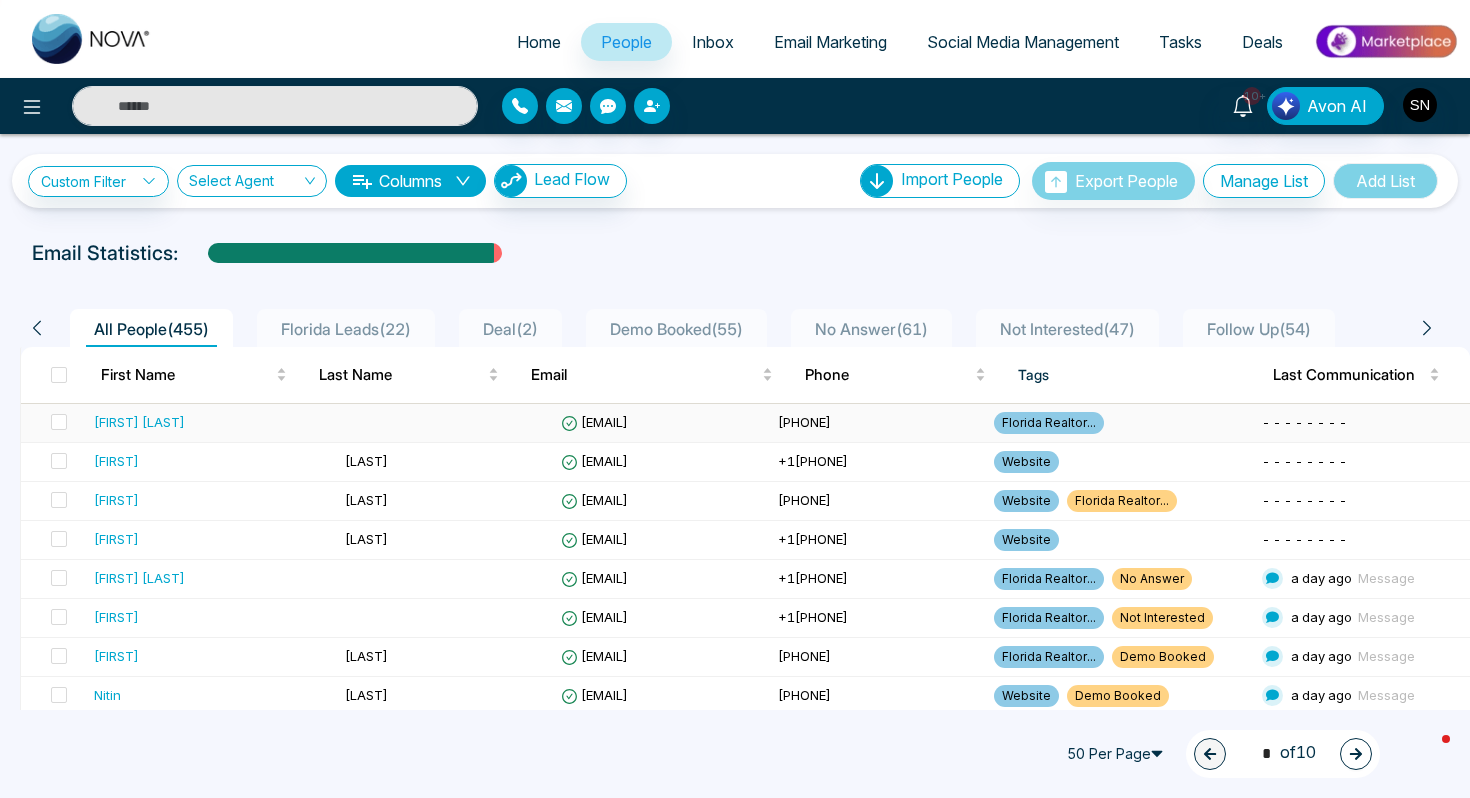 click at bounding box center (445, 423) 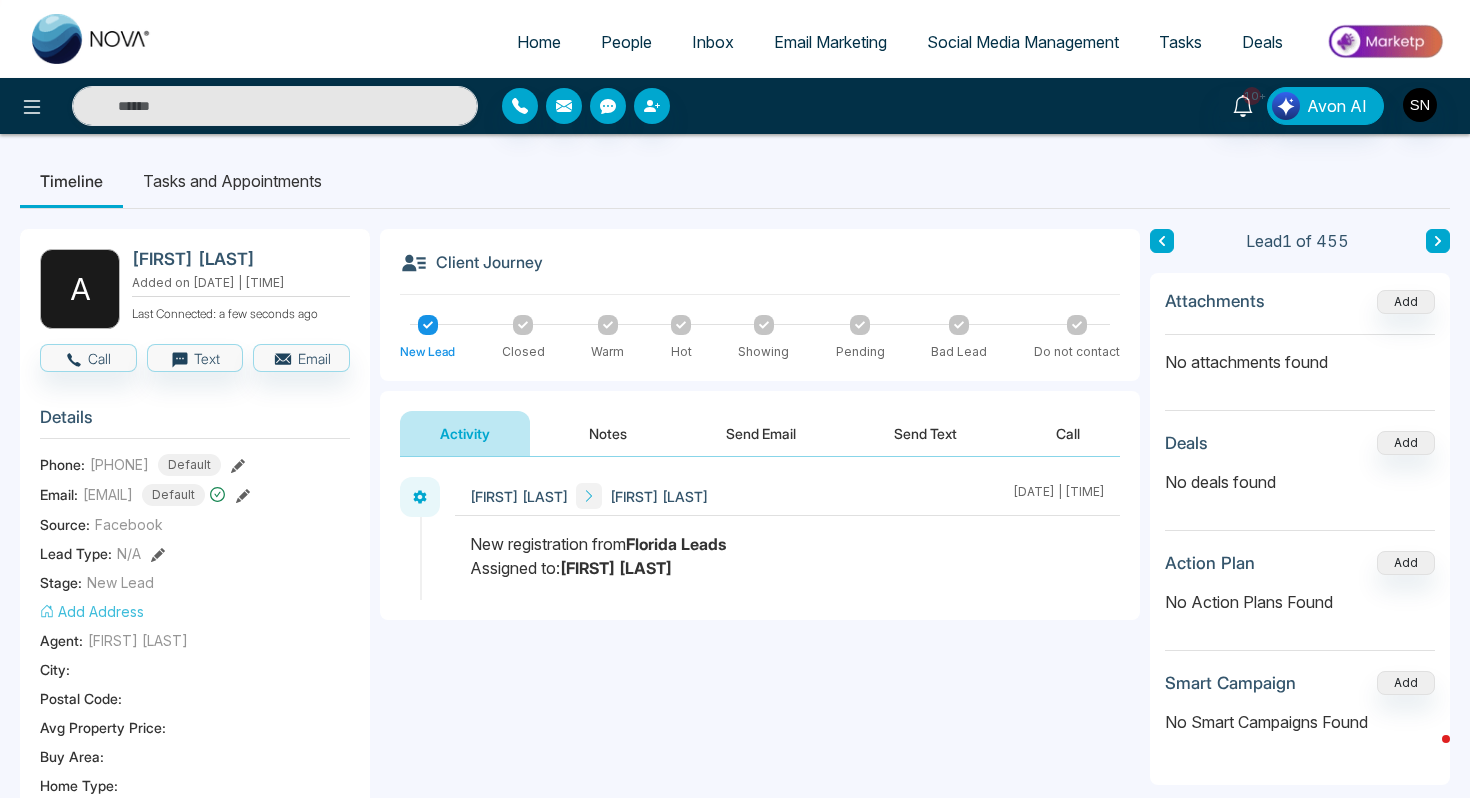drag, startPoint x: 130, startPoint y: 262, endPoint x: 274, endPoint y: 263, distance: 144.00348 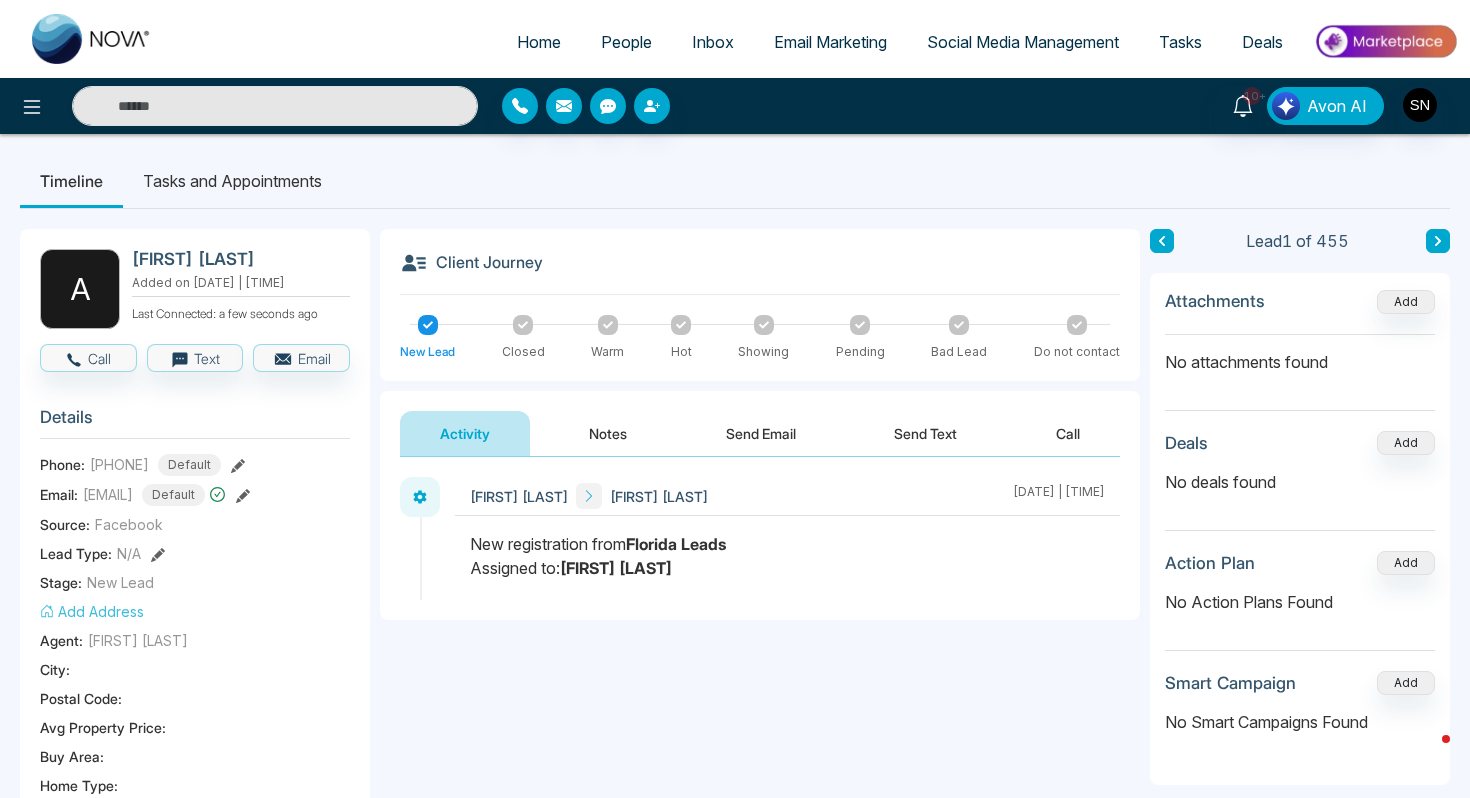 click on "A [FIRST] [LAST] Added on [DATE] | [TIME] Last Connected: a few seconds ago" at bounding box center [195, 289] 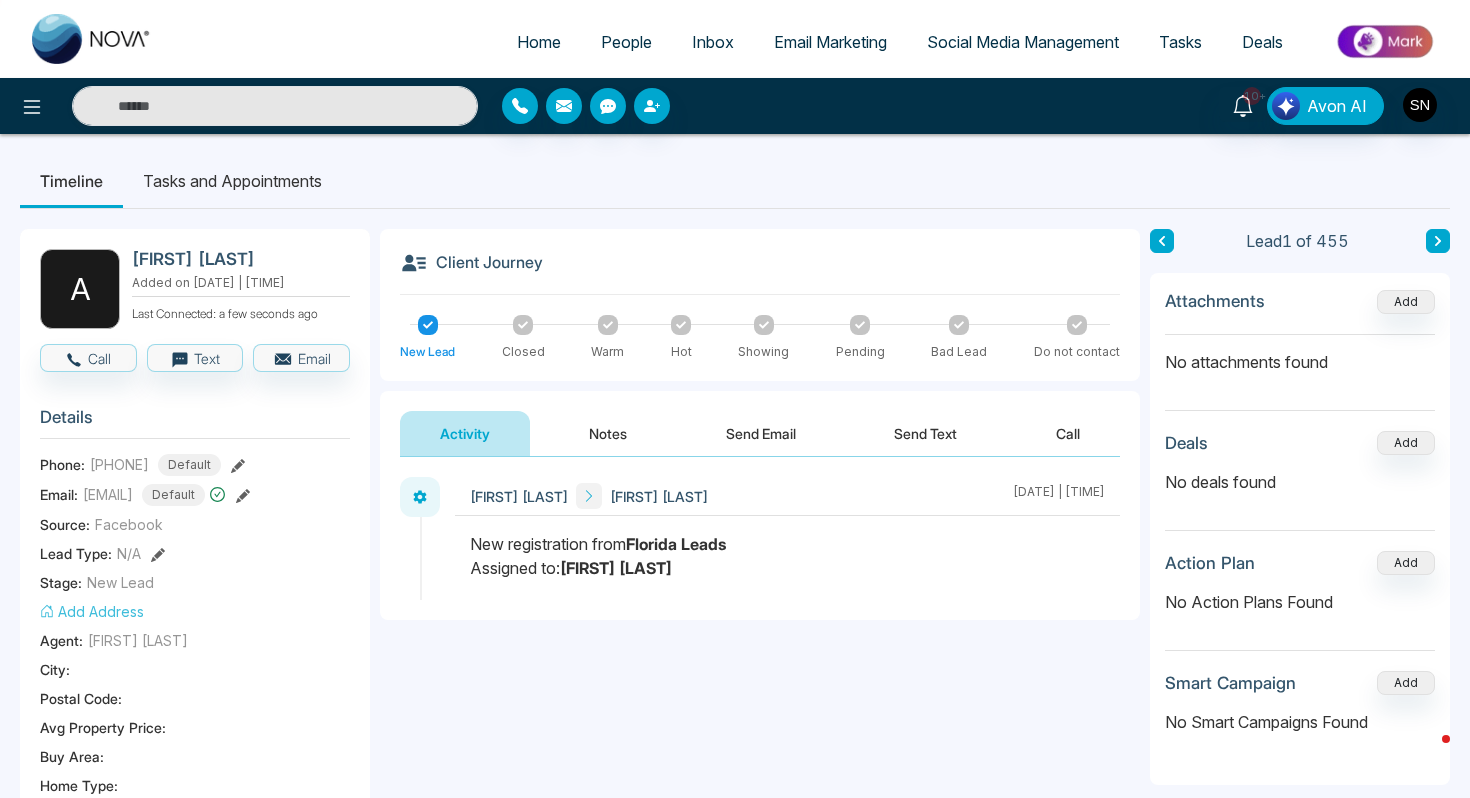 copy on "[FIRST] [LAST]" 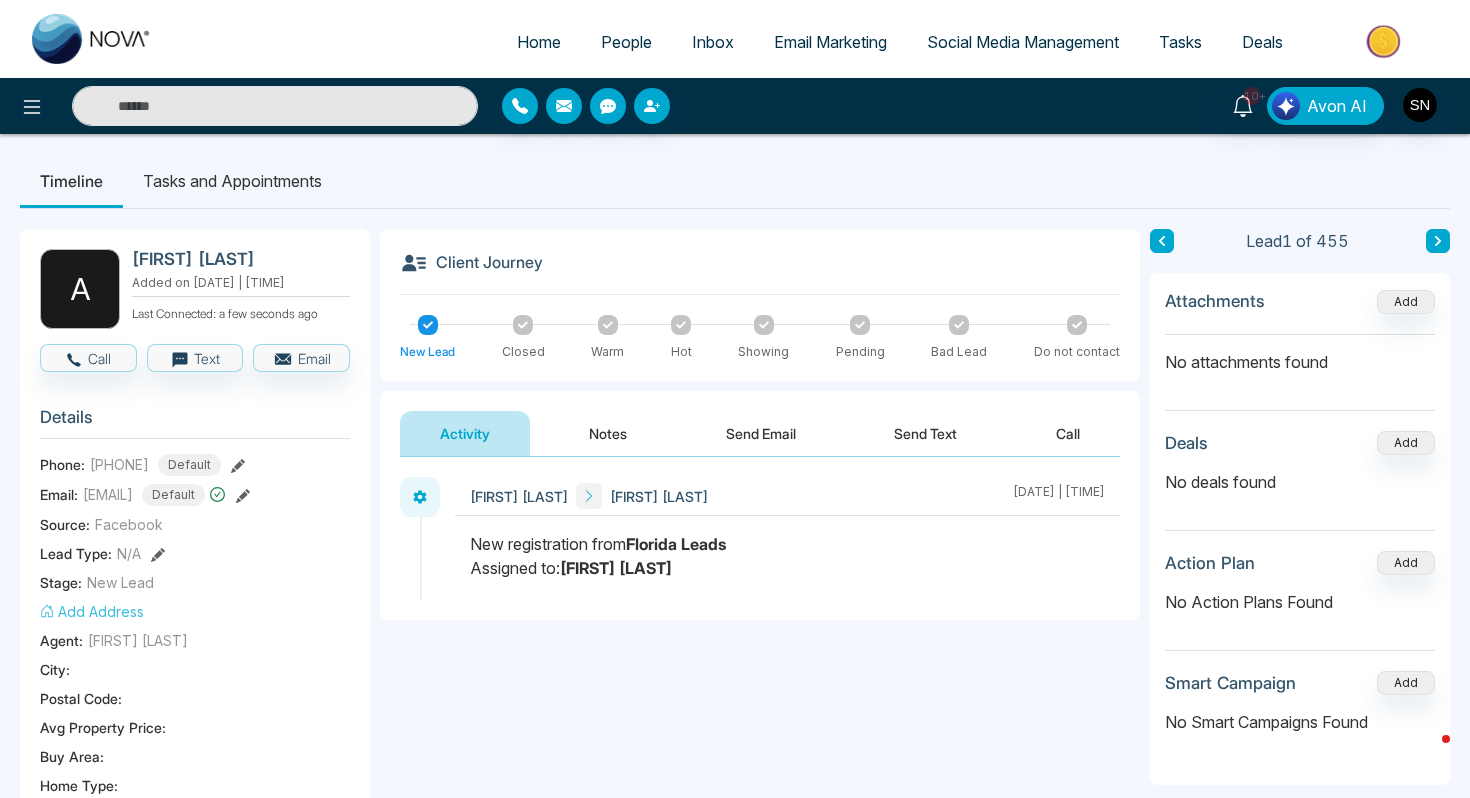 copy on "[FIRST] [LAST]" 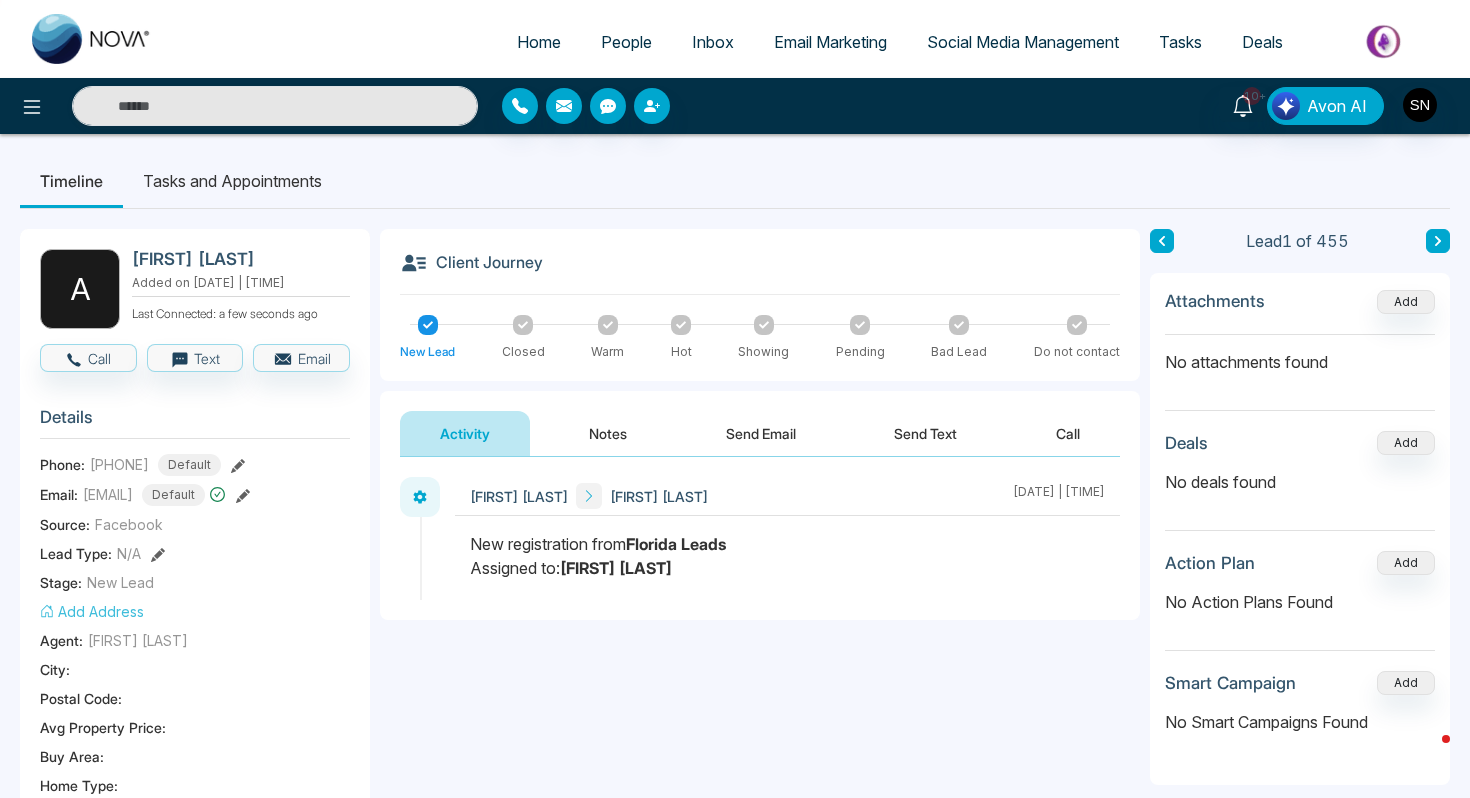 click on "Notes" at bounding box center [608, 433] 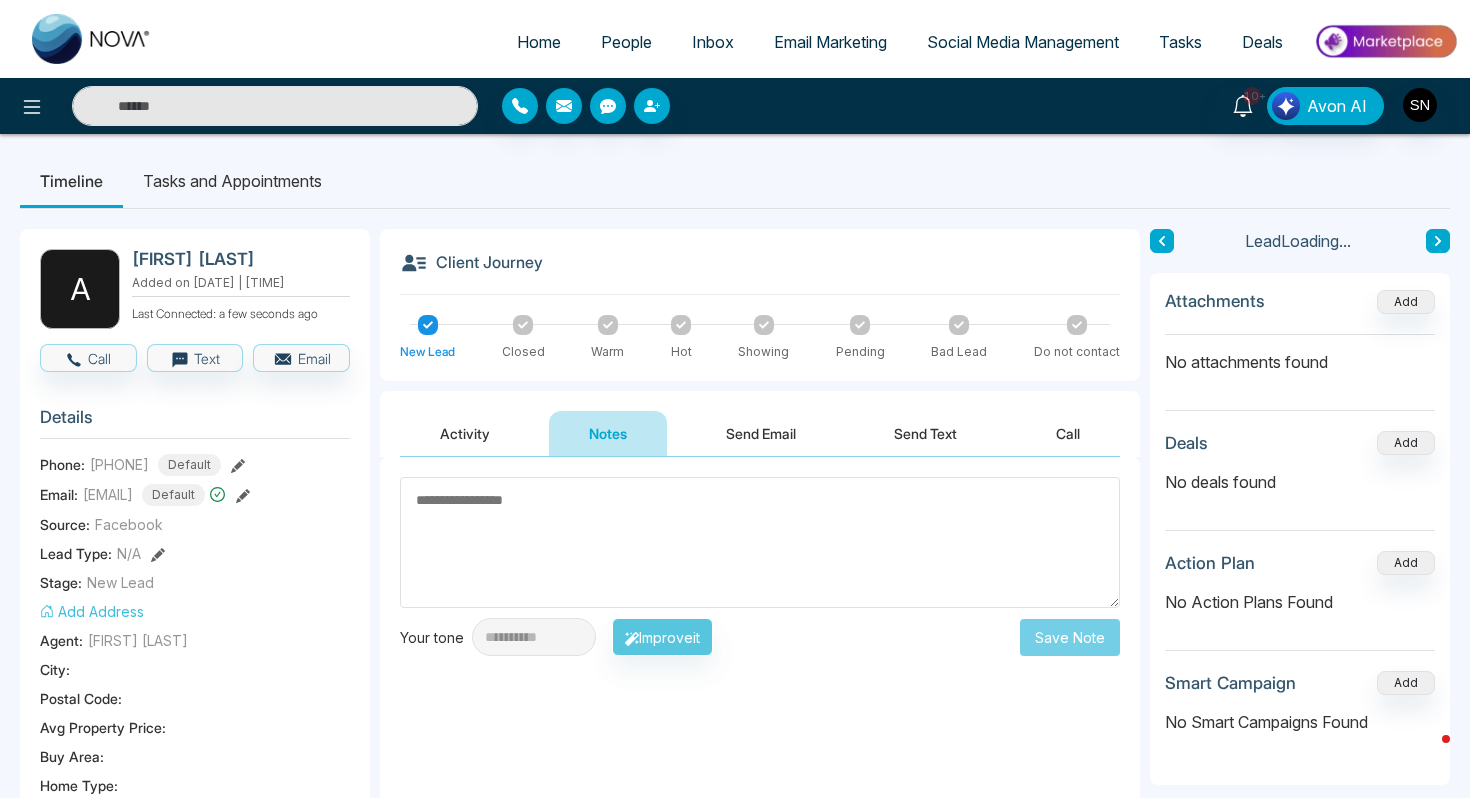 click at bounding box center [760, 542] 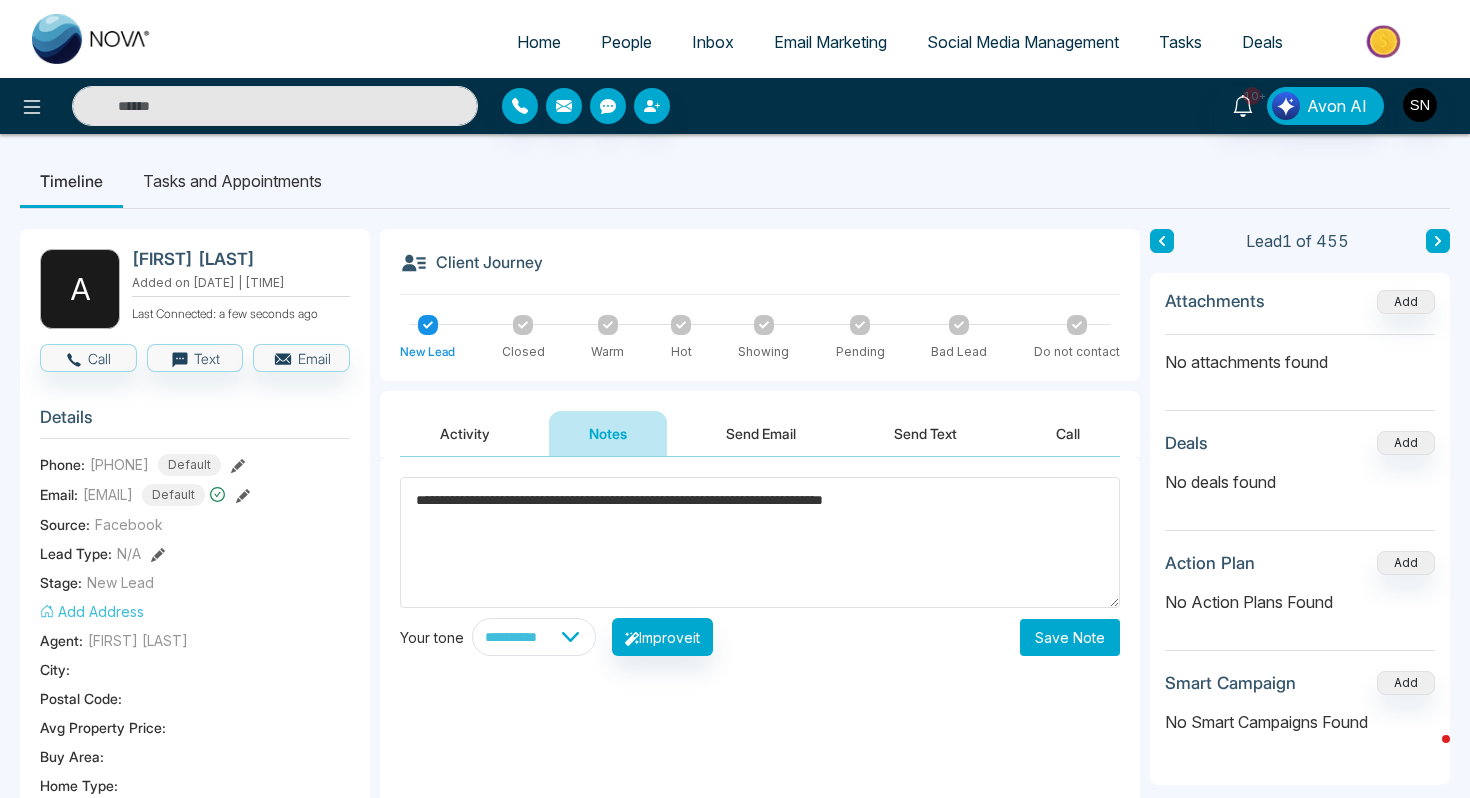 click on "**********" at bounding box center [760, 542] 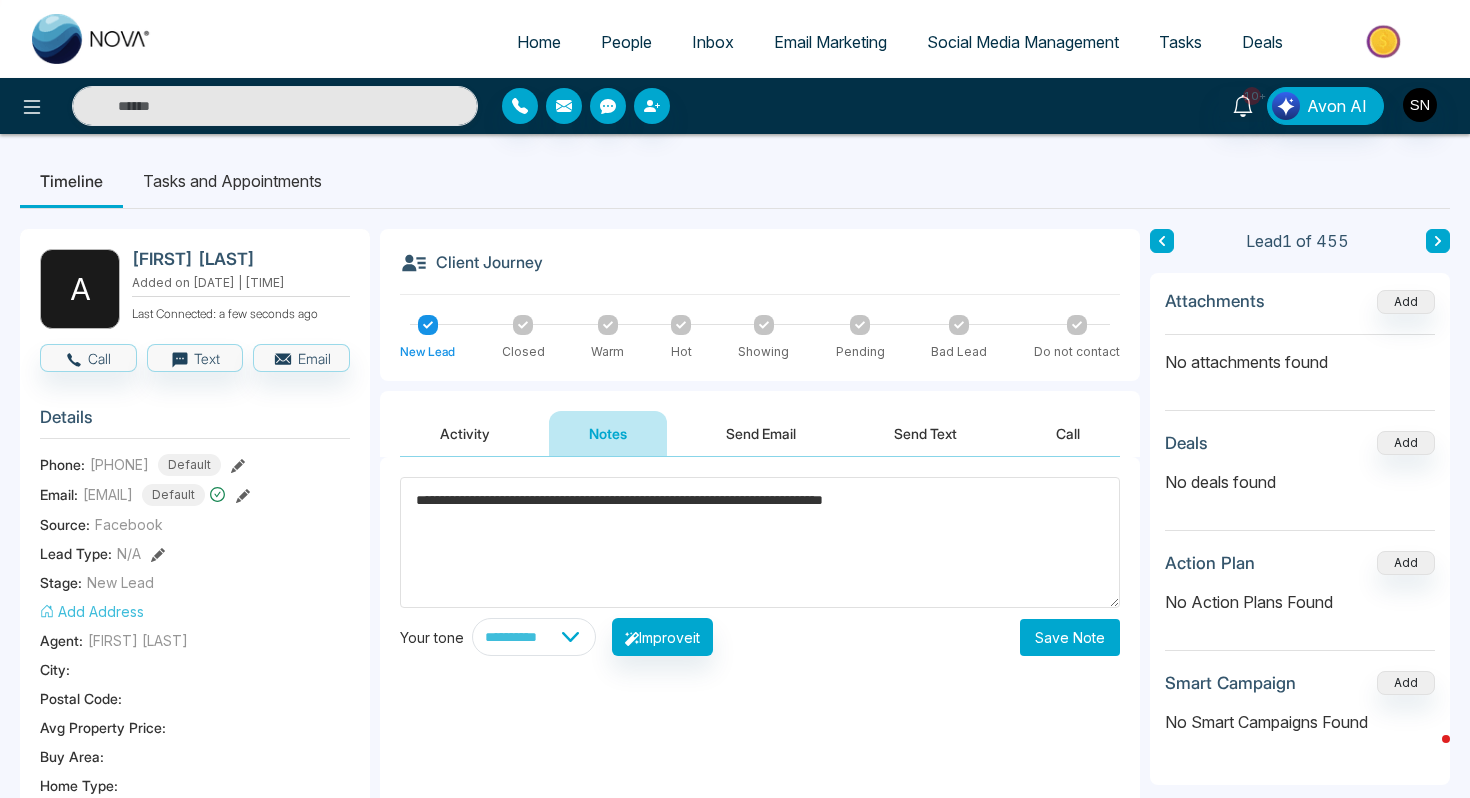 type on "**********" 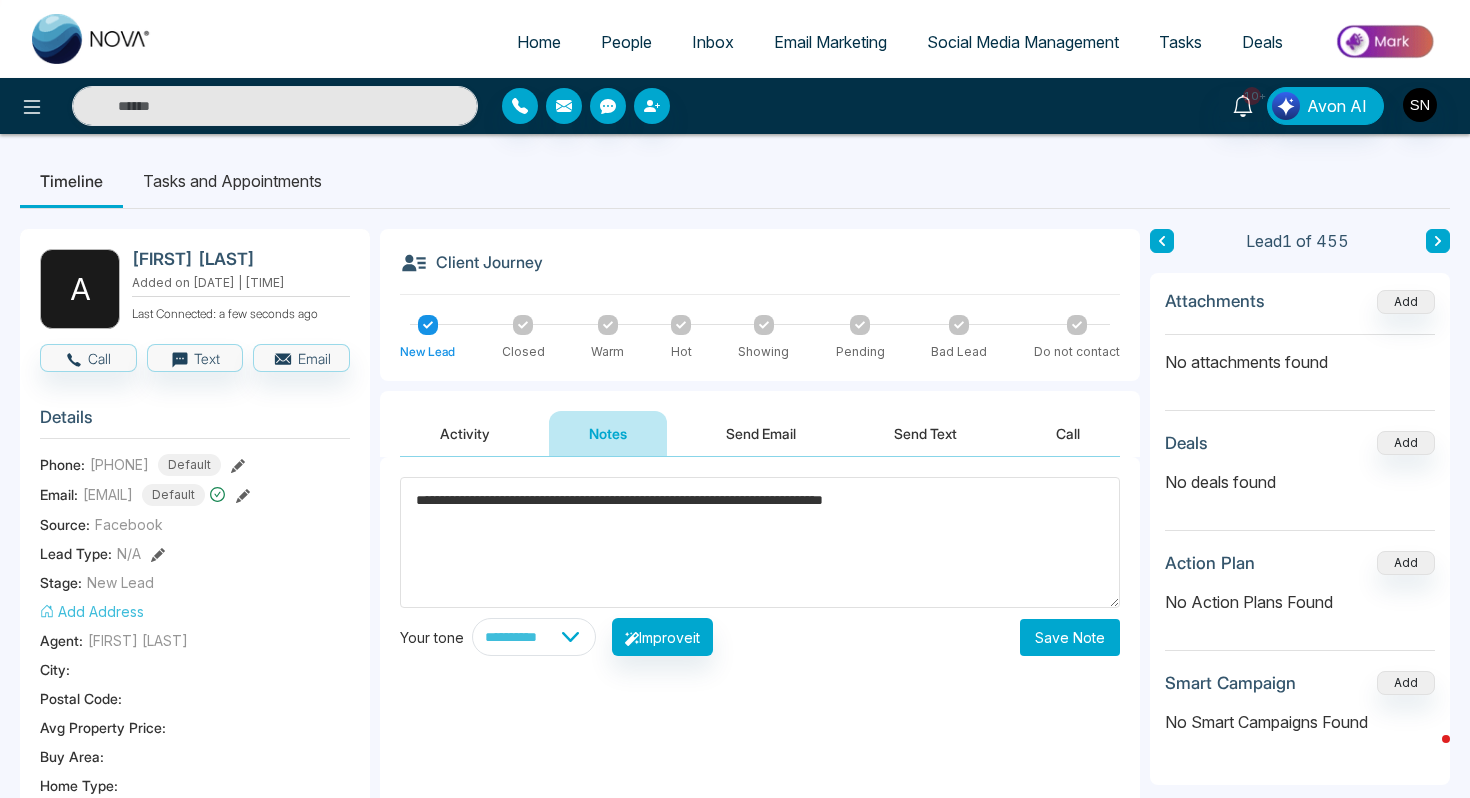 click on "Save Note" at bounding box center [1070, 637] 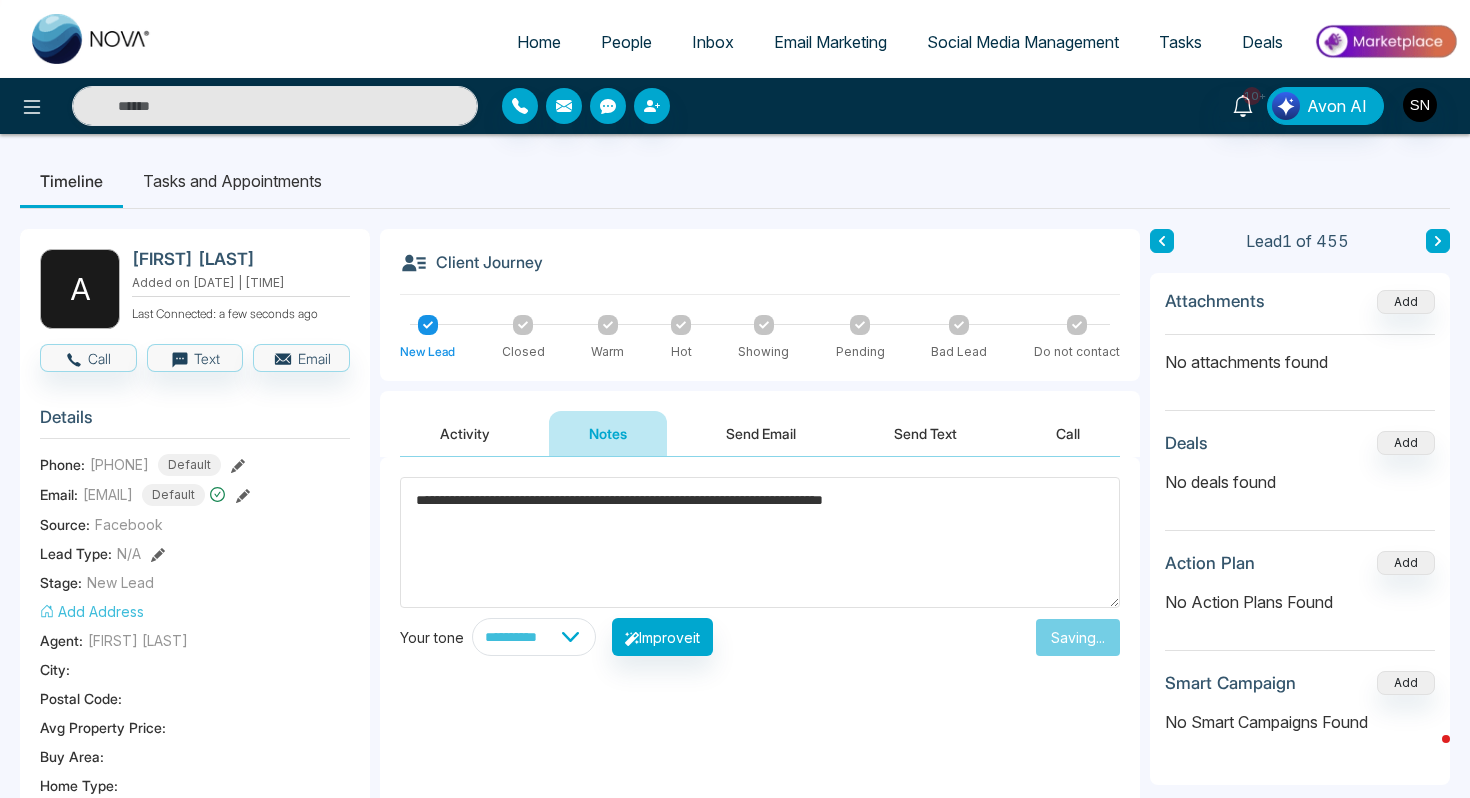 type 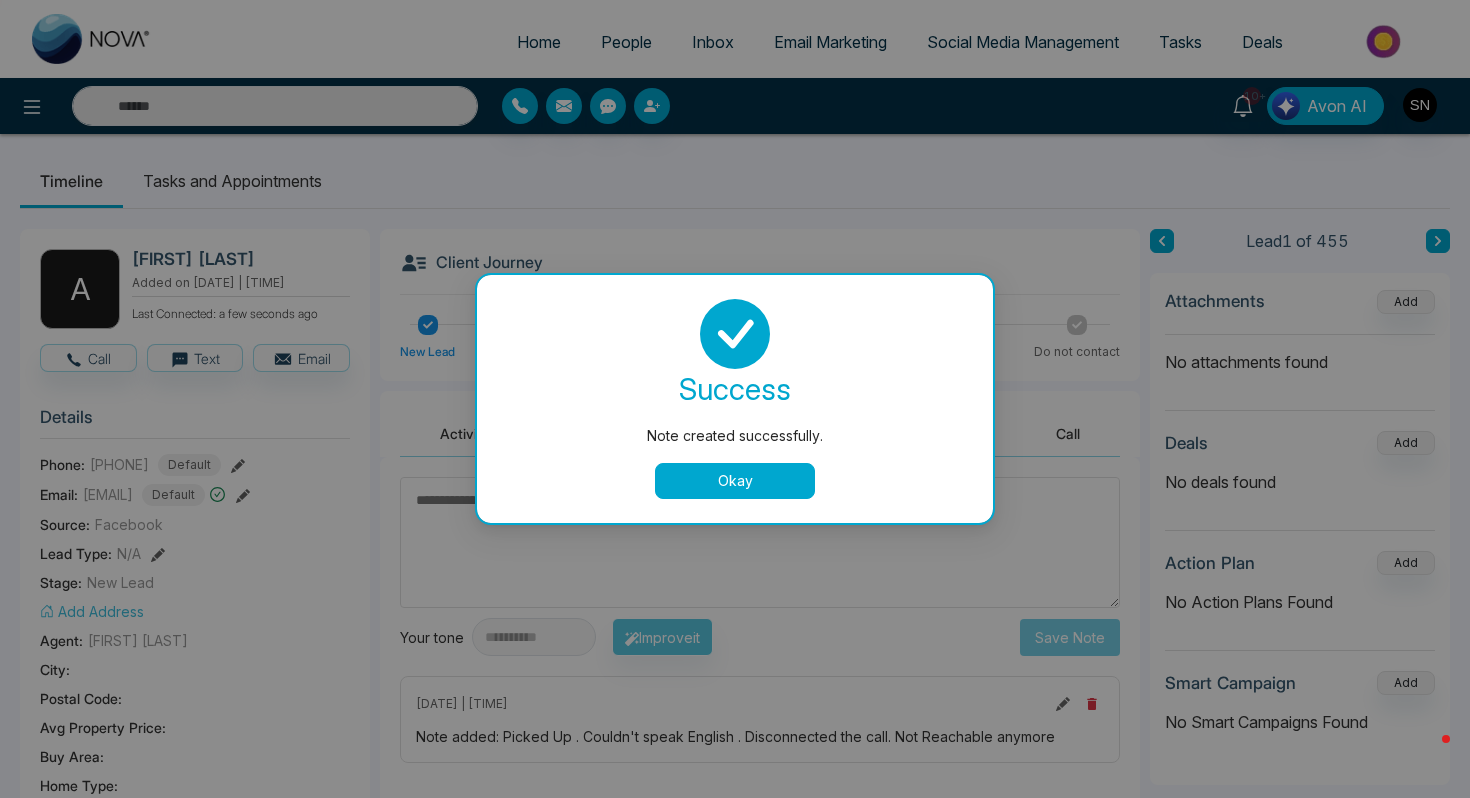click on "Okay" at bounding box center (735, 481) 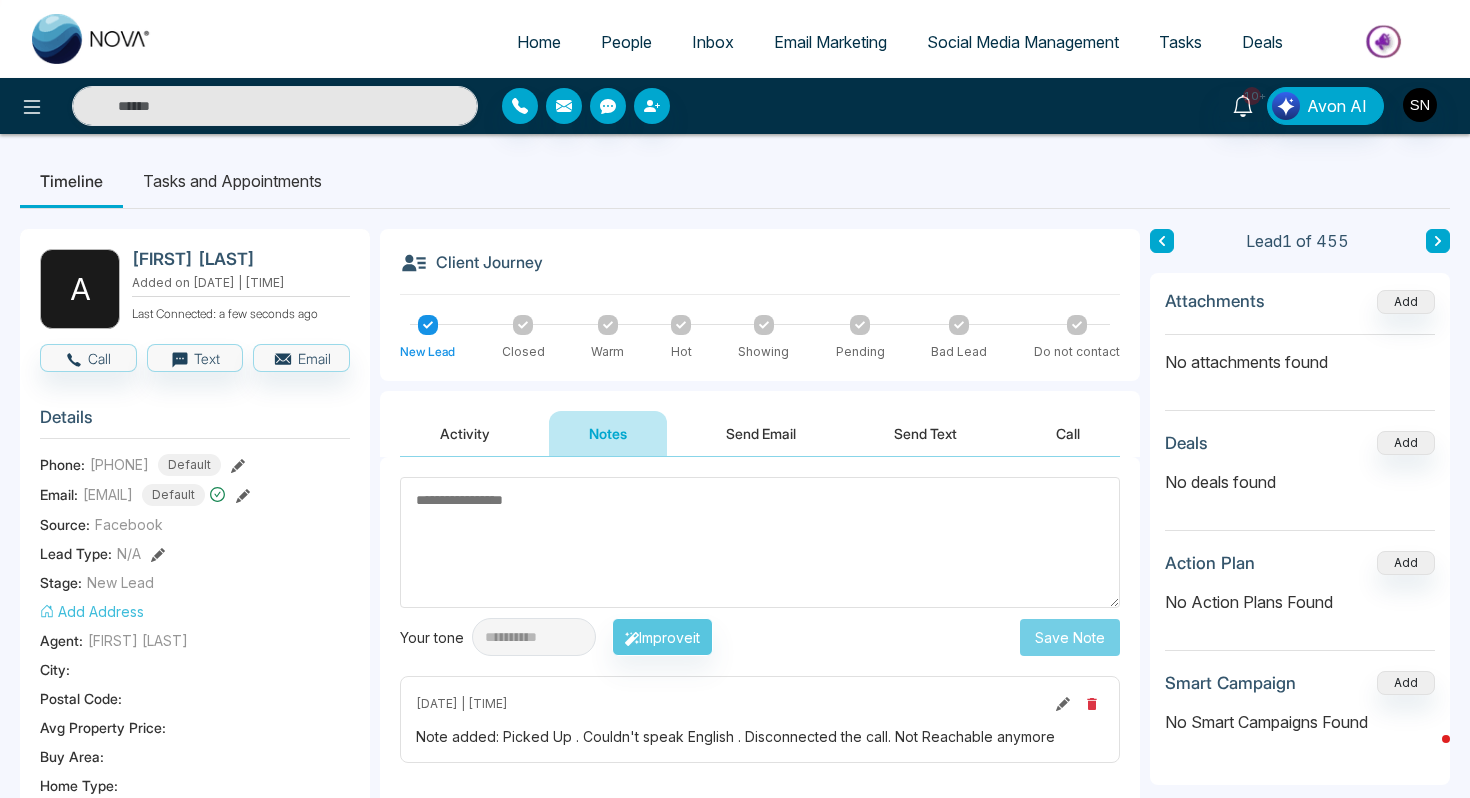click on "People" at bounding box center [626, 42] 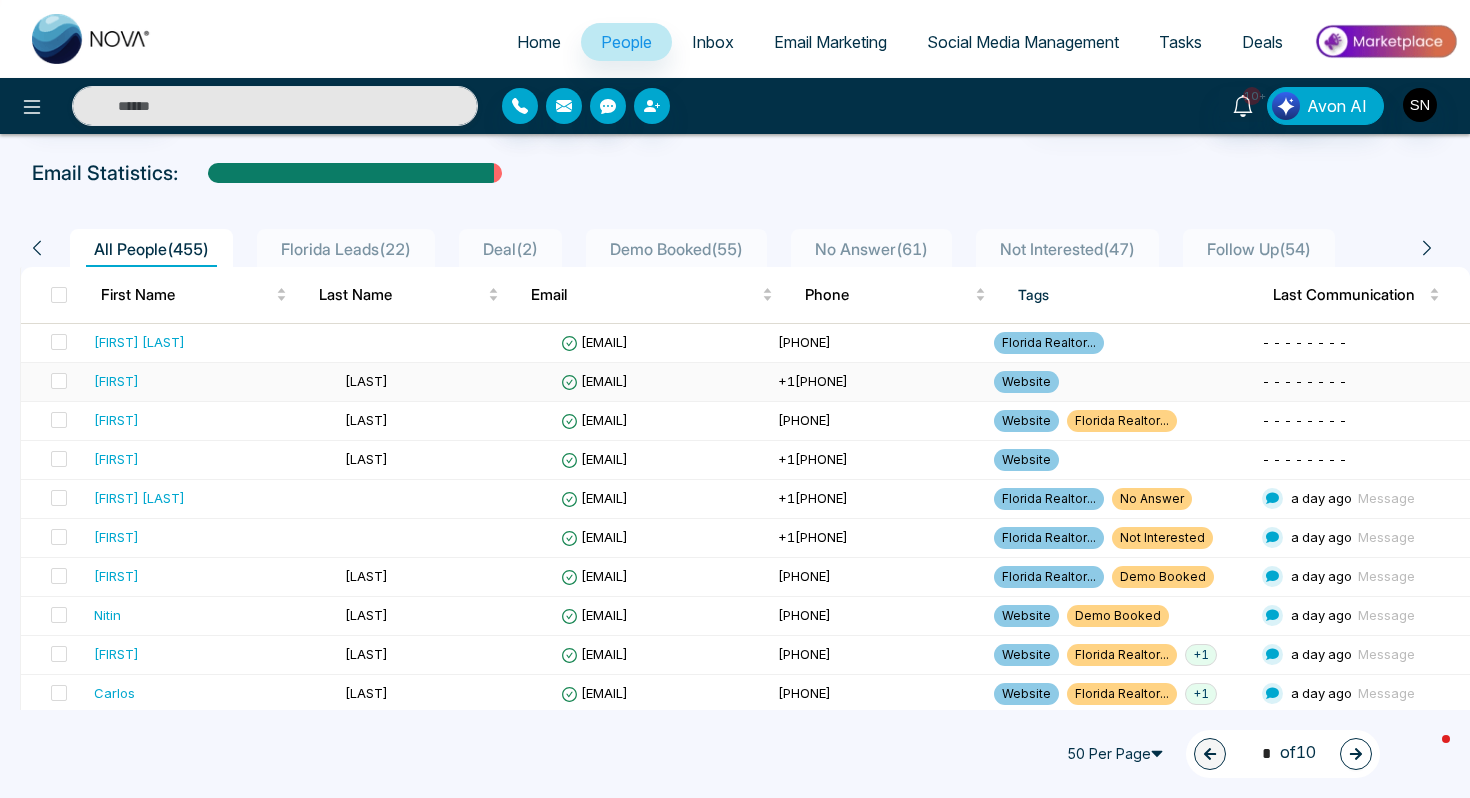 scroll, scrollTop: 81, scrollLeft: 0, axis: vertical 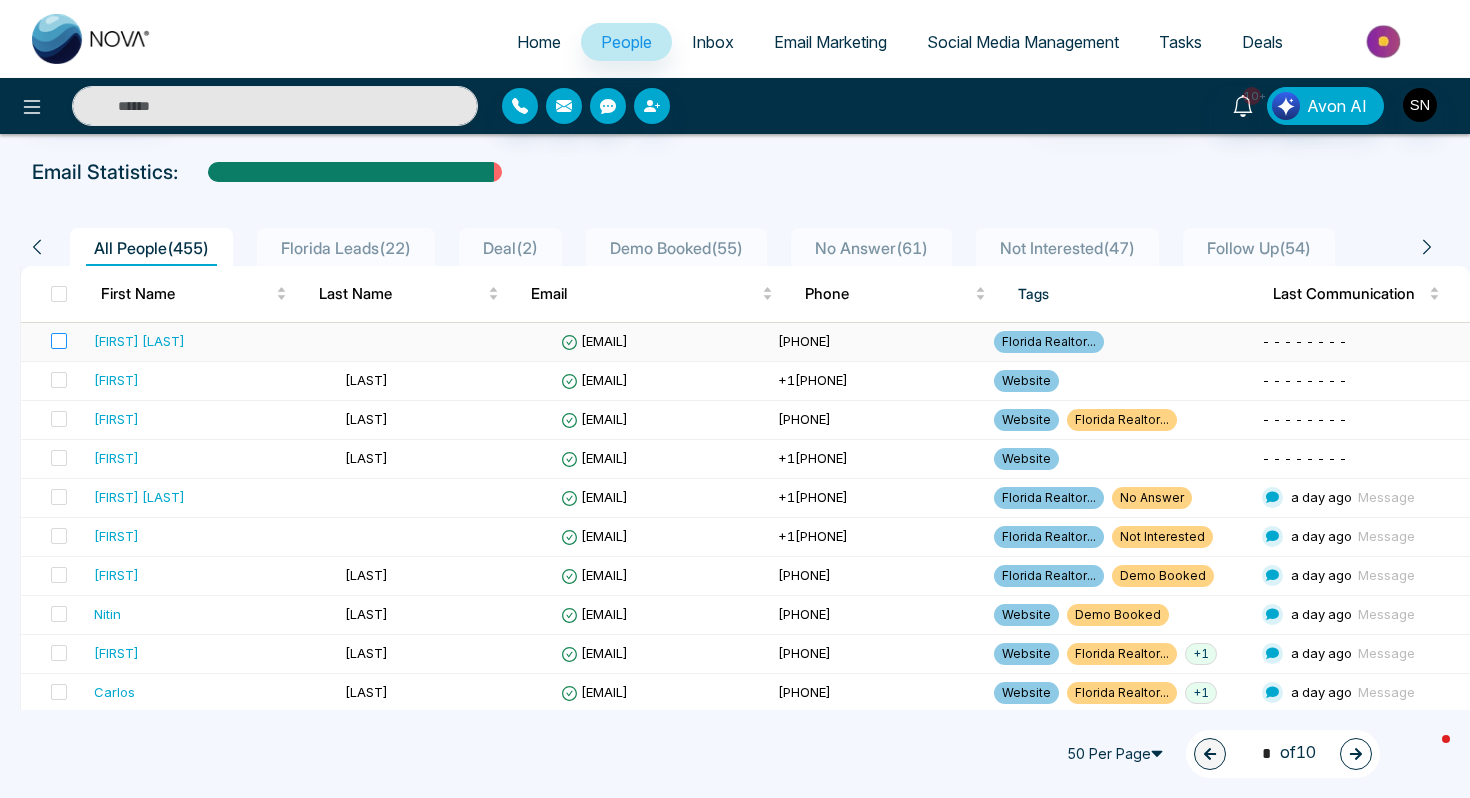 click at bounding box center (53, 342) 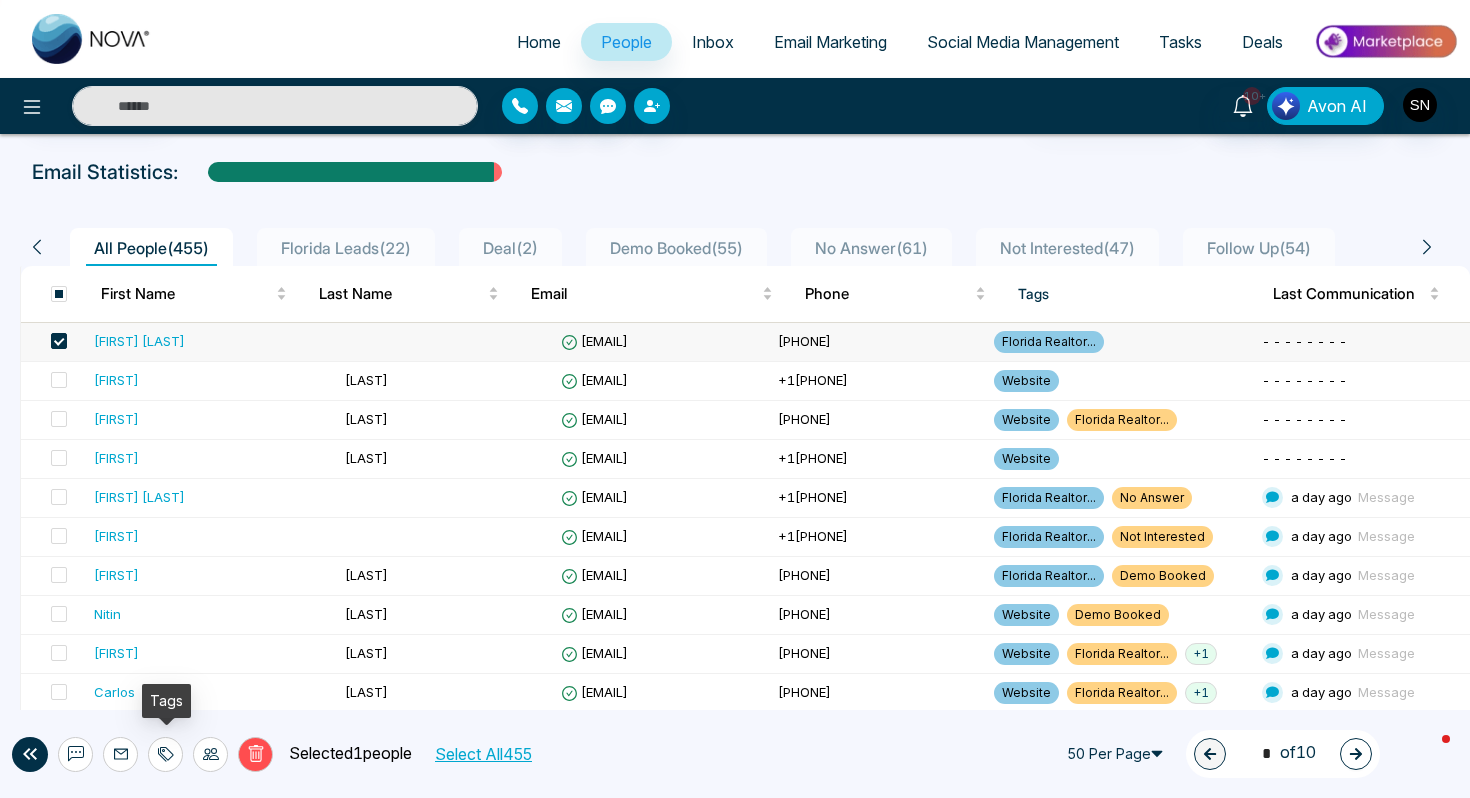 click 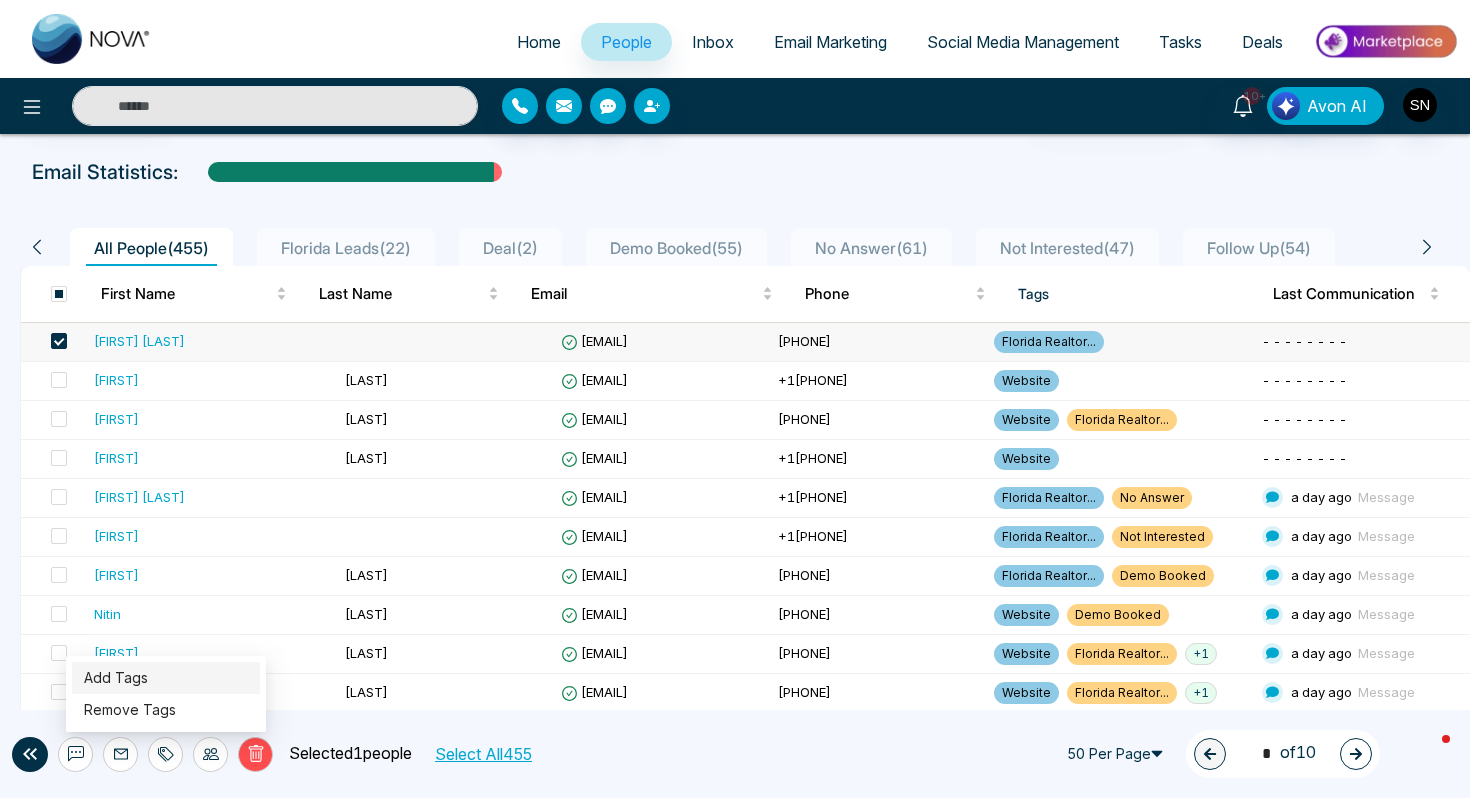 click on "Add Tags" at bounding box center [116, 677] 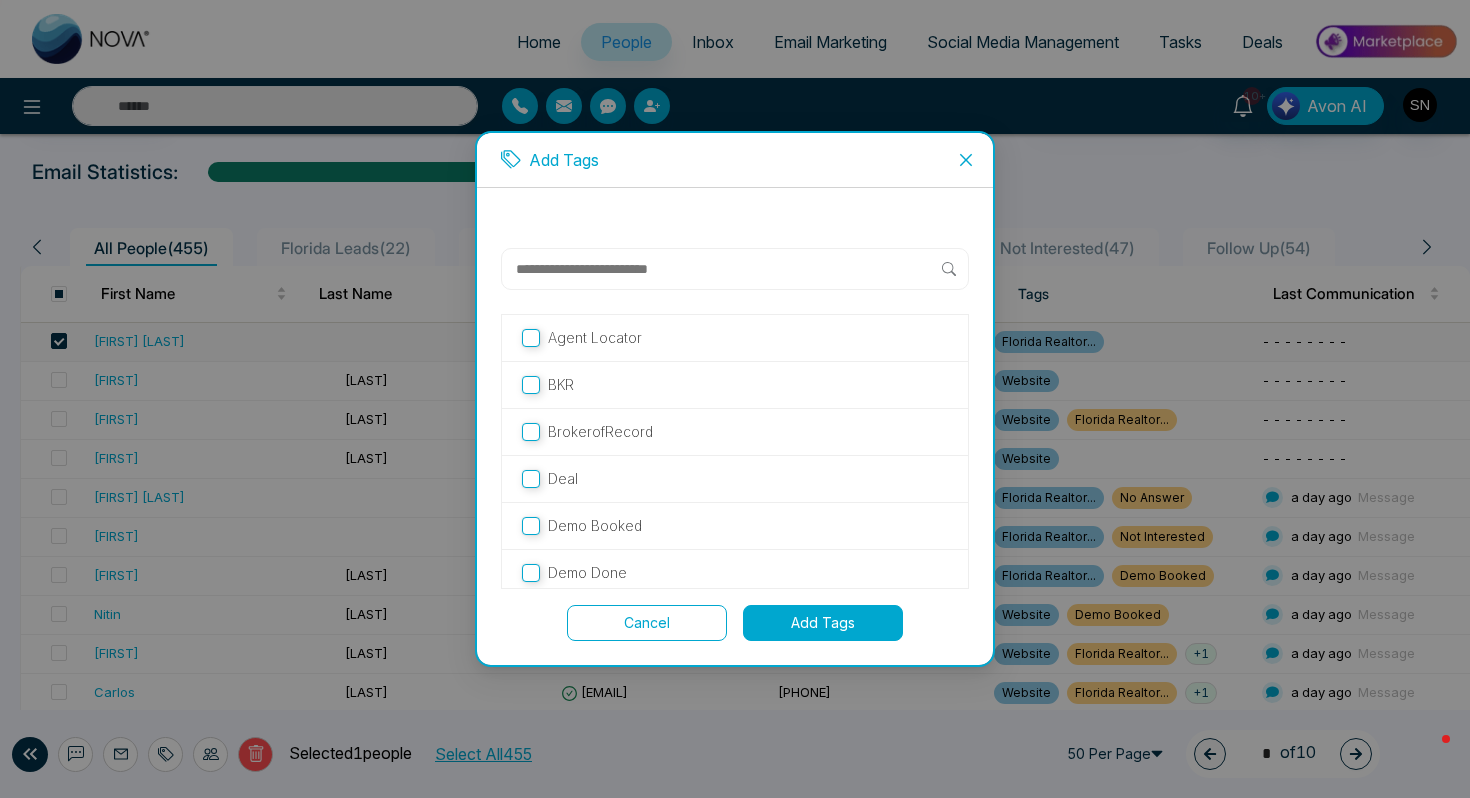 click at bounding box center [728, 269] 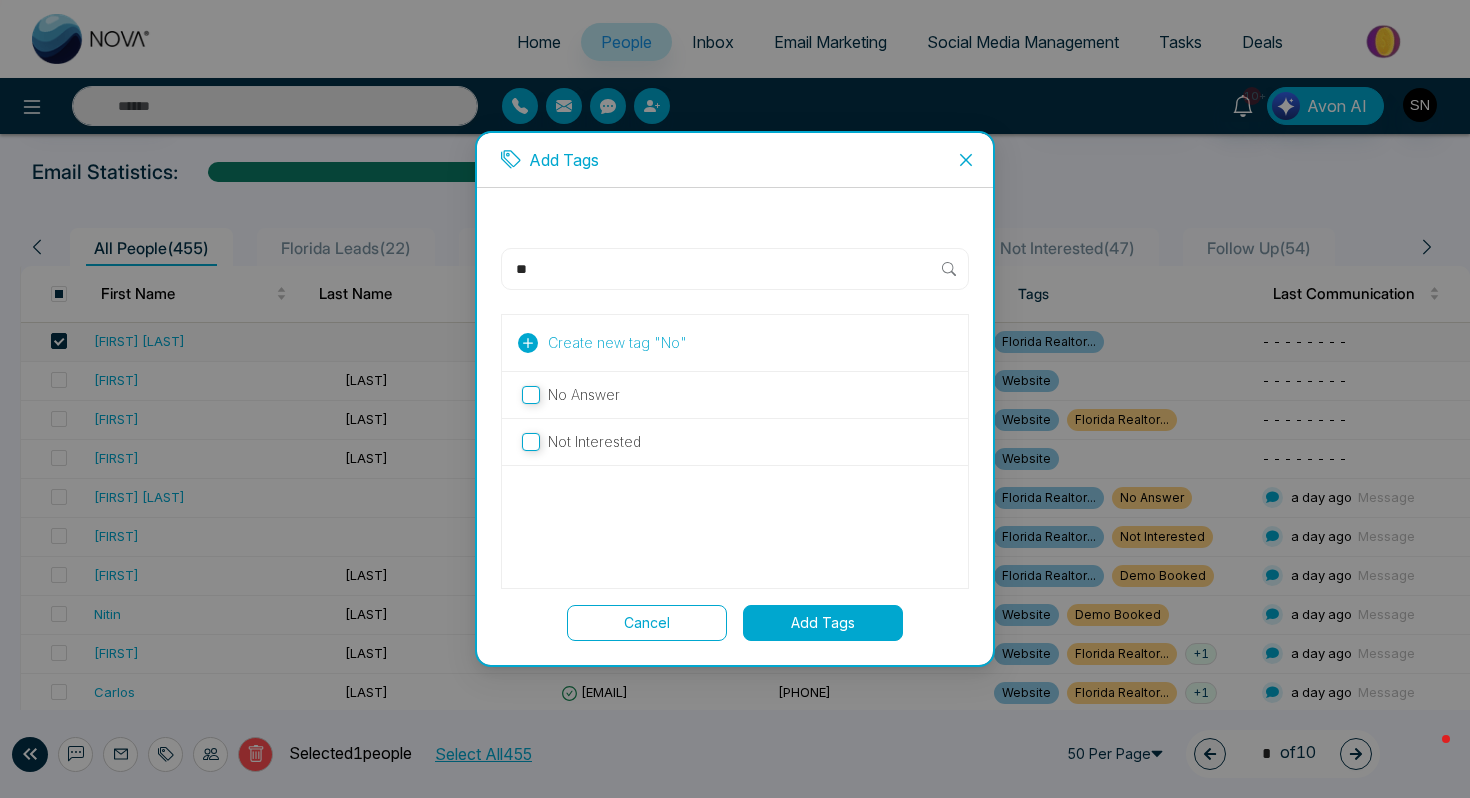 type on "**" 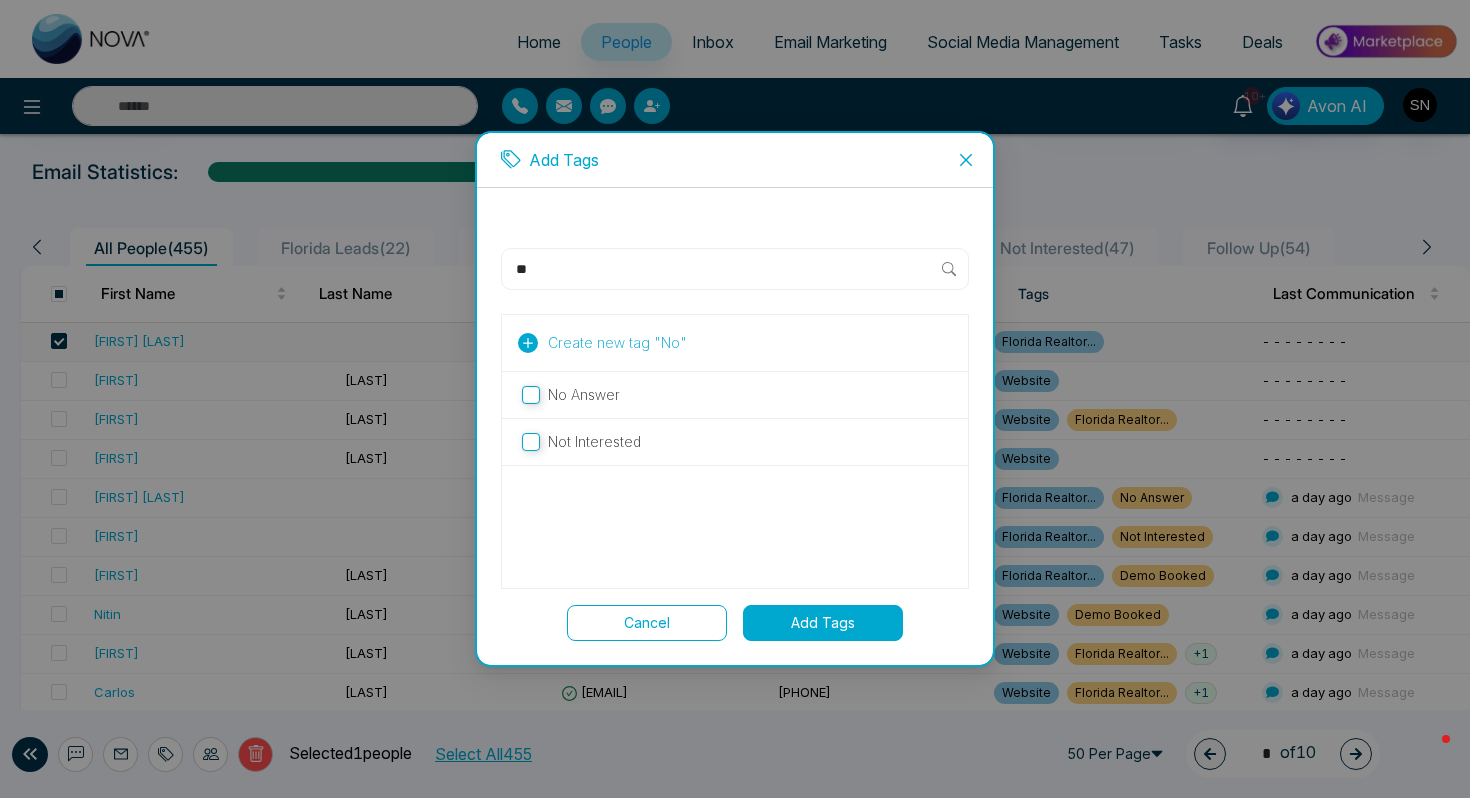 click on "Not Interested" at bounding box center (735, 442) 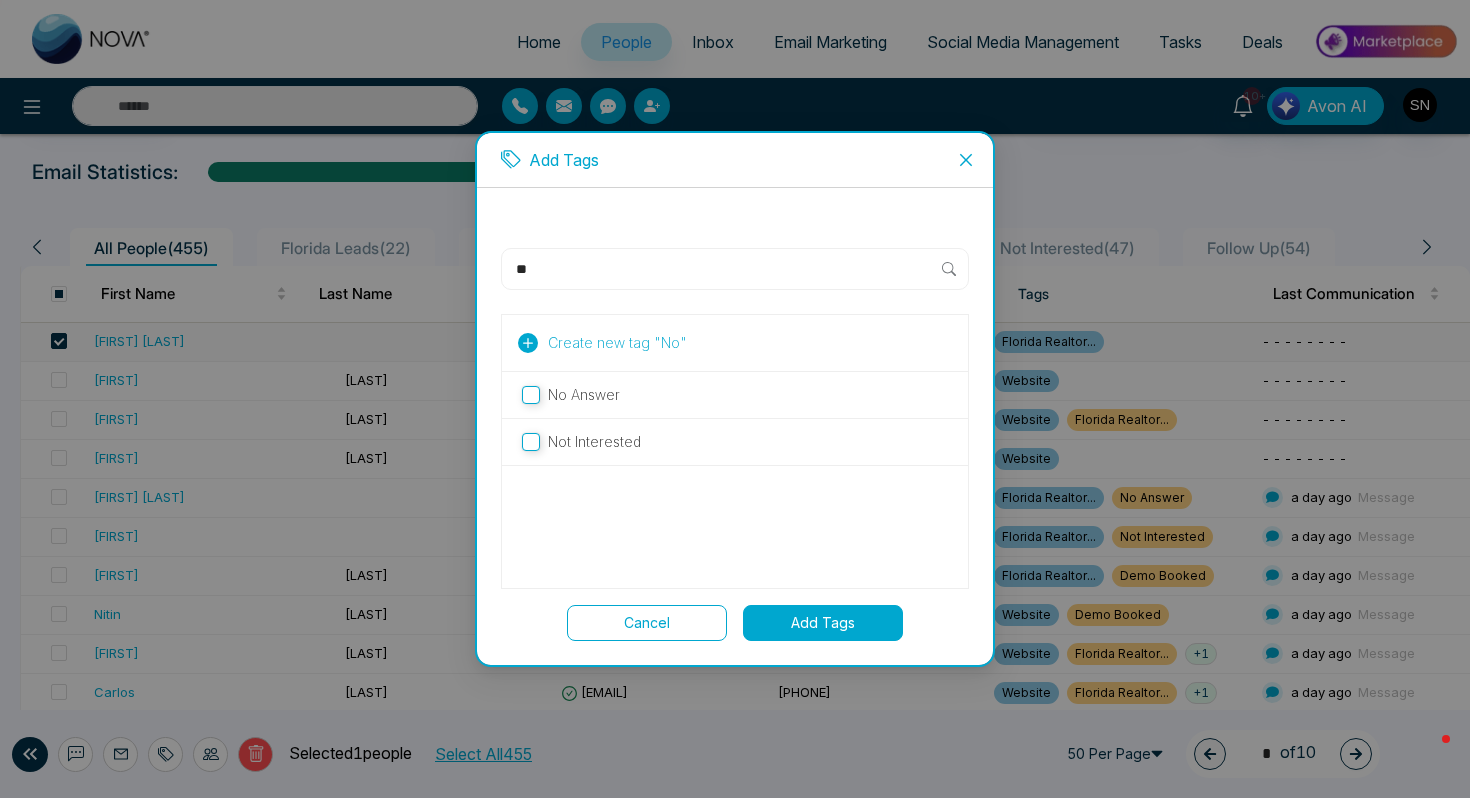 click on "Add Tags" at bounding box center (823, 623) 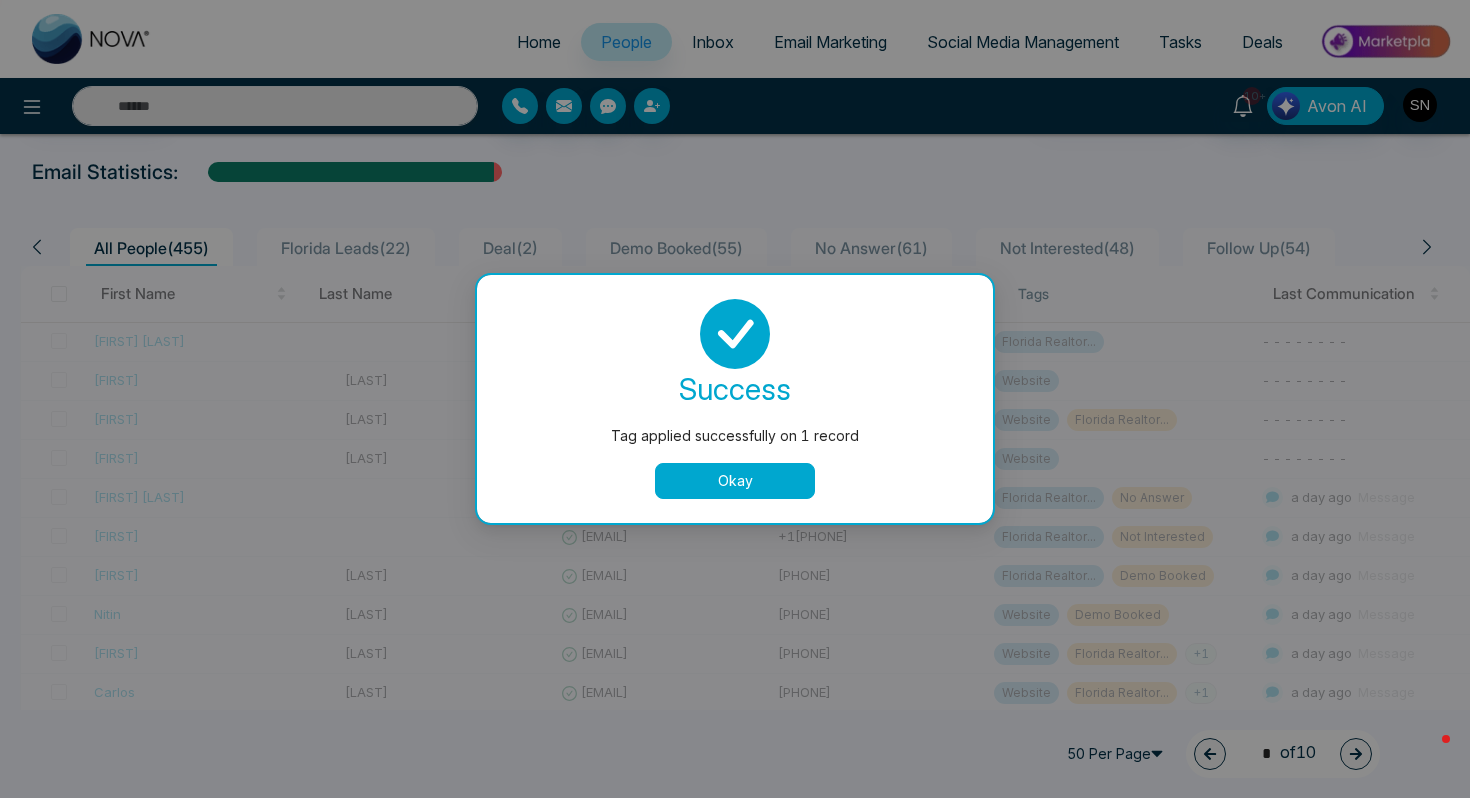 click on "Okay" at bounding box center [735, 481] 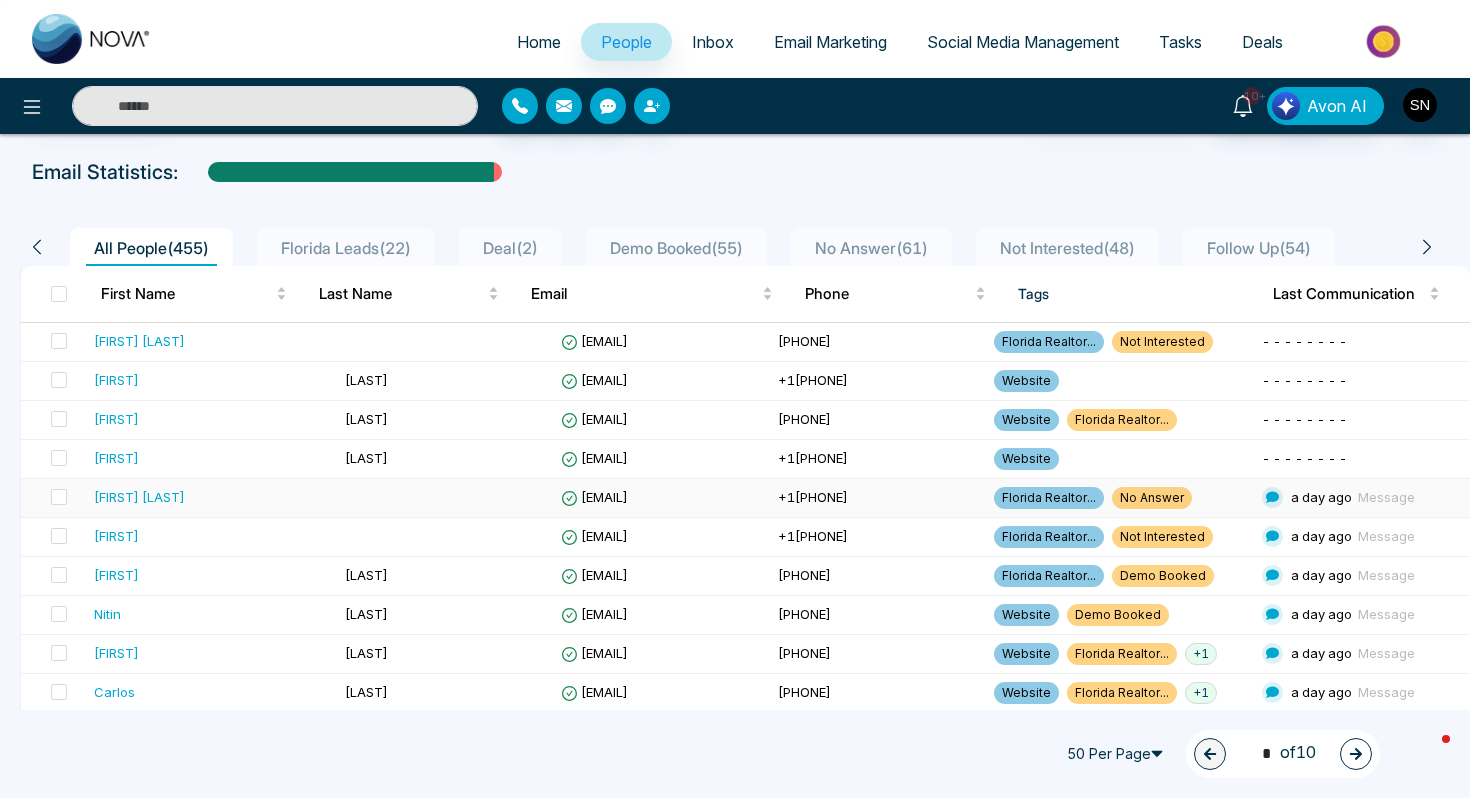 click on "[EMAIL]" at bounding box center (594, 497) 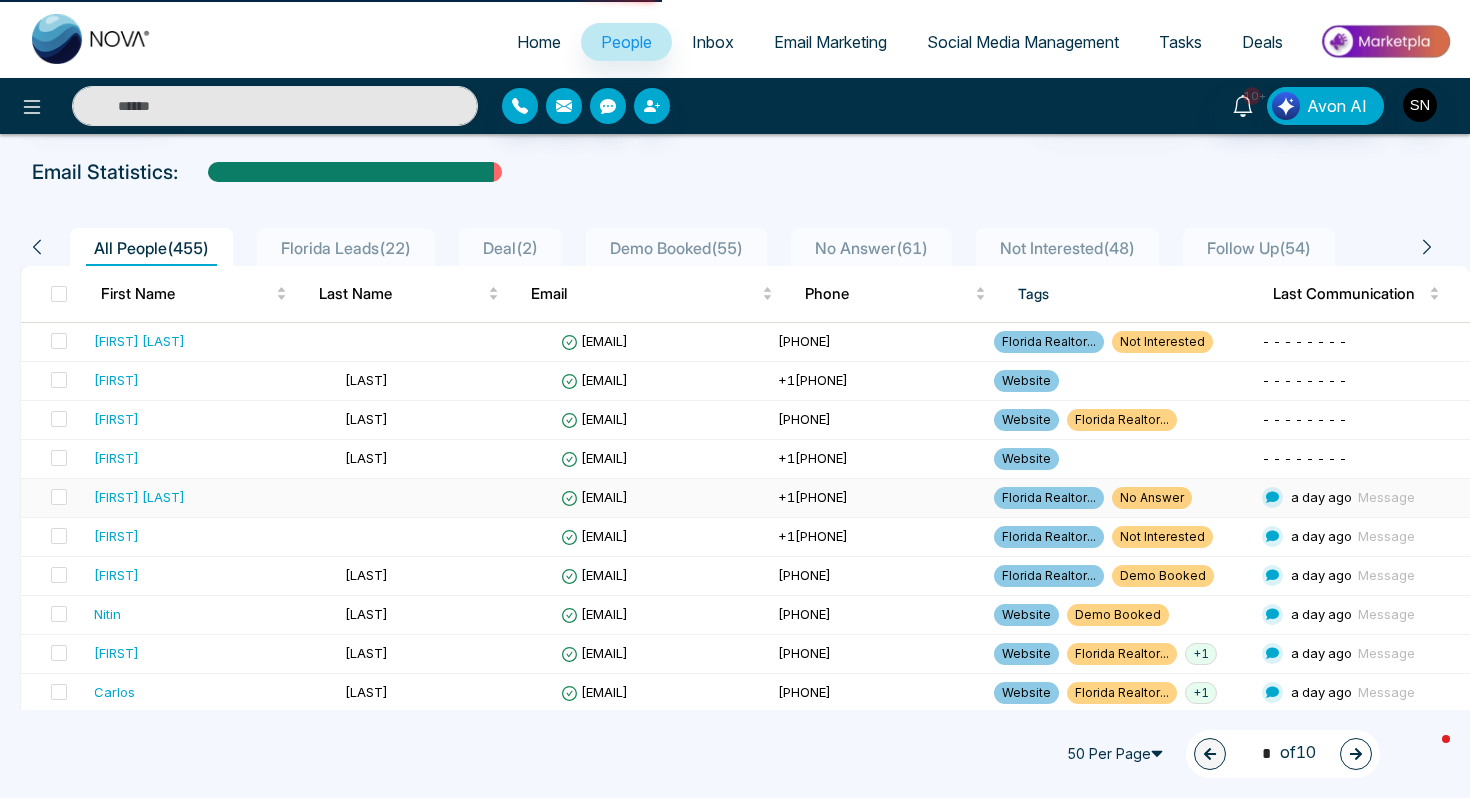 scroll, scrollTop: 0, scrollLeft: 0, axis: both 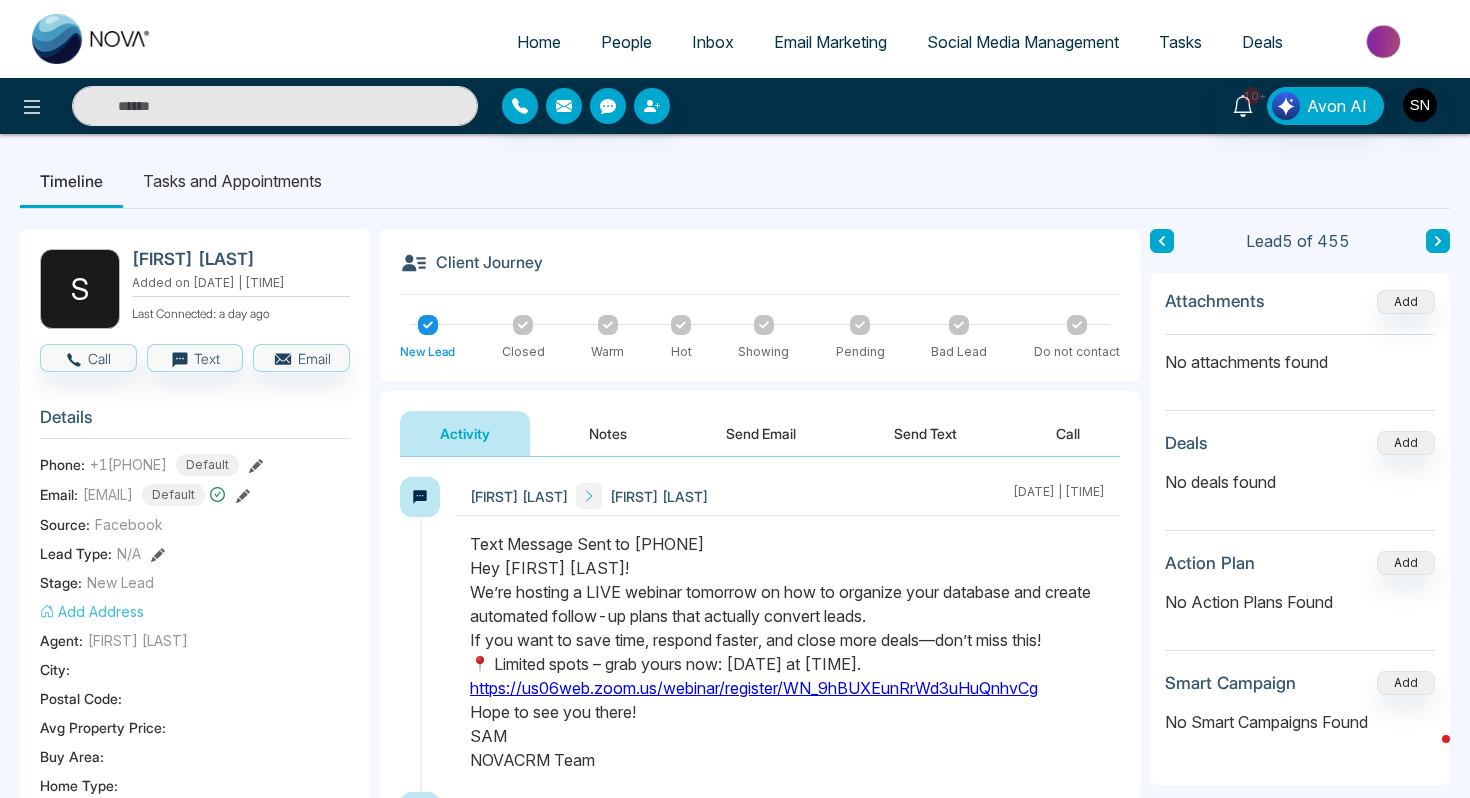 click on "Notes" at bounding box center (608, 433) 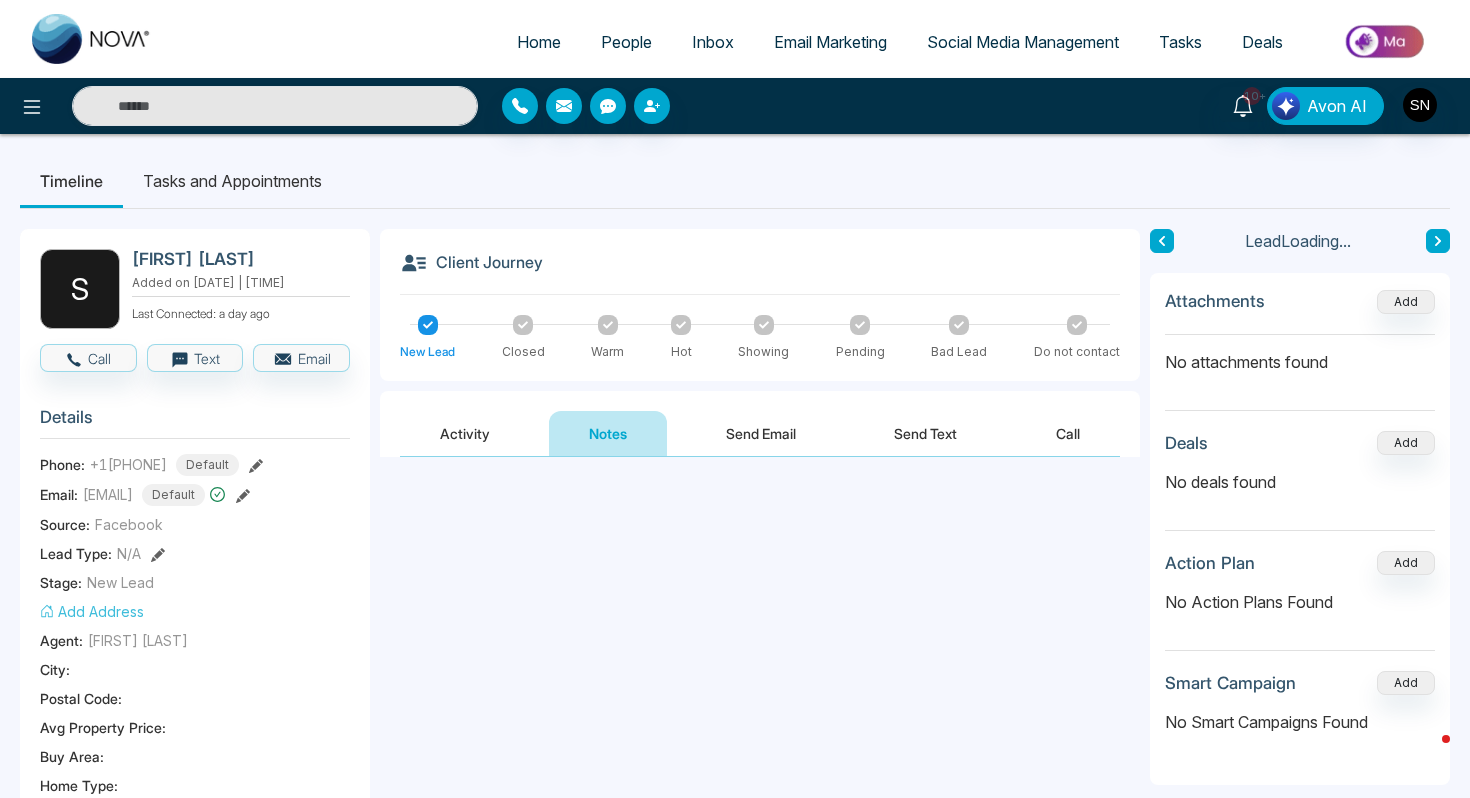 click at bounding box center [760, 542] 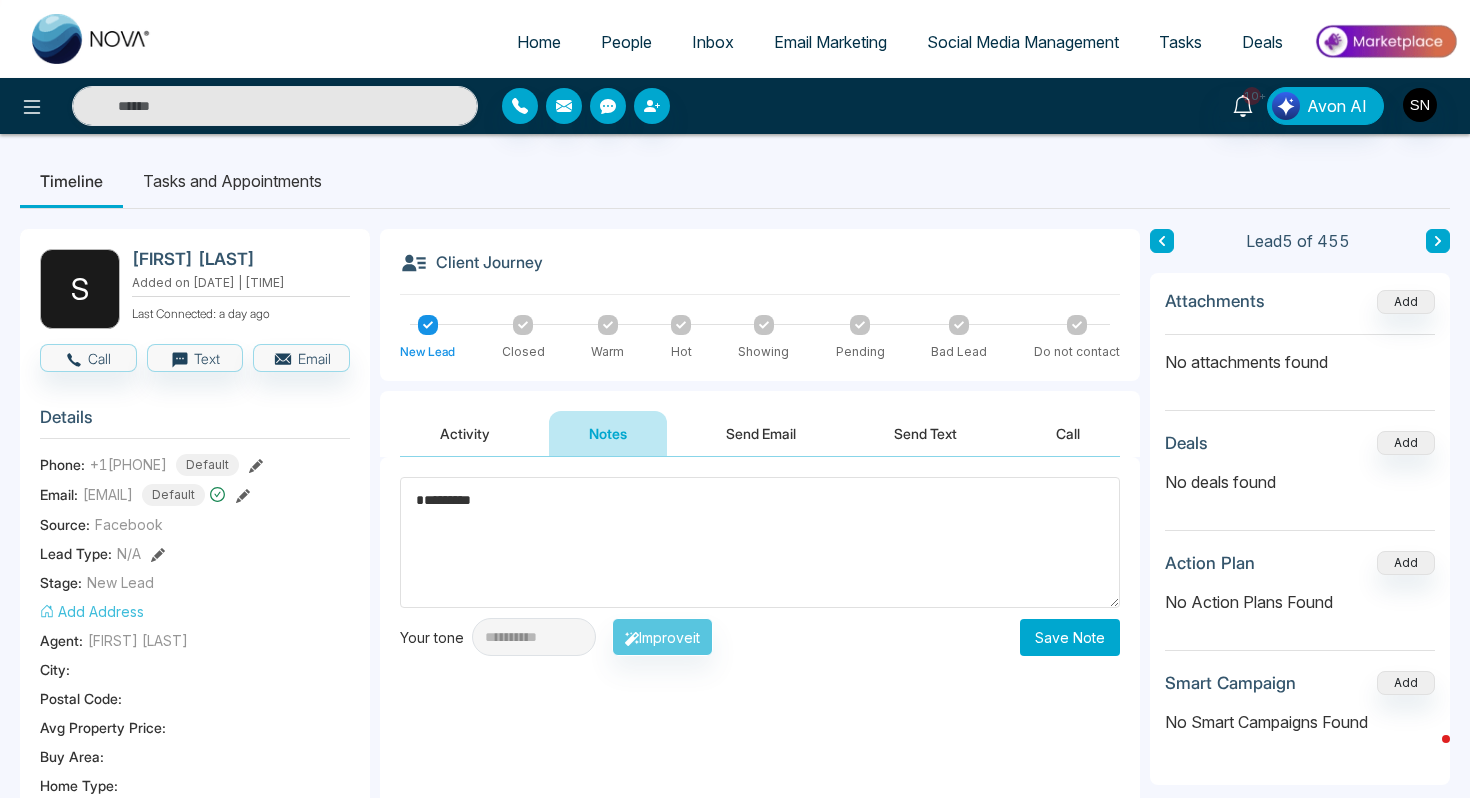 type on "*********" 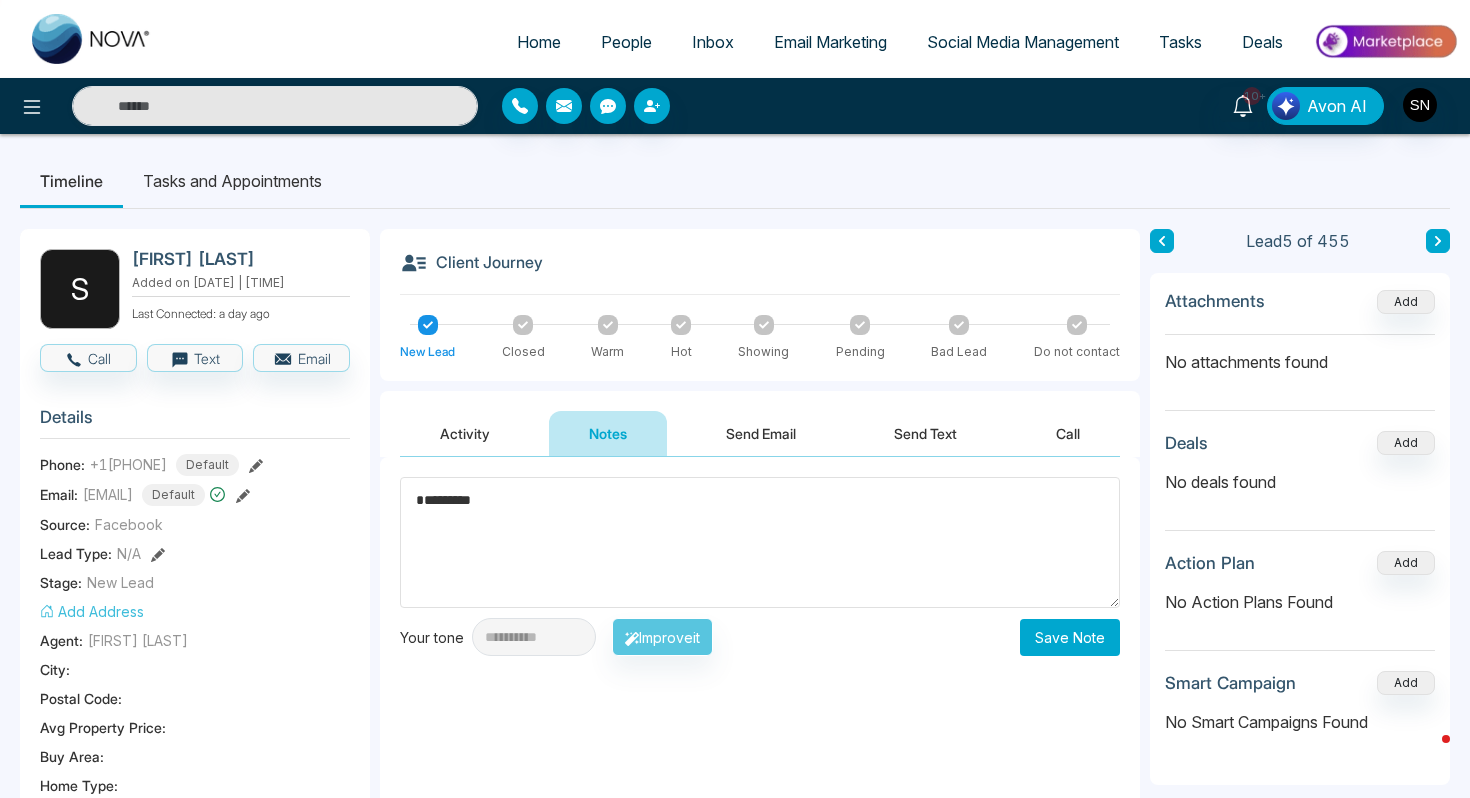 click on "**********" at bounding box center [760, 637] 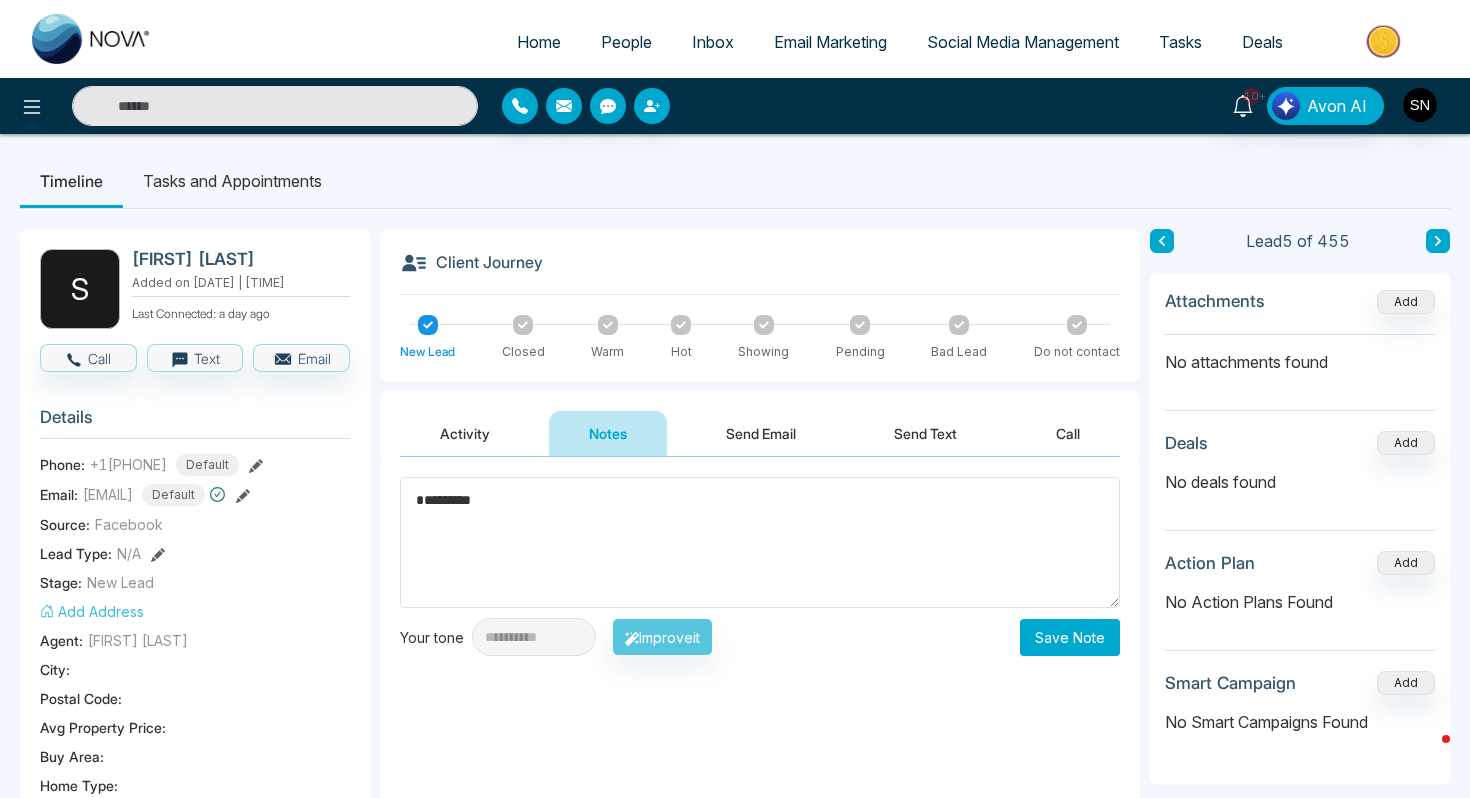 click on "Save Note" at bounding box center (1070, 637) 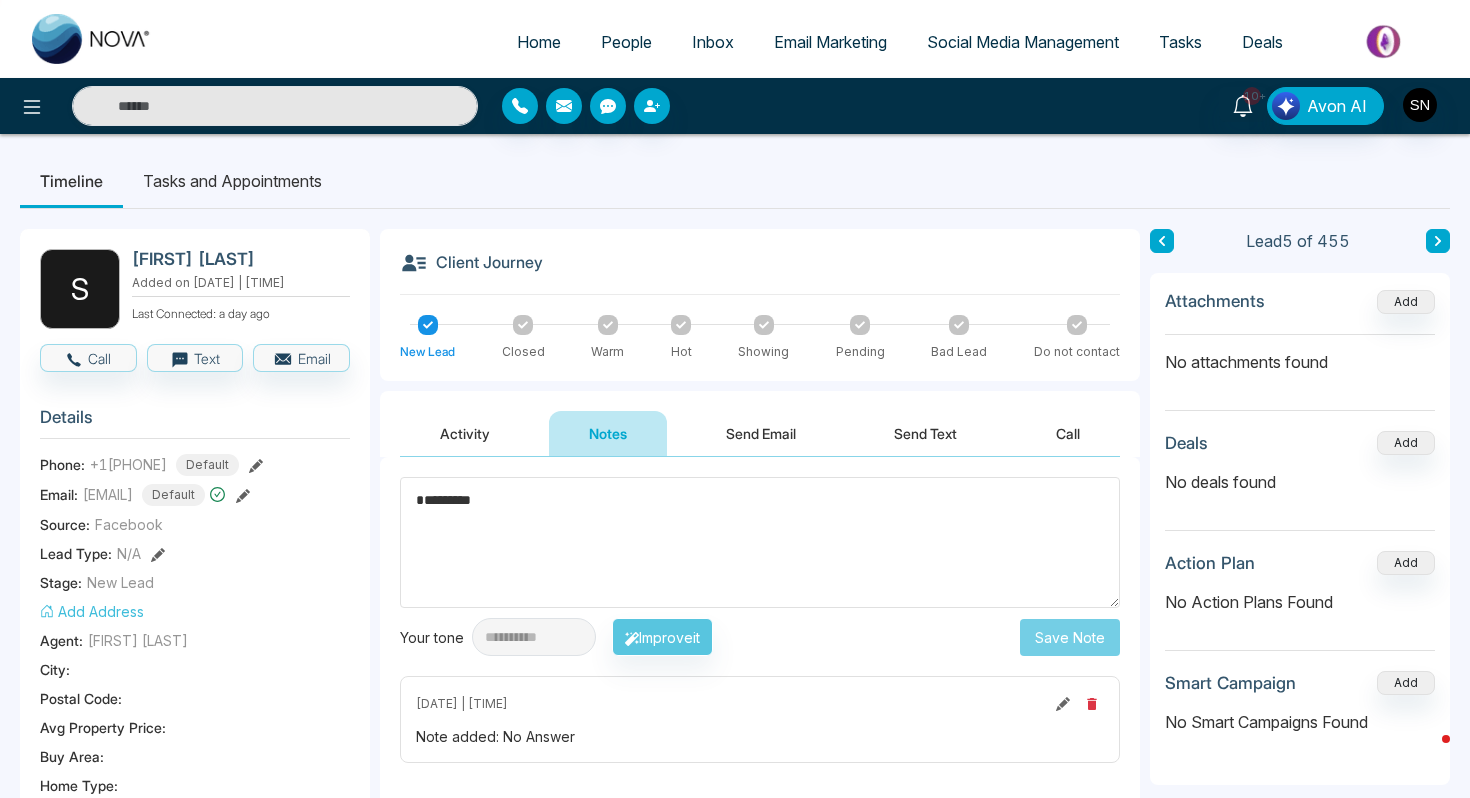 type 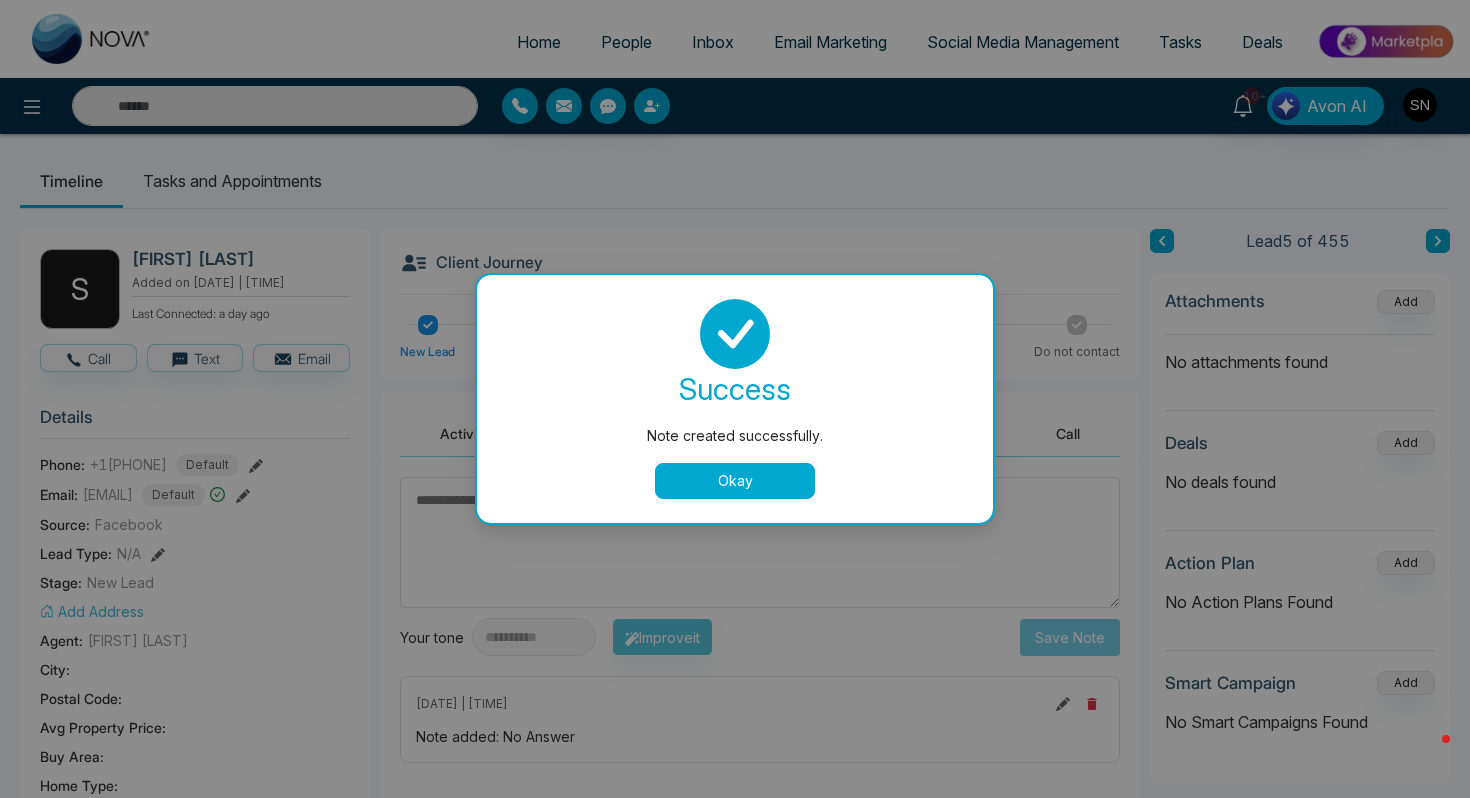 click on "Okay" at bounding box center [735, 481] 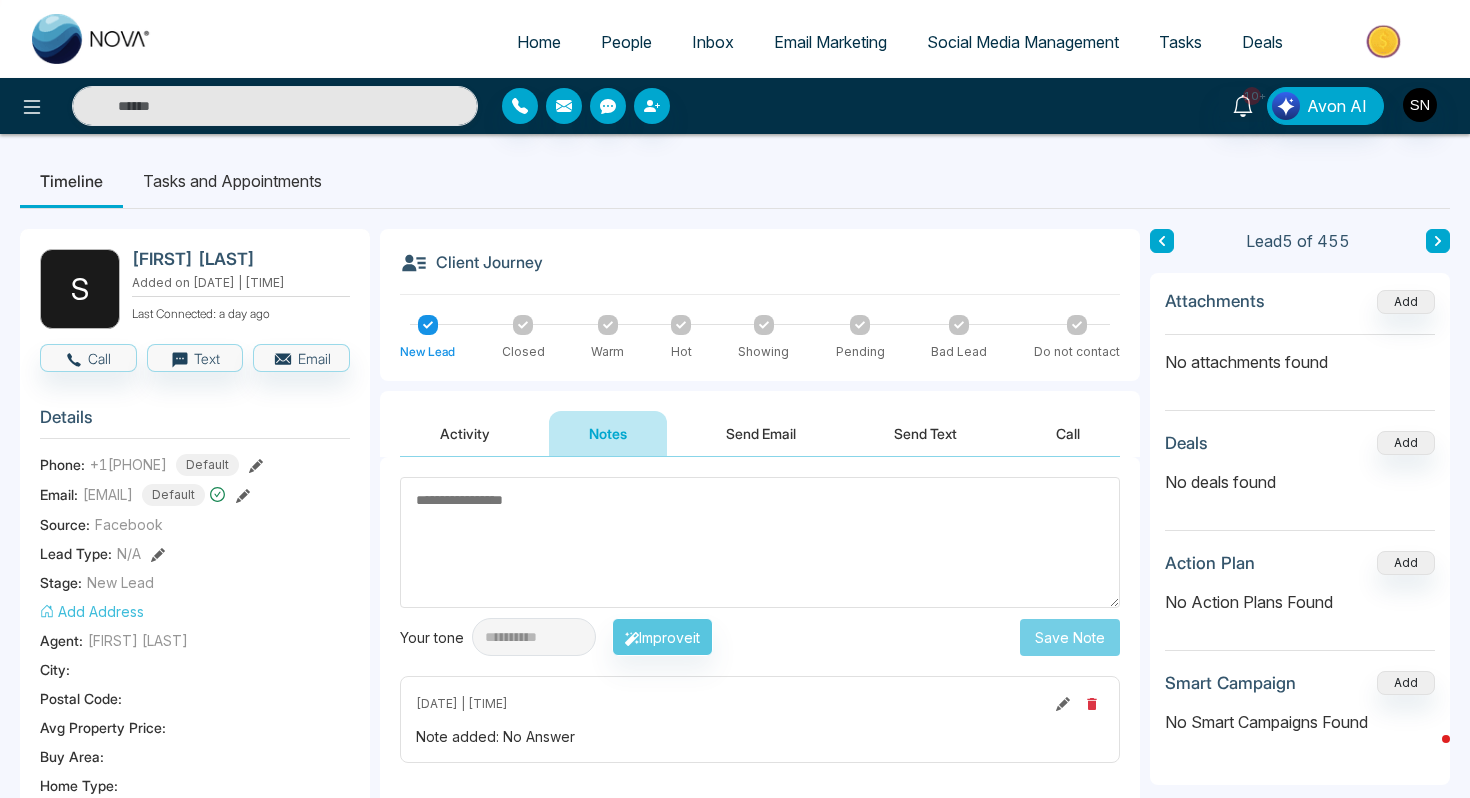 click at bounding box center (1438, 241) 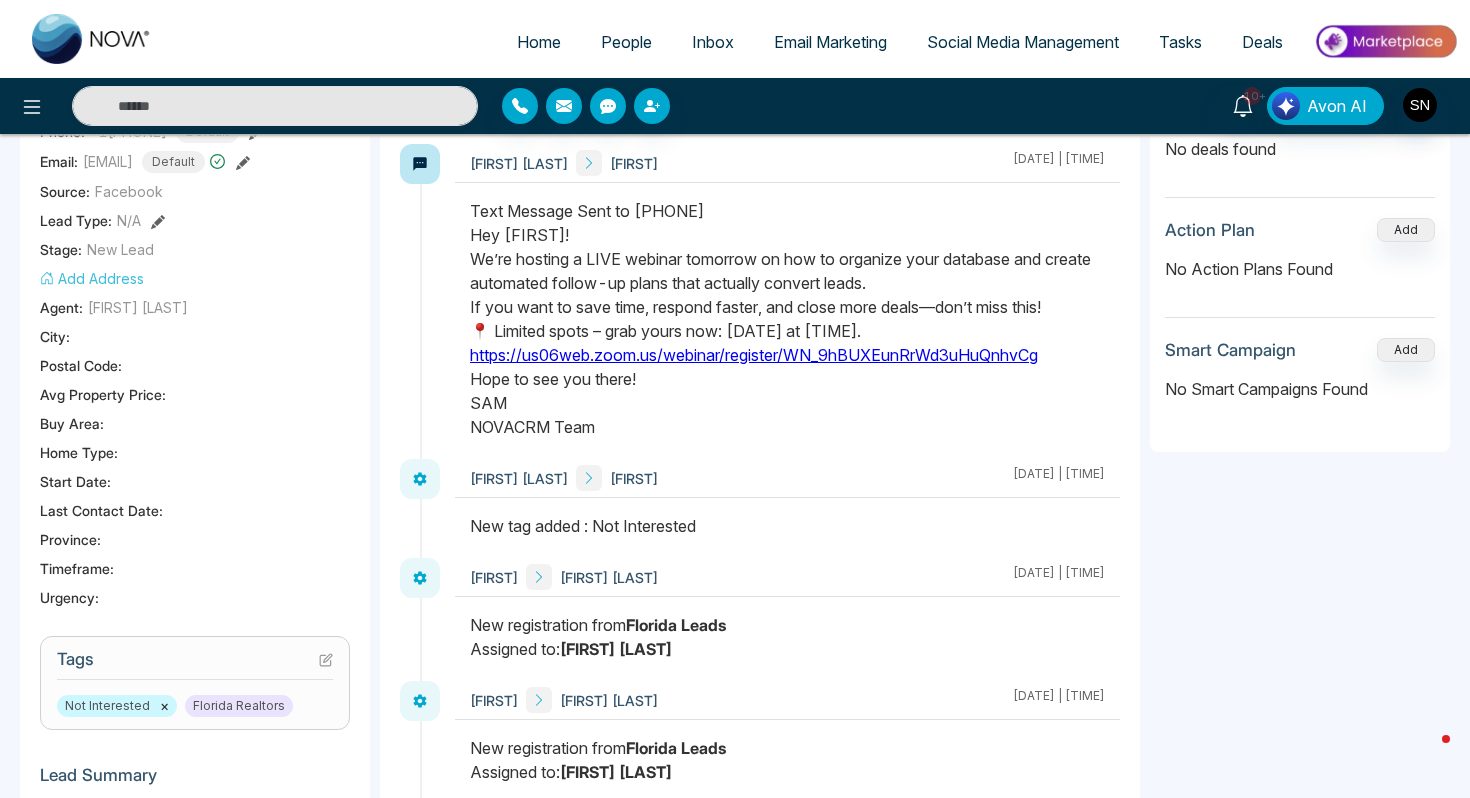 scroll, scrollTop: 0, scrollLeft: 0, axis: both 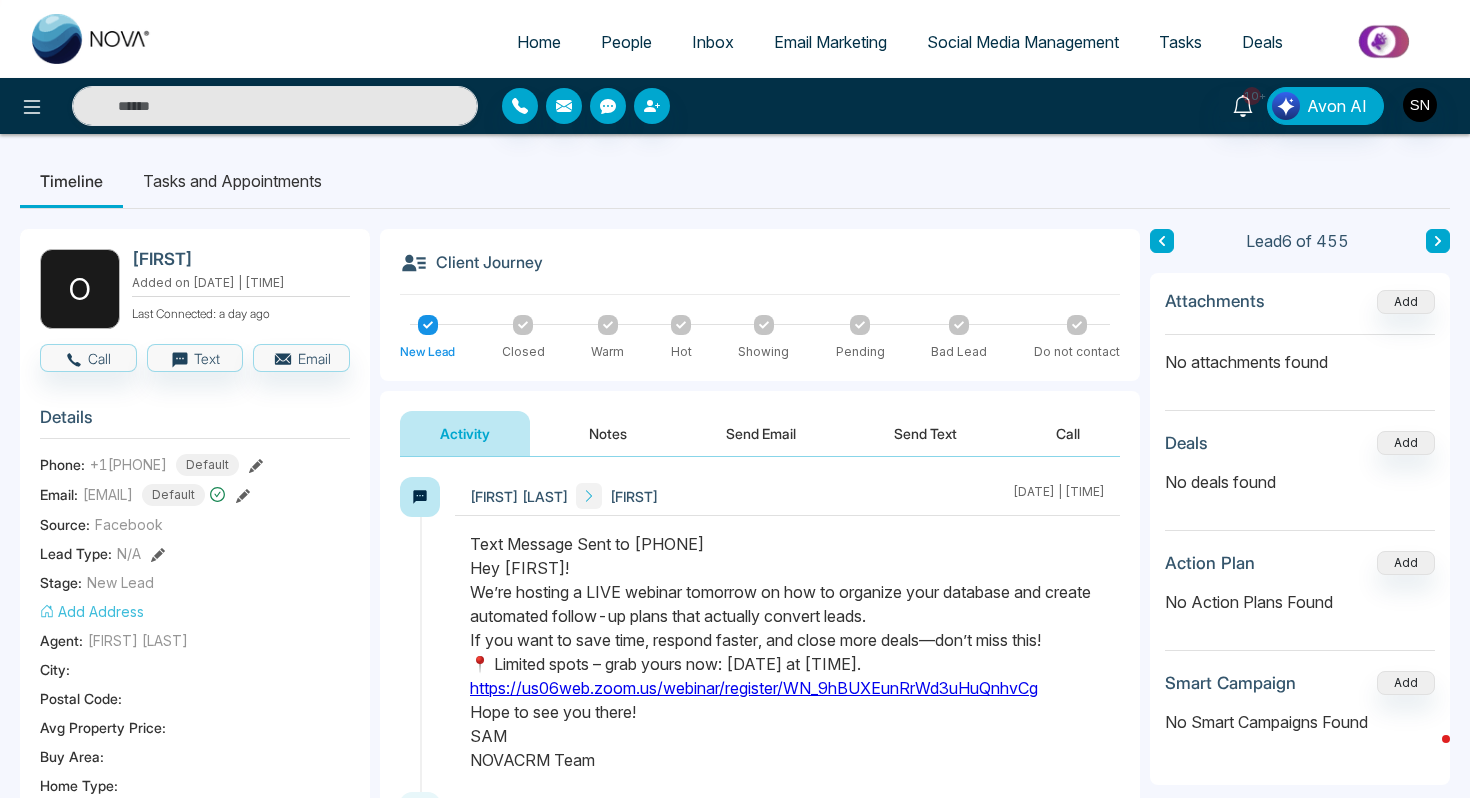 click at bounding box center [1438, 241] 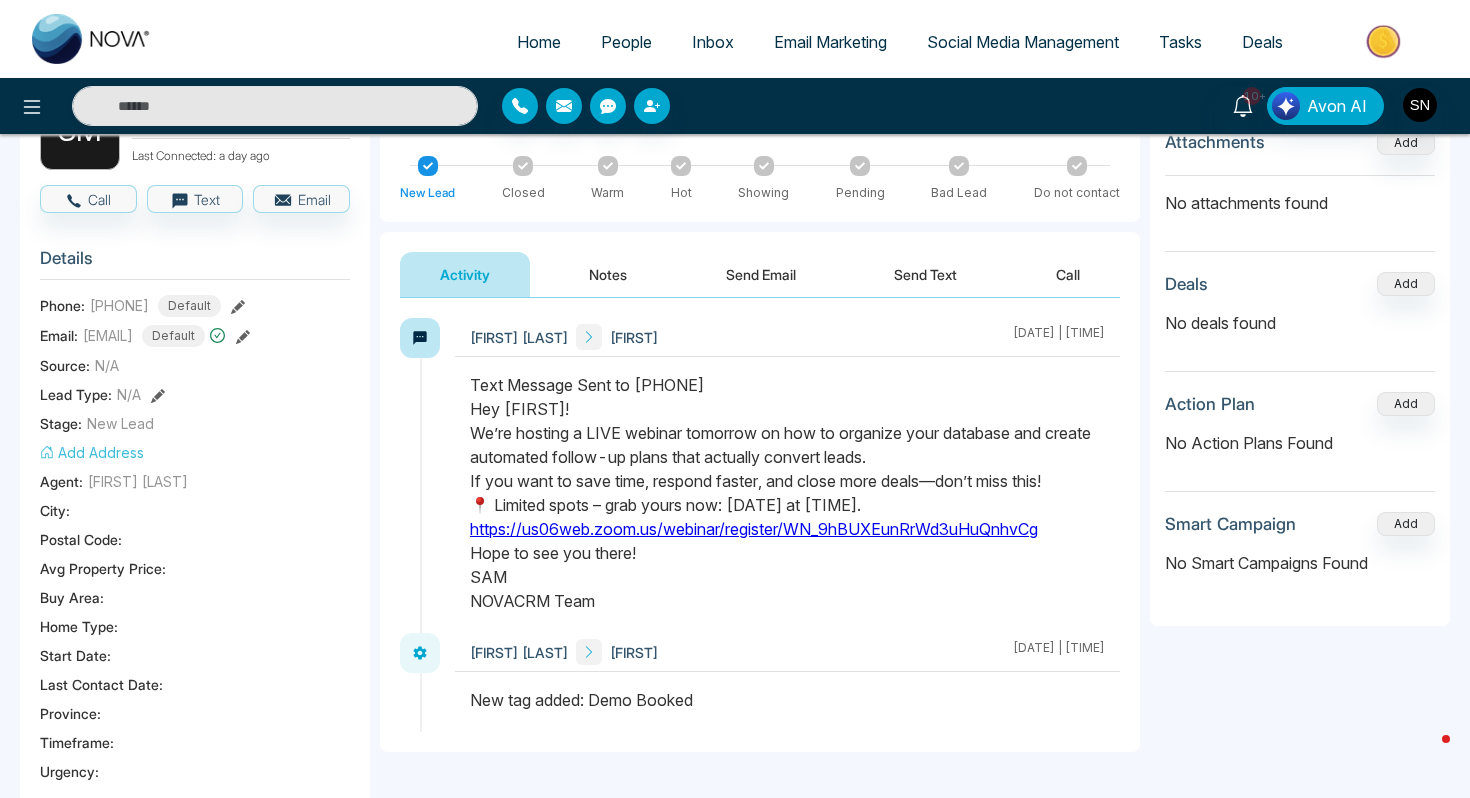 scroll, scrollTop: 0, scrollLeft: 0, axis: both 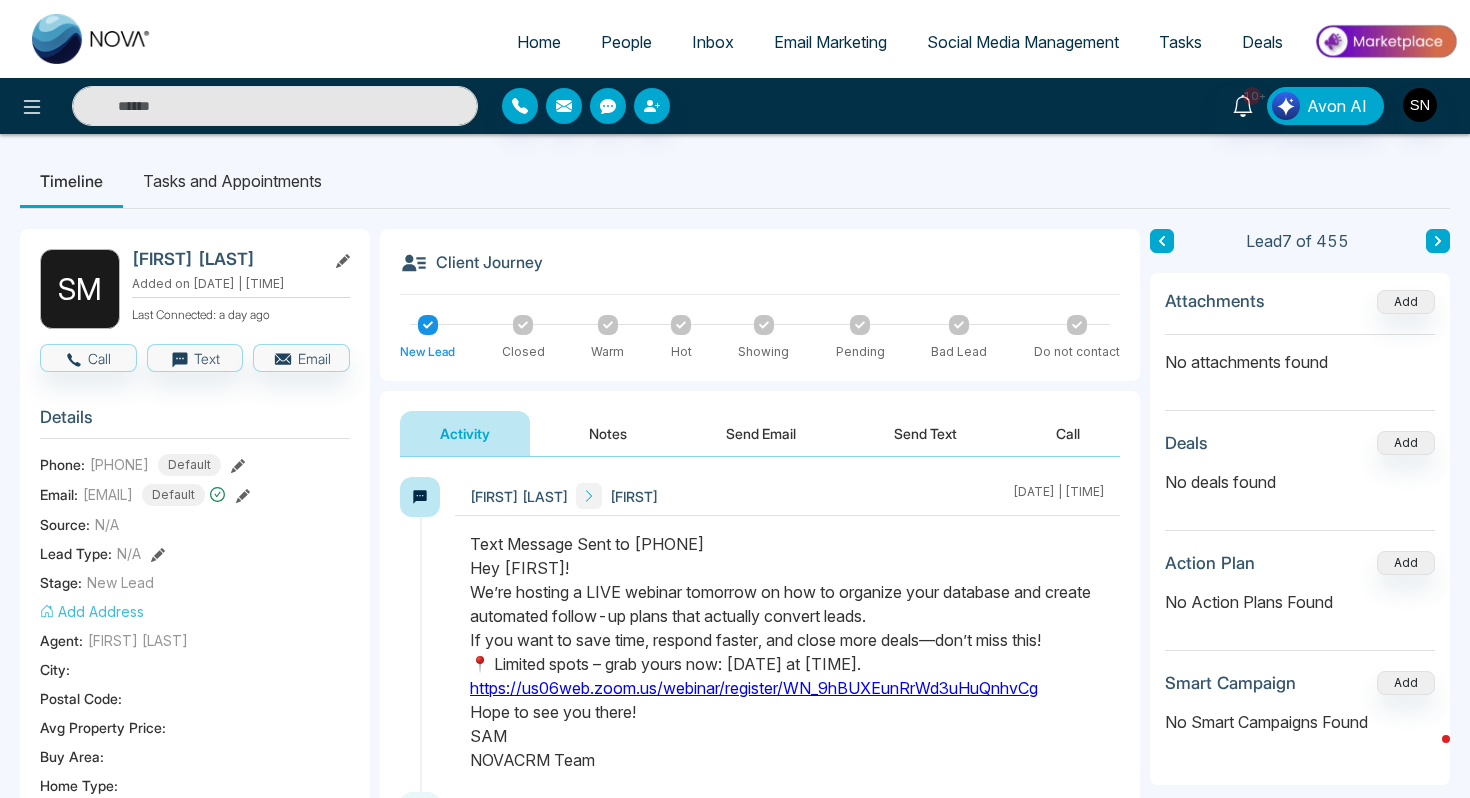 click at bounding box center [1438, 241] 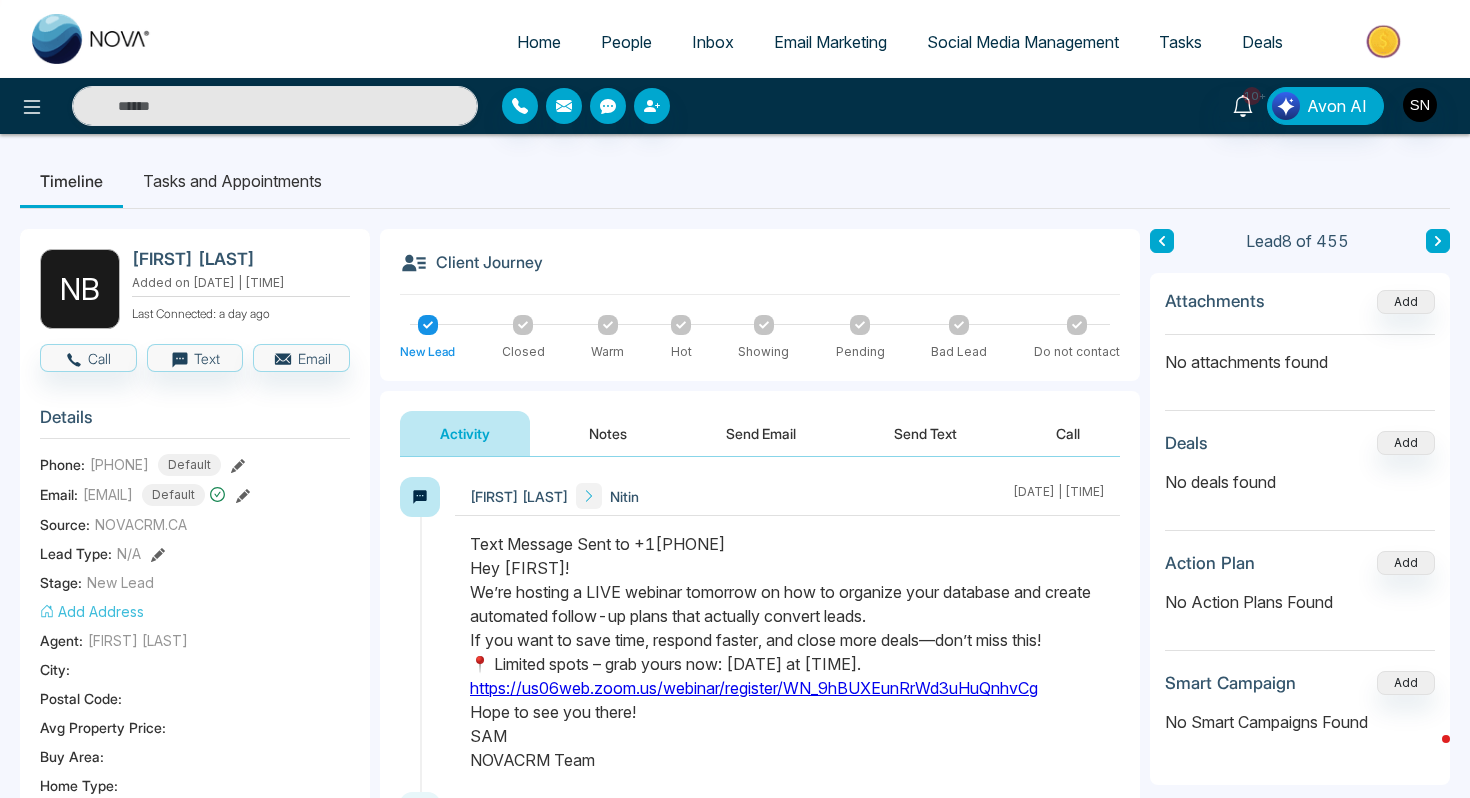 click at bounding box center (1438, 241) 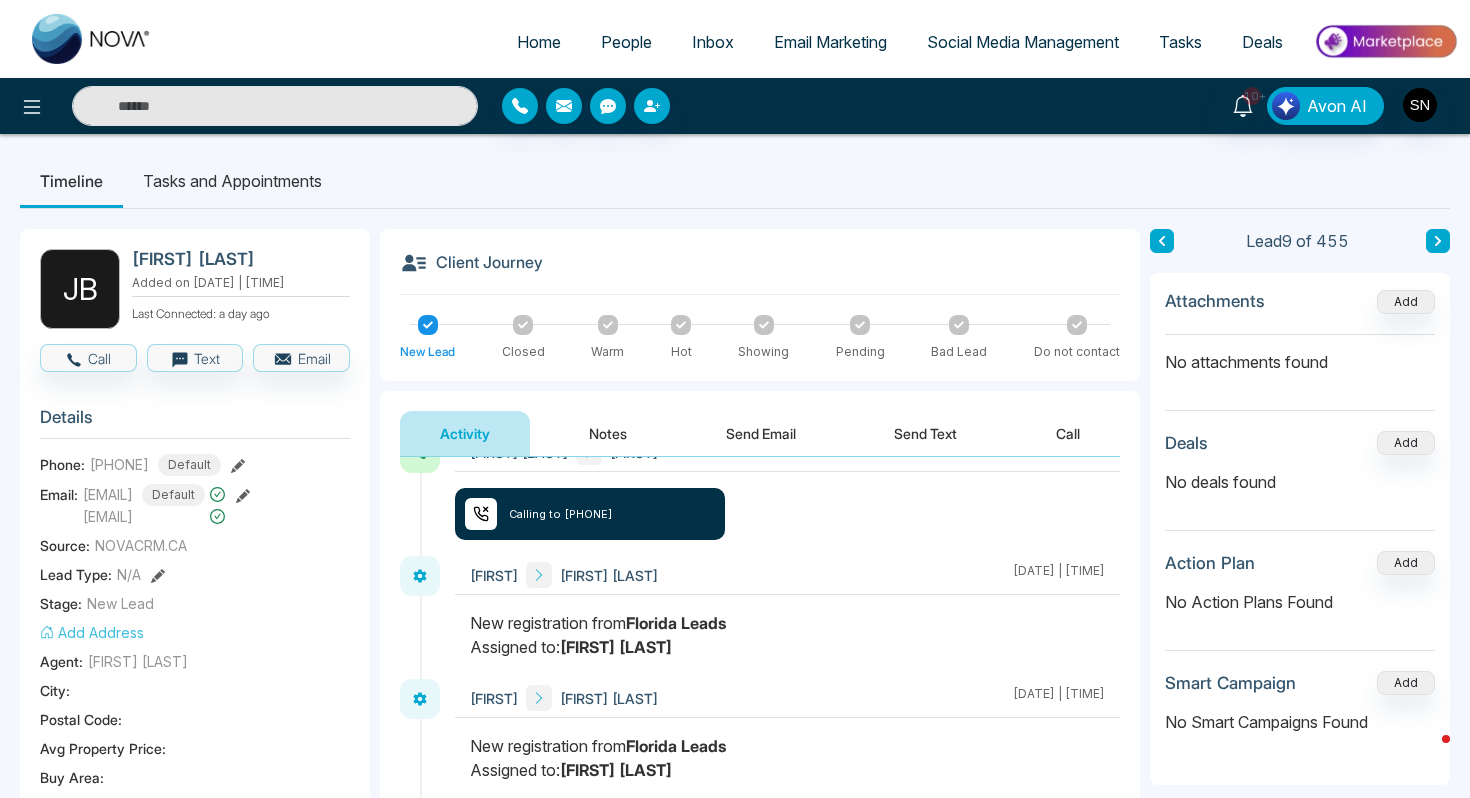 scroll, scrollTop: 887, scrollLeft: 0, axis: vertical 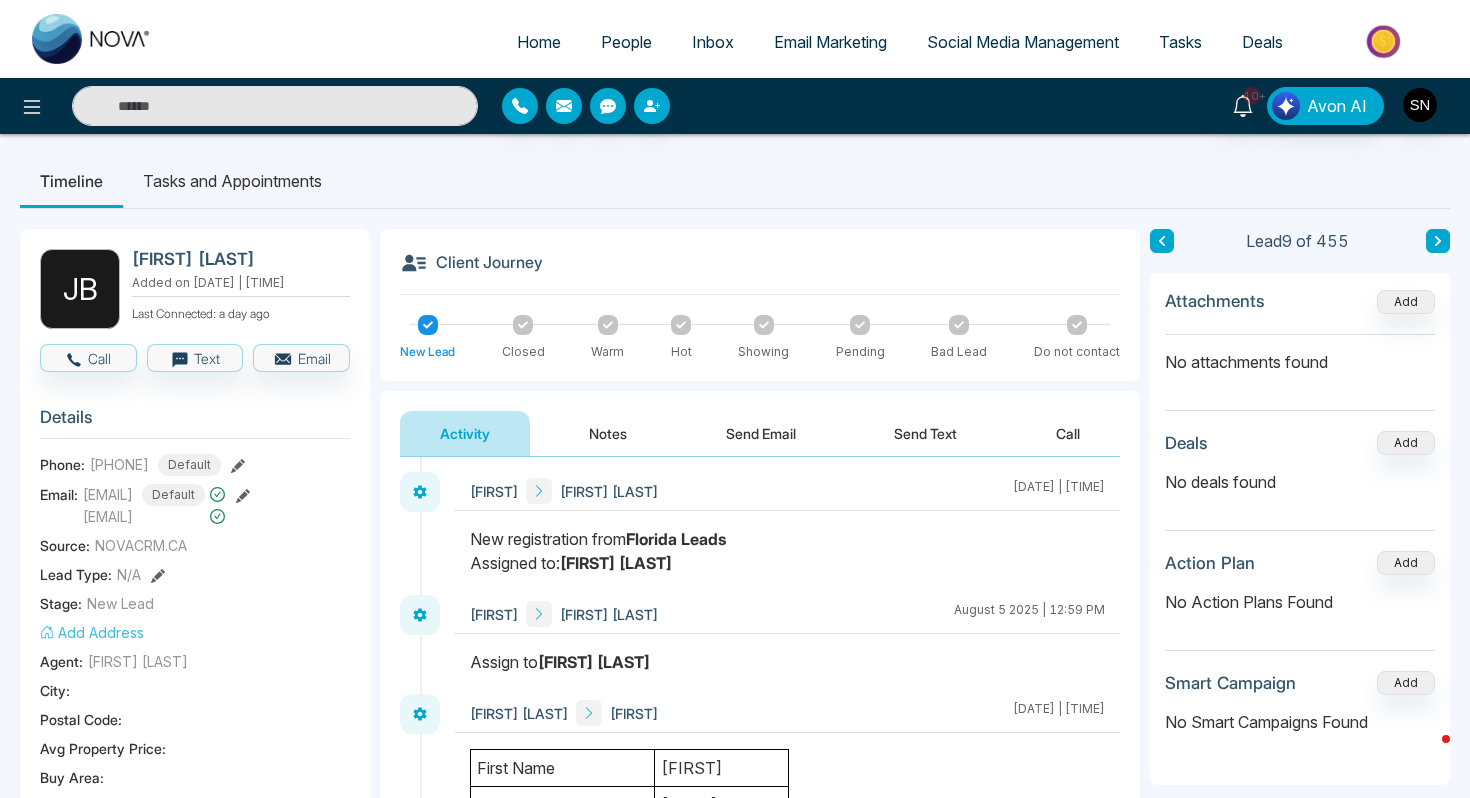click 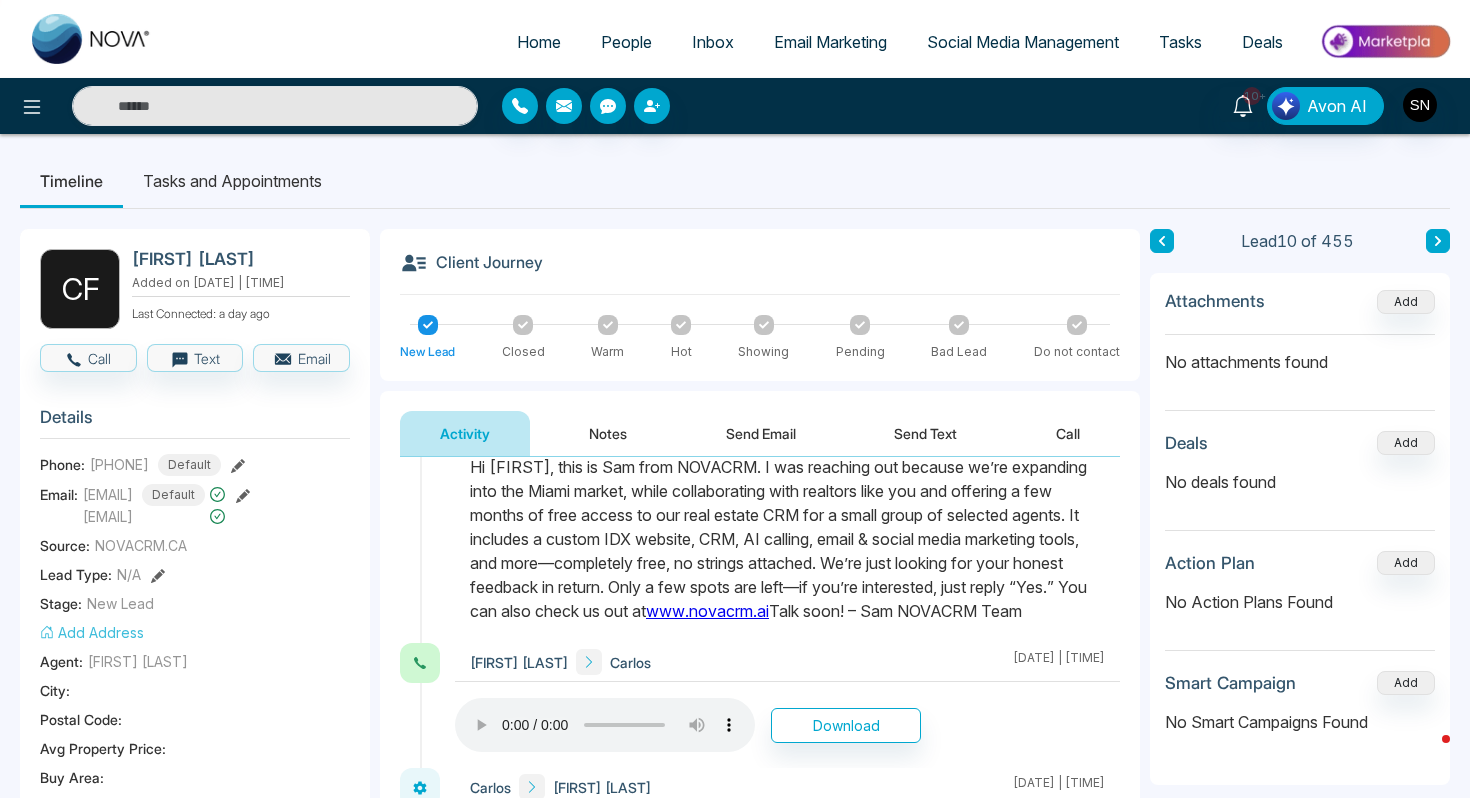 scroll, scrollTop: 934, scrollLeft: 0, axis: vertical 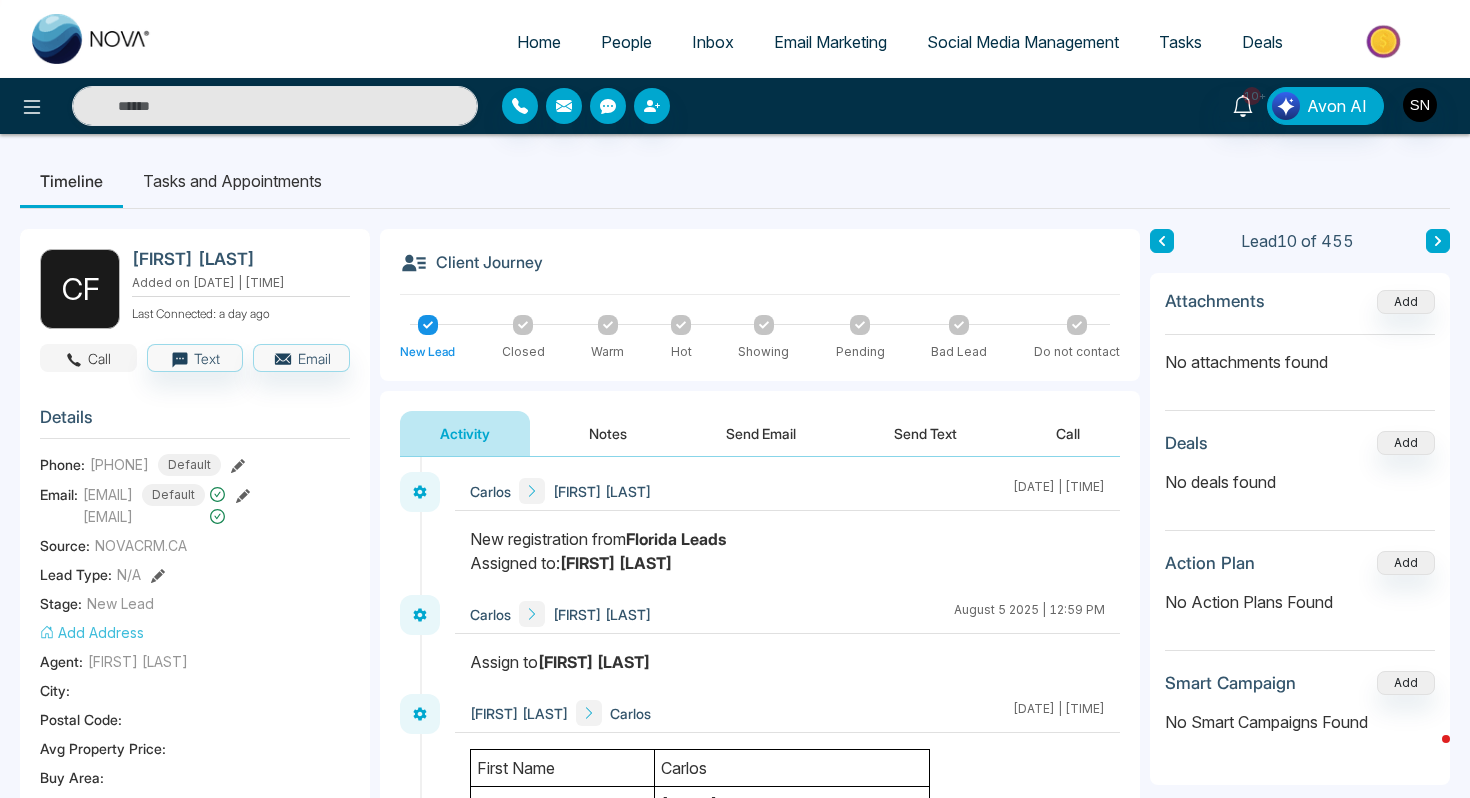 click 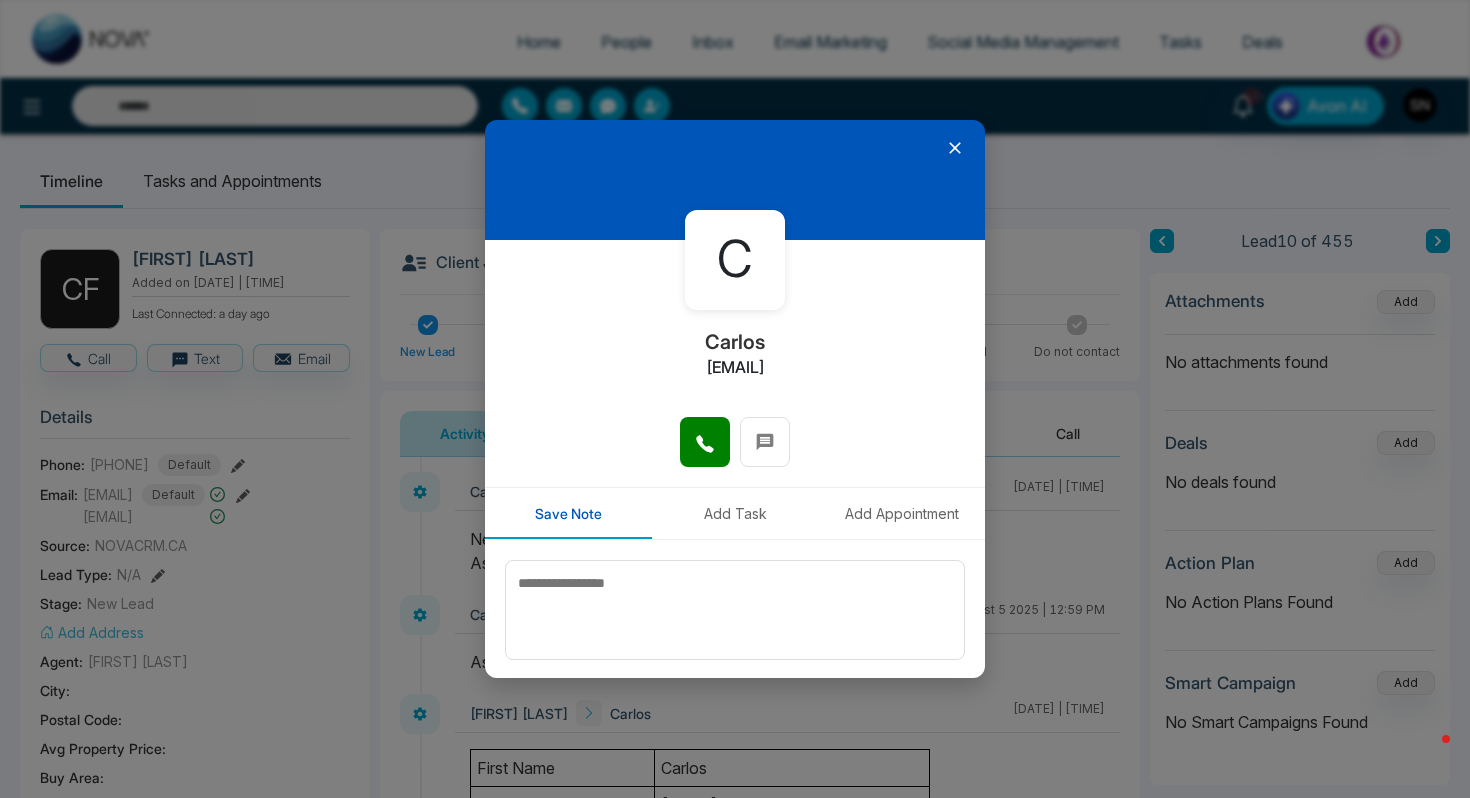 click 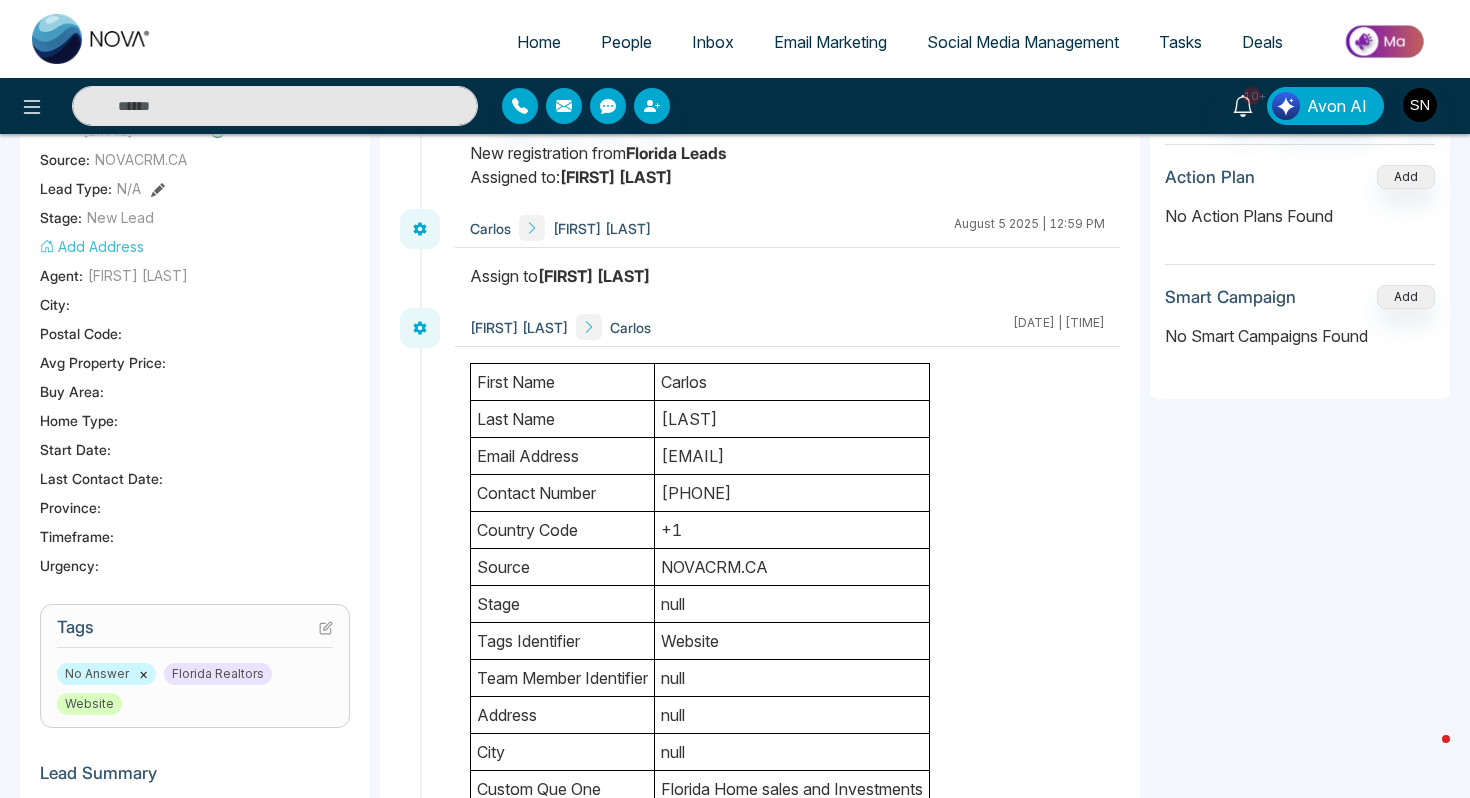 scroll, scrollTop: 809, scrollLeft: 0, axis: vertical 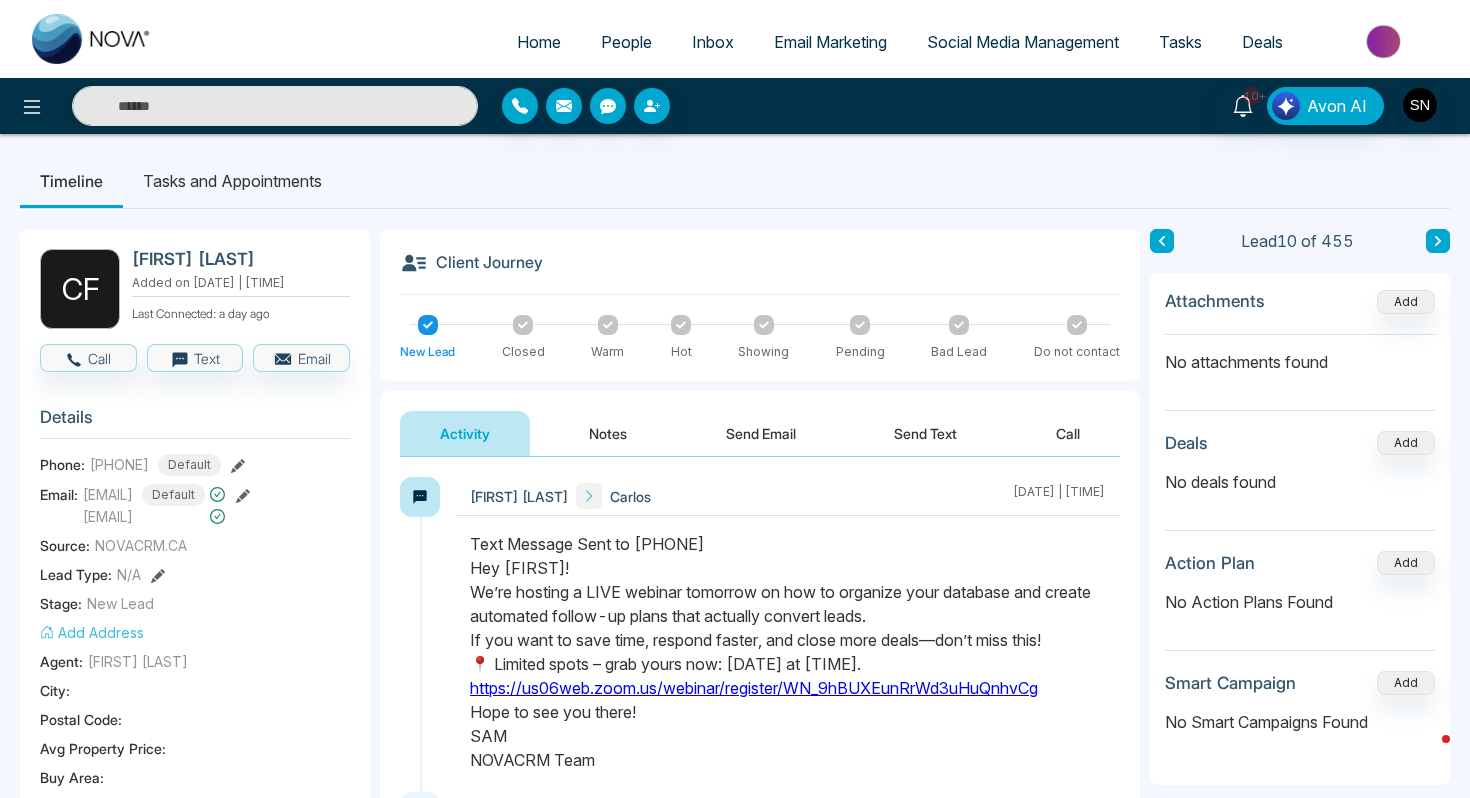 click 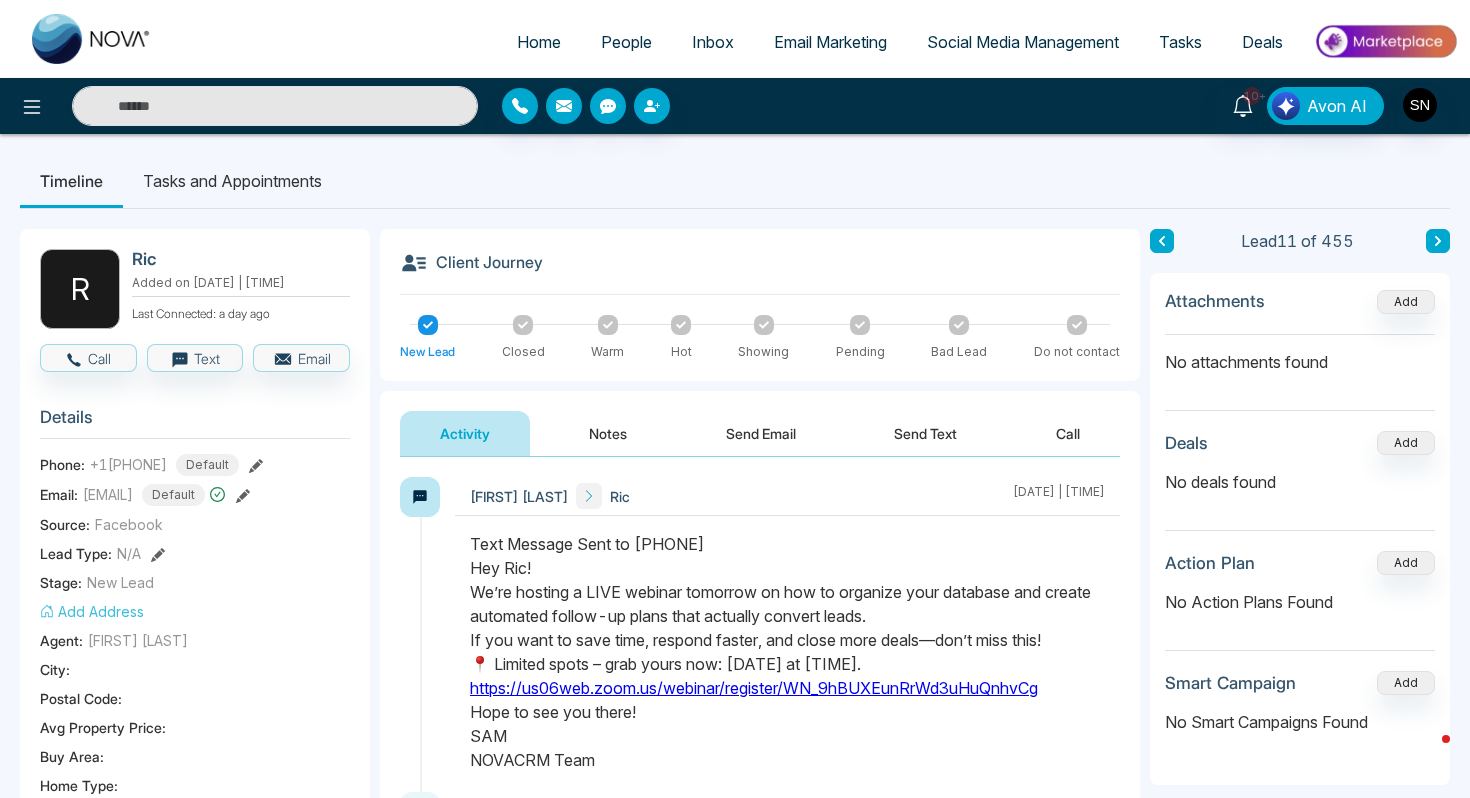 click on "People" at bounding box center (626, 42) 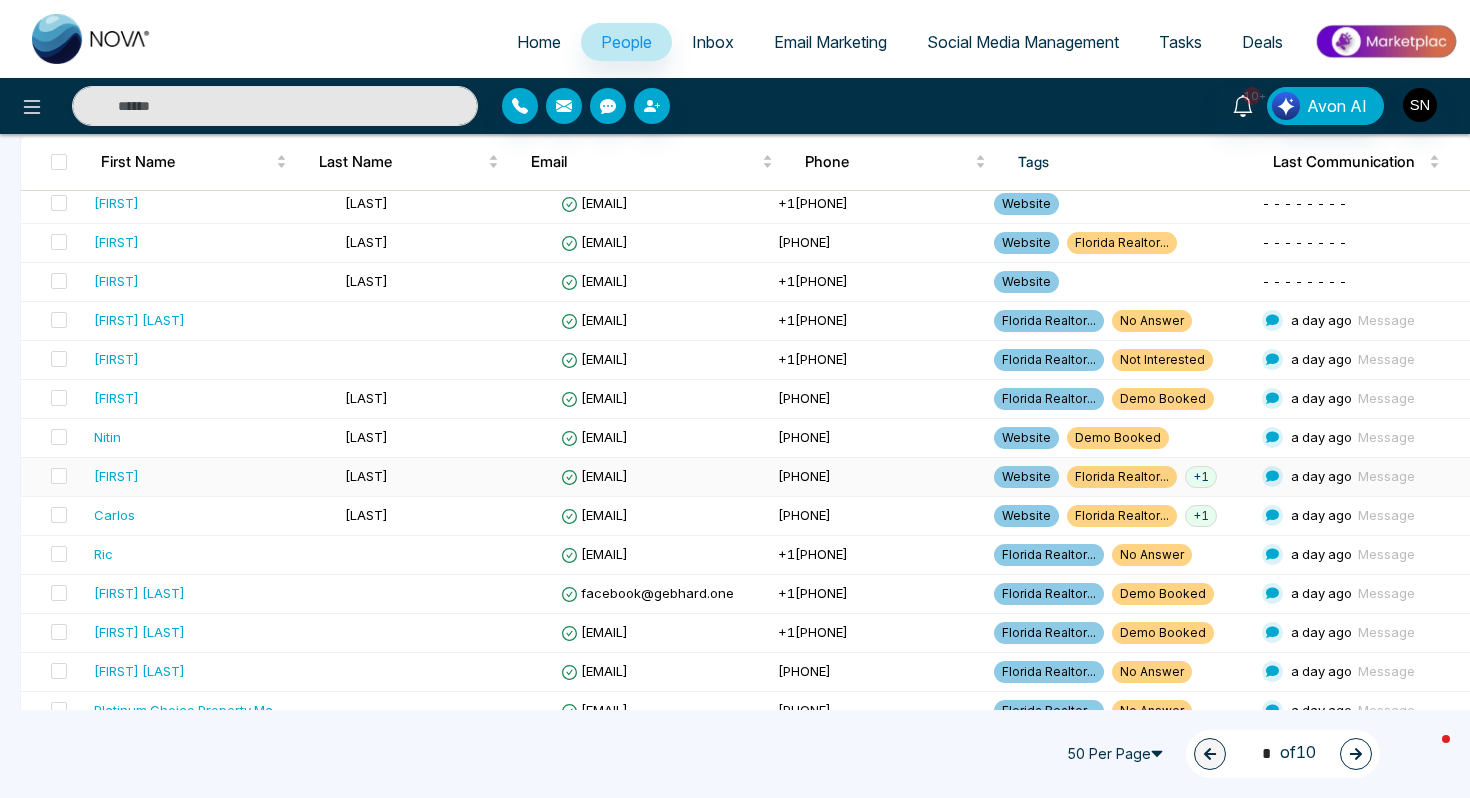 scroll, scrollTop: 259, scrollLeft: 0, axis: vertical 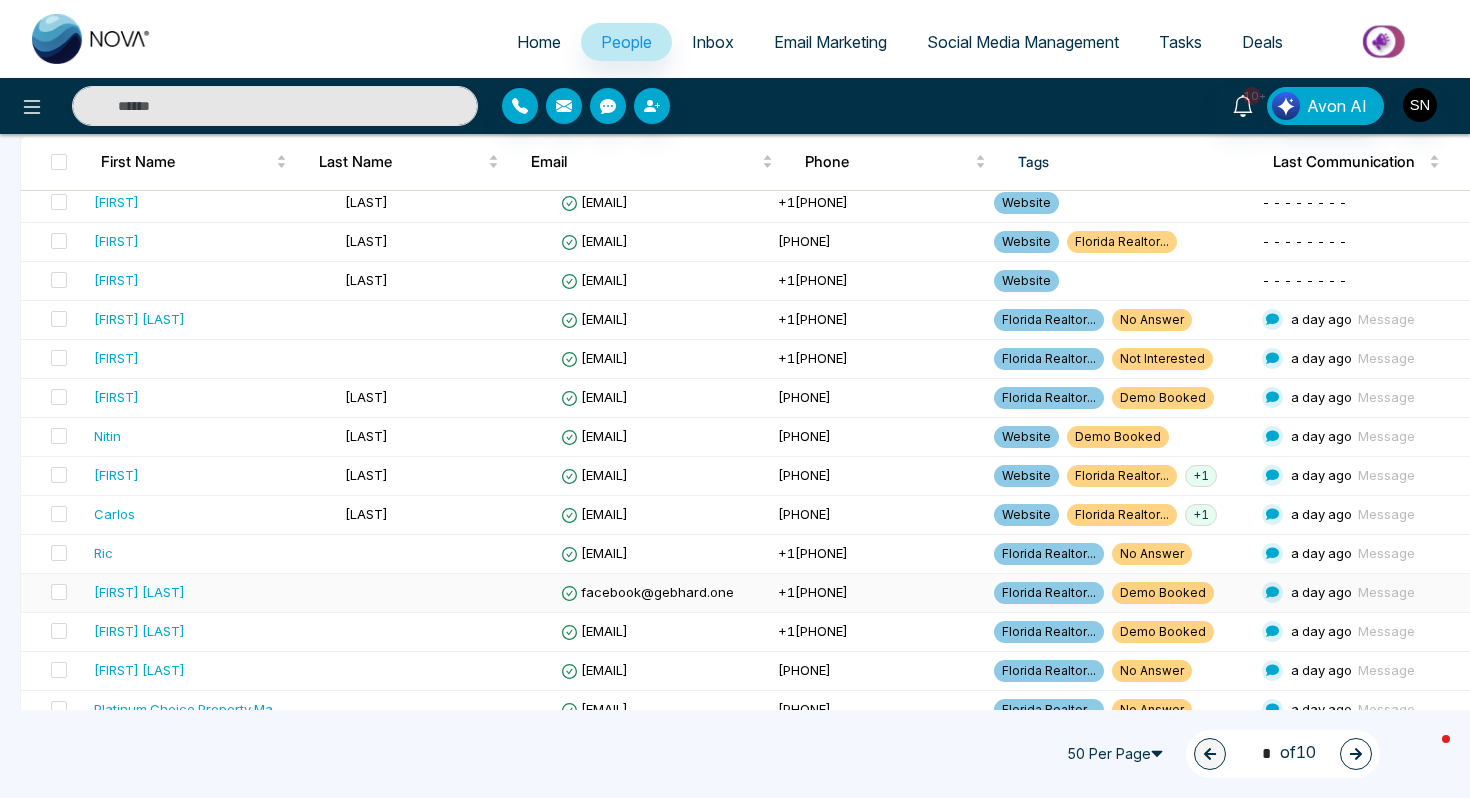 click on "+1[PHONE]" at bounding box center (813, 592) 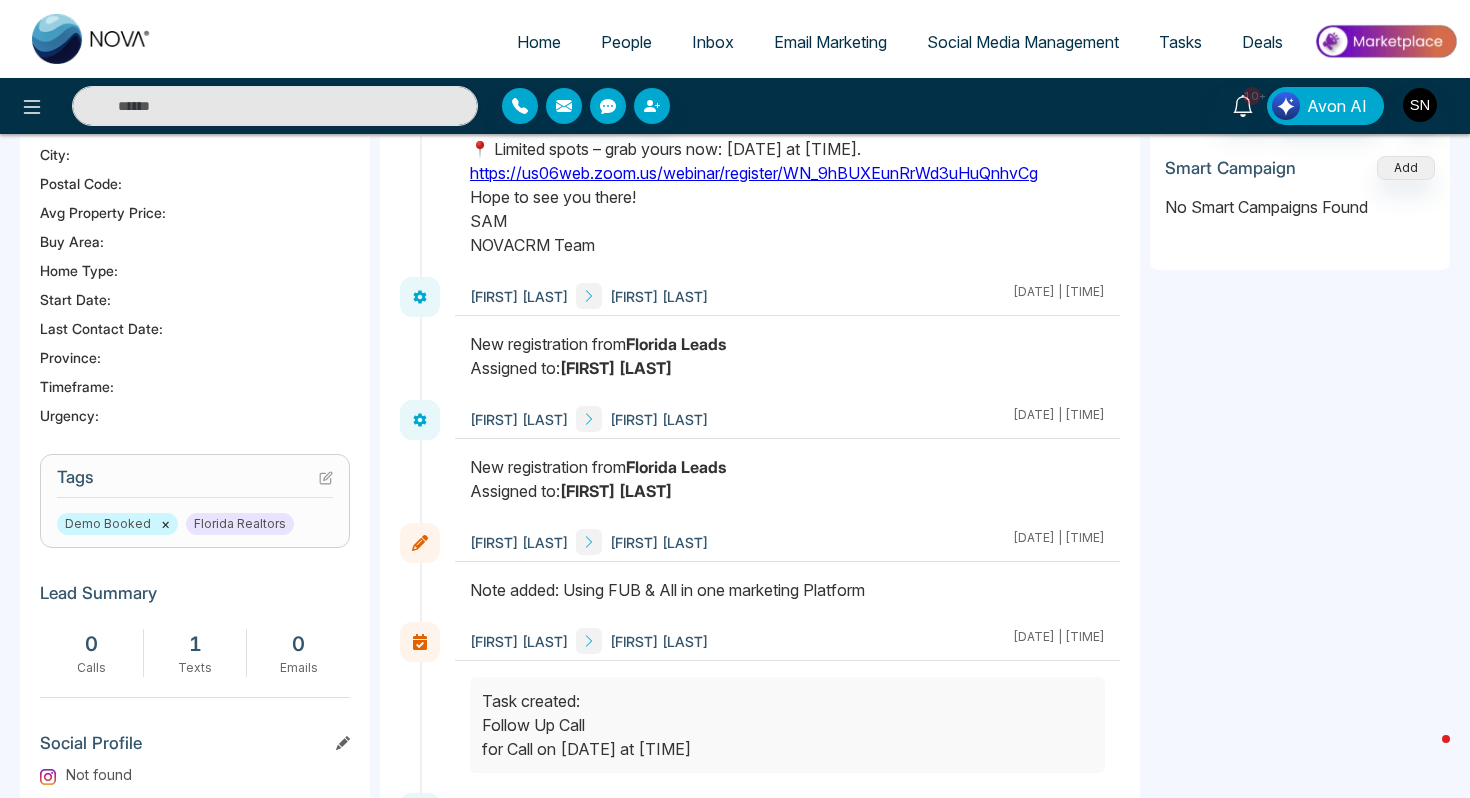 scroll, scrollTop: 494, scrollLeft: 0, axis: vertical 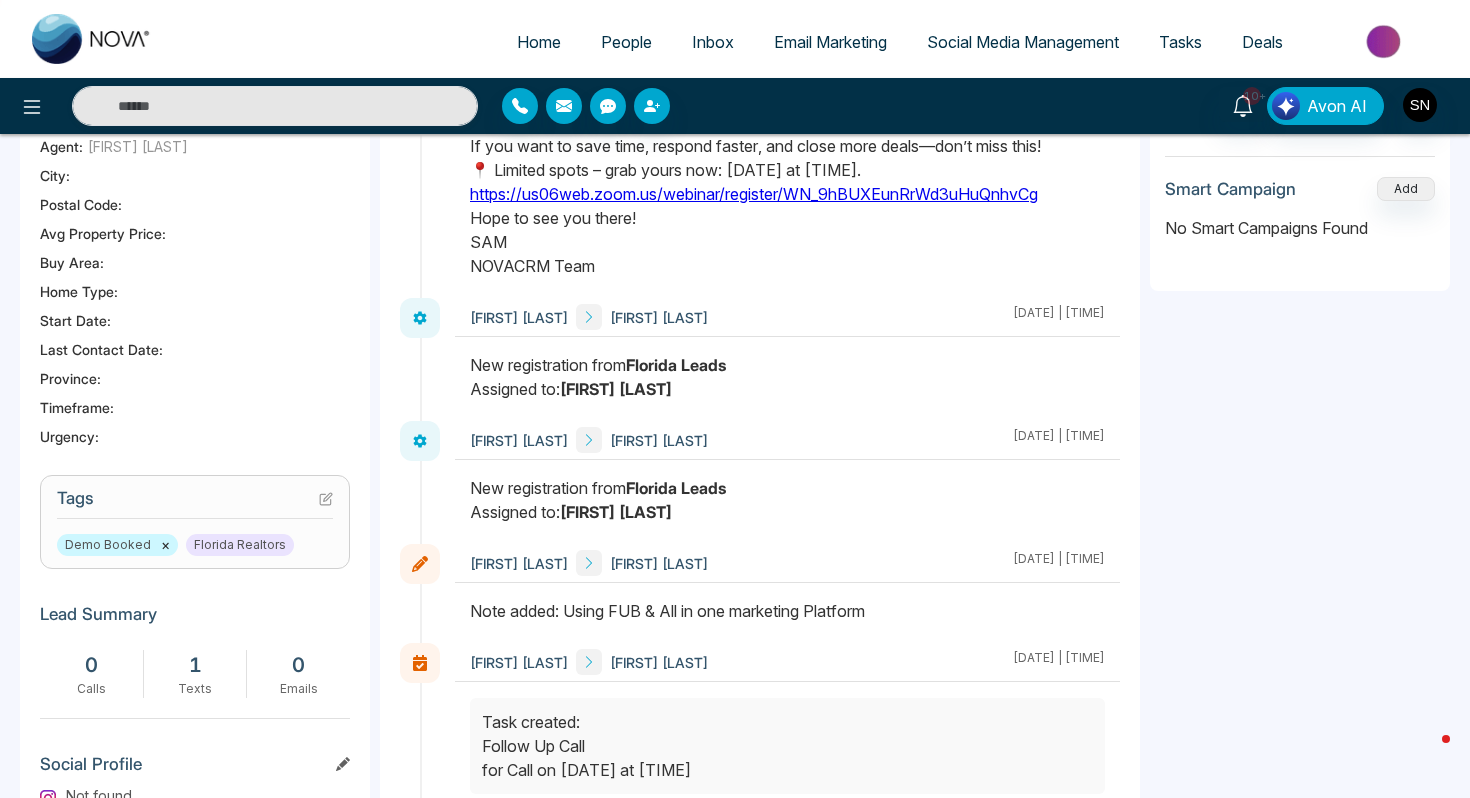click on "Demo Booked   × Florida Realtors" at bounding box center (195, 545) 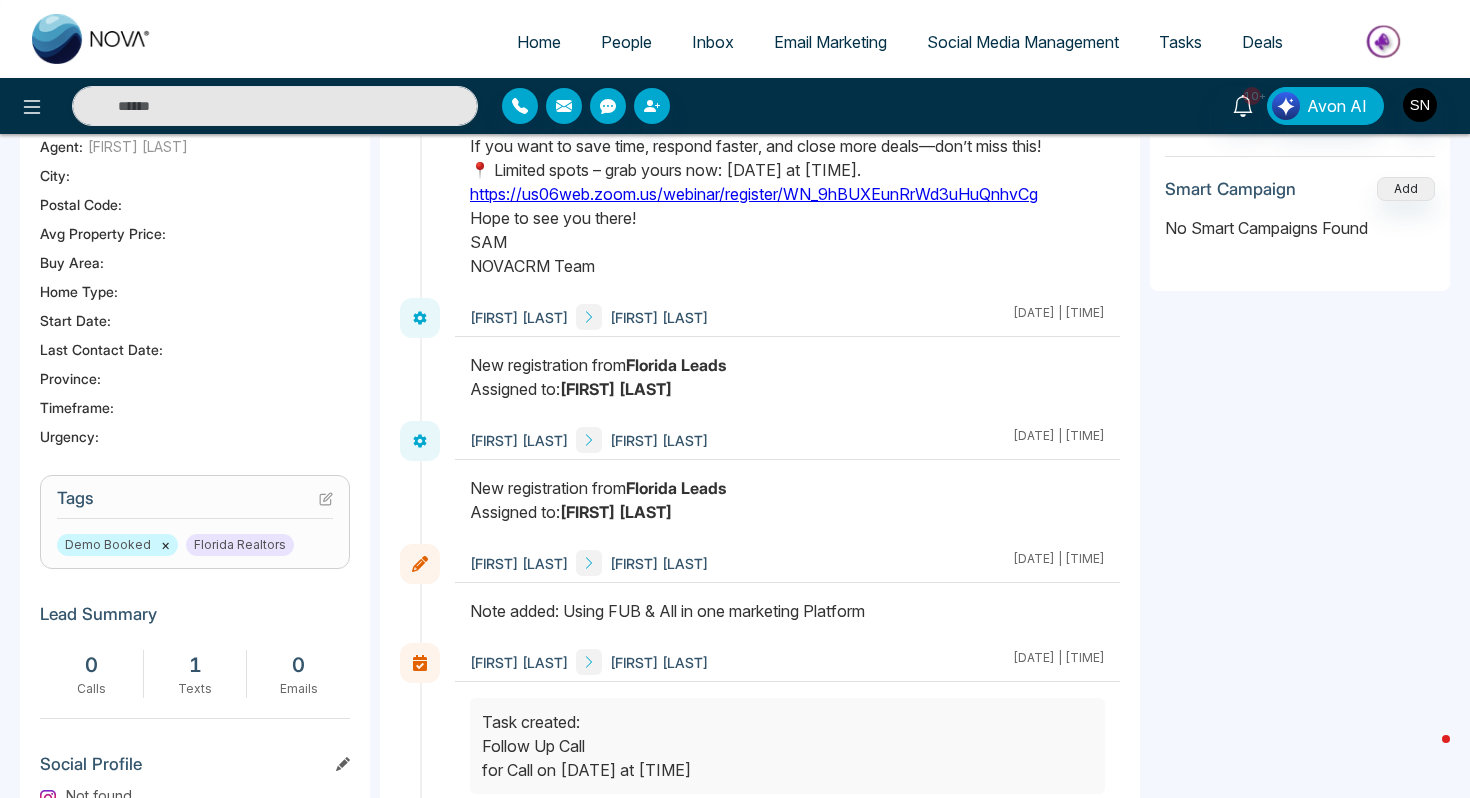 click on "Demo Booked   ×" at bounding box center [117, 545] 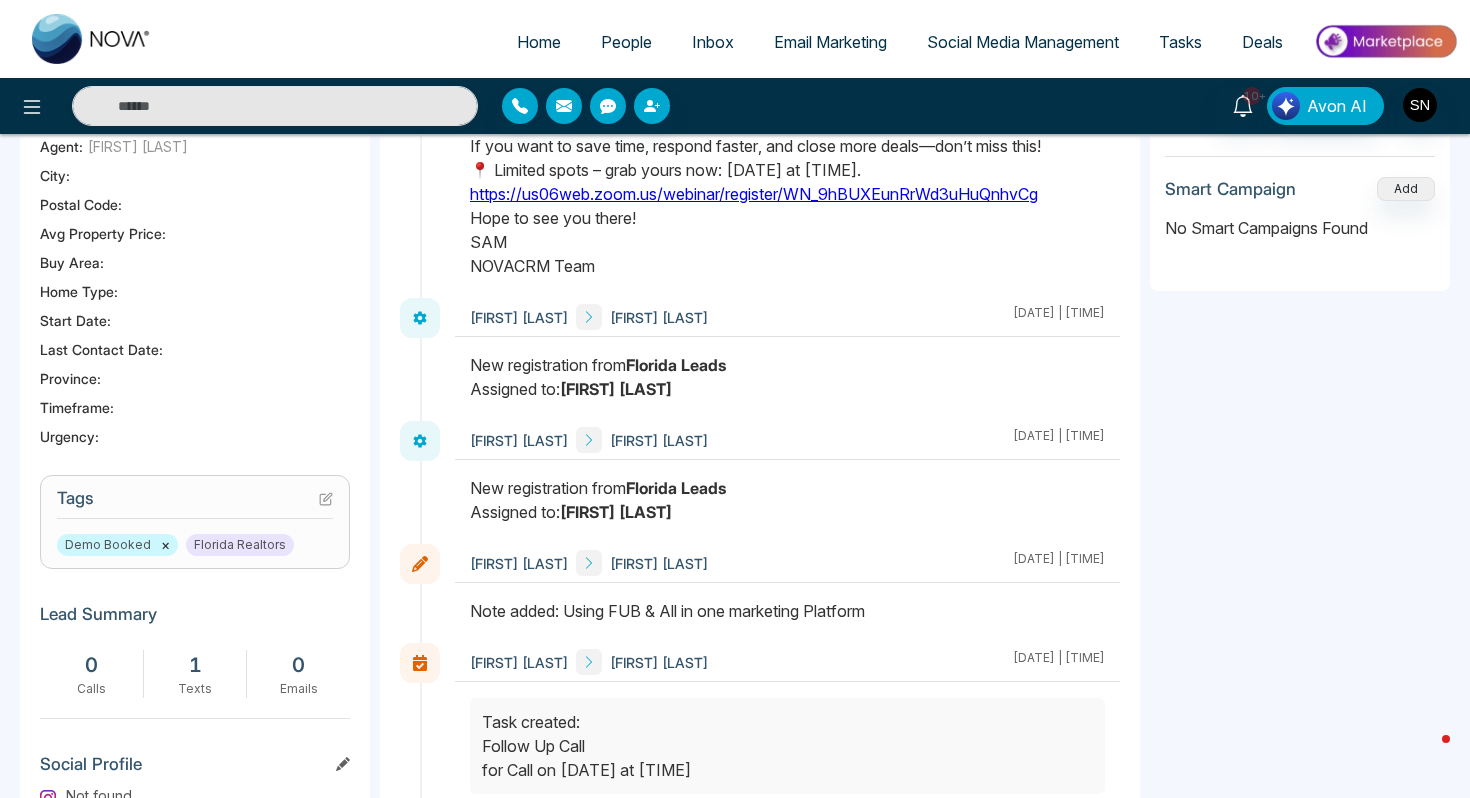 click on "×" at bounding box center [165, 545] 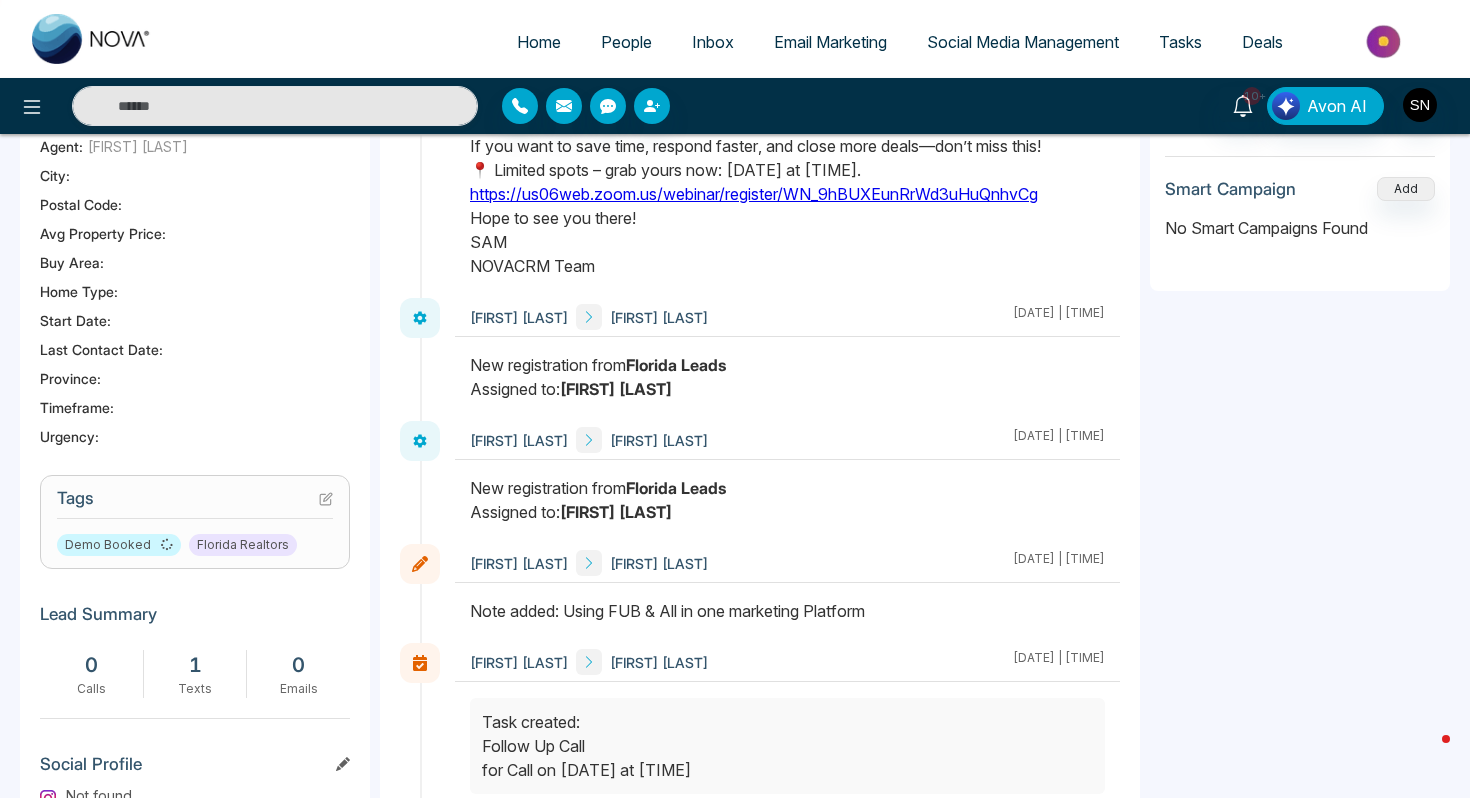 click 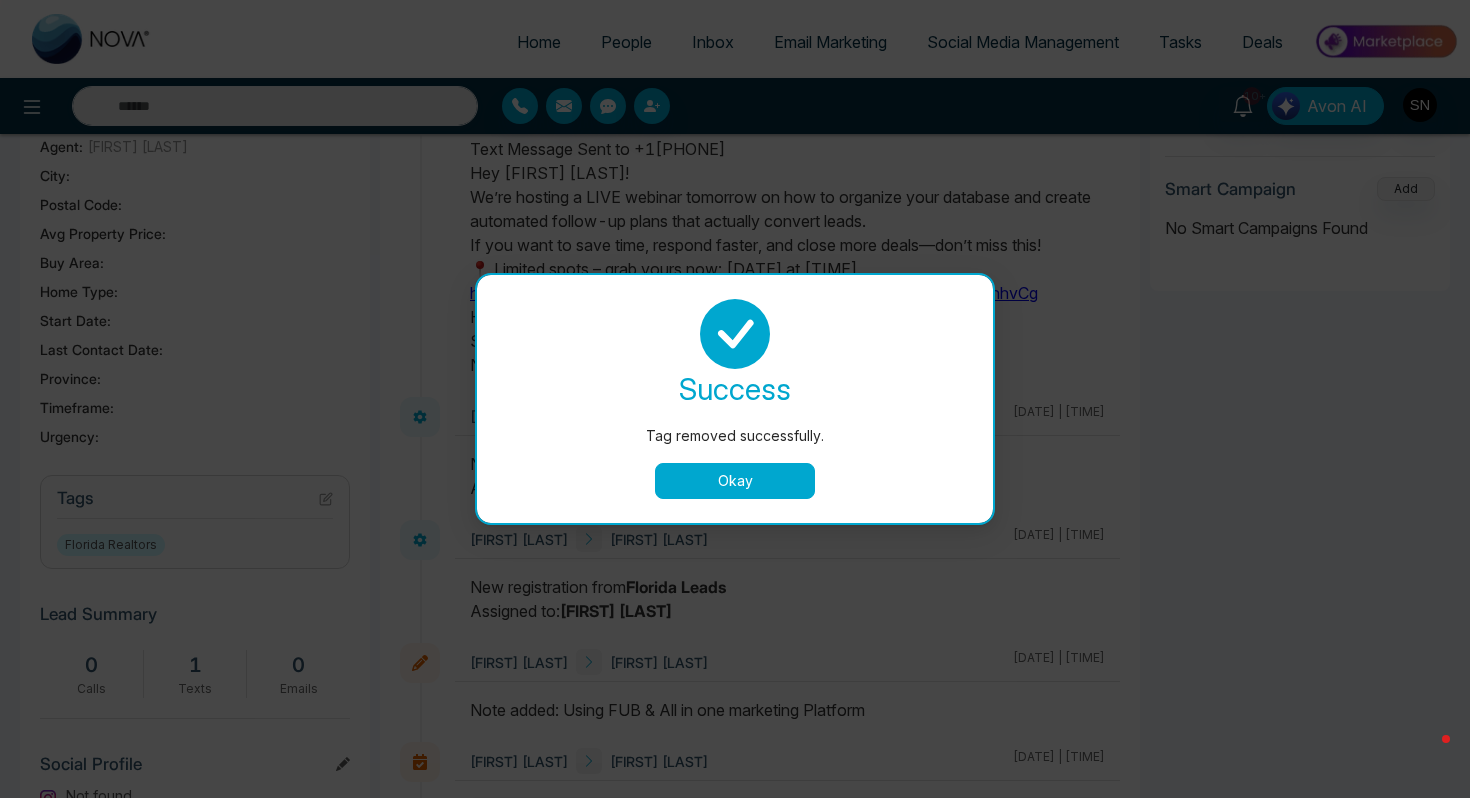 click on "Okay" at bounding box center [735, 481] 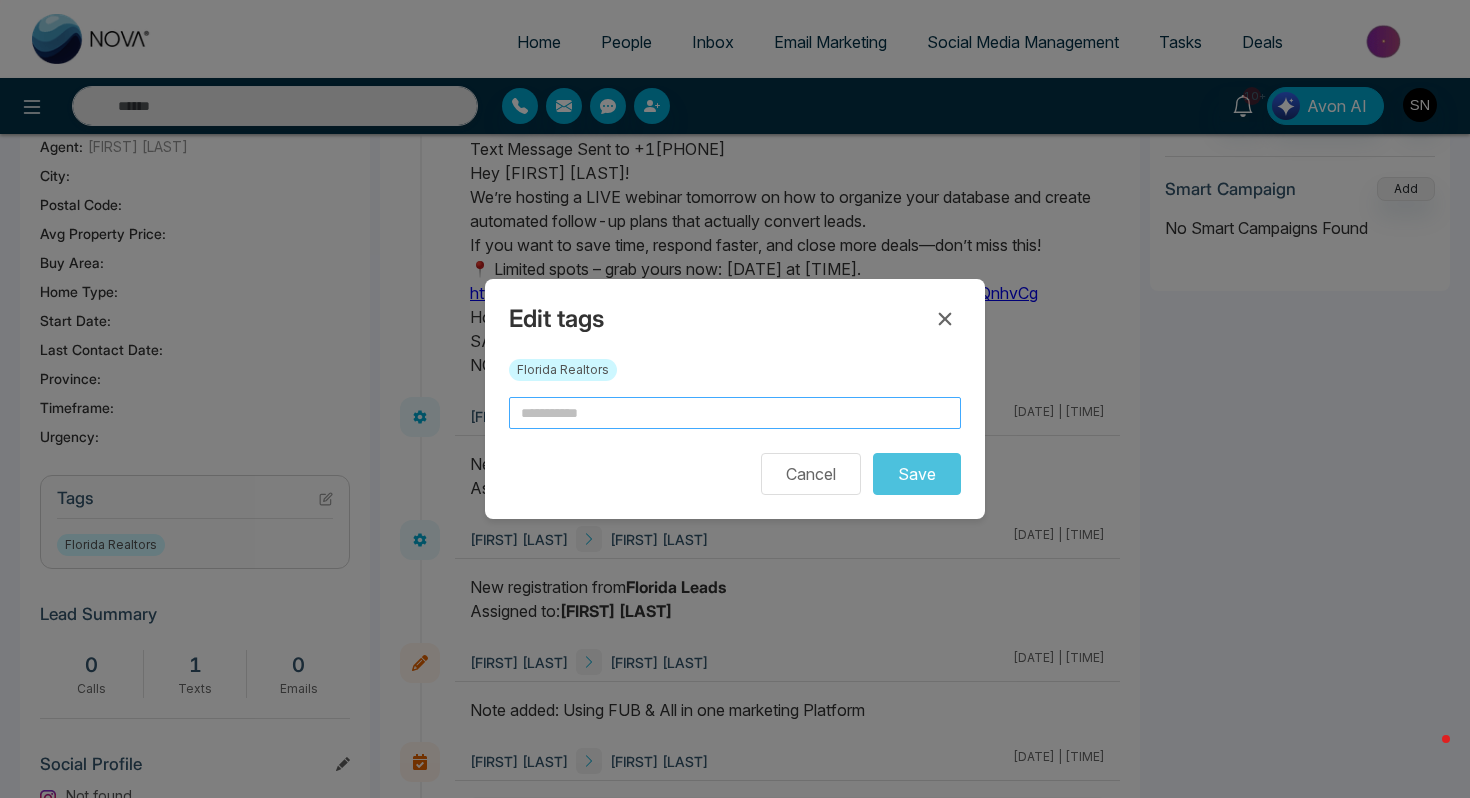 click at bounding box center [735, 413] 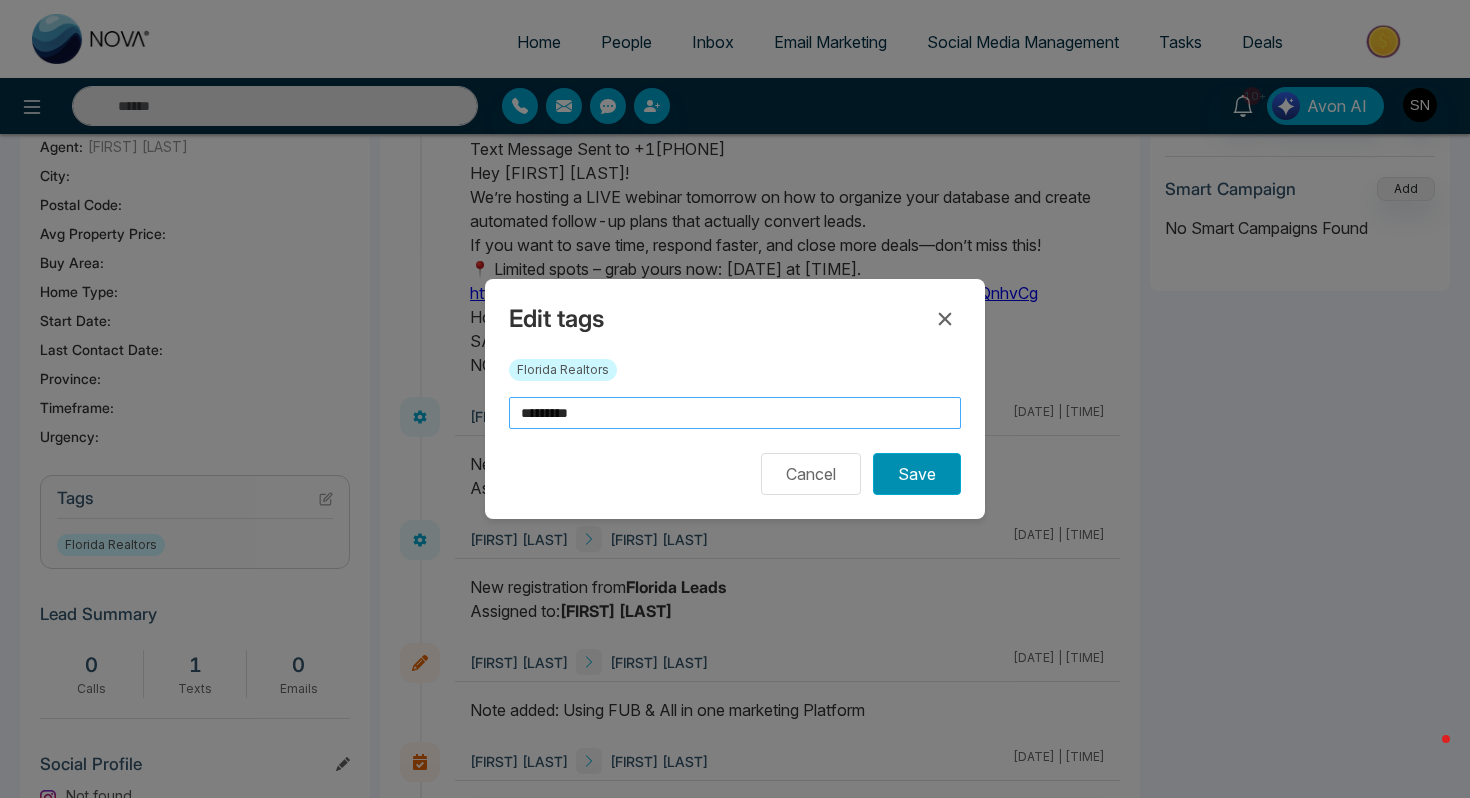 type on "*********" 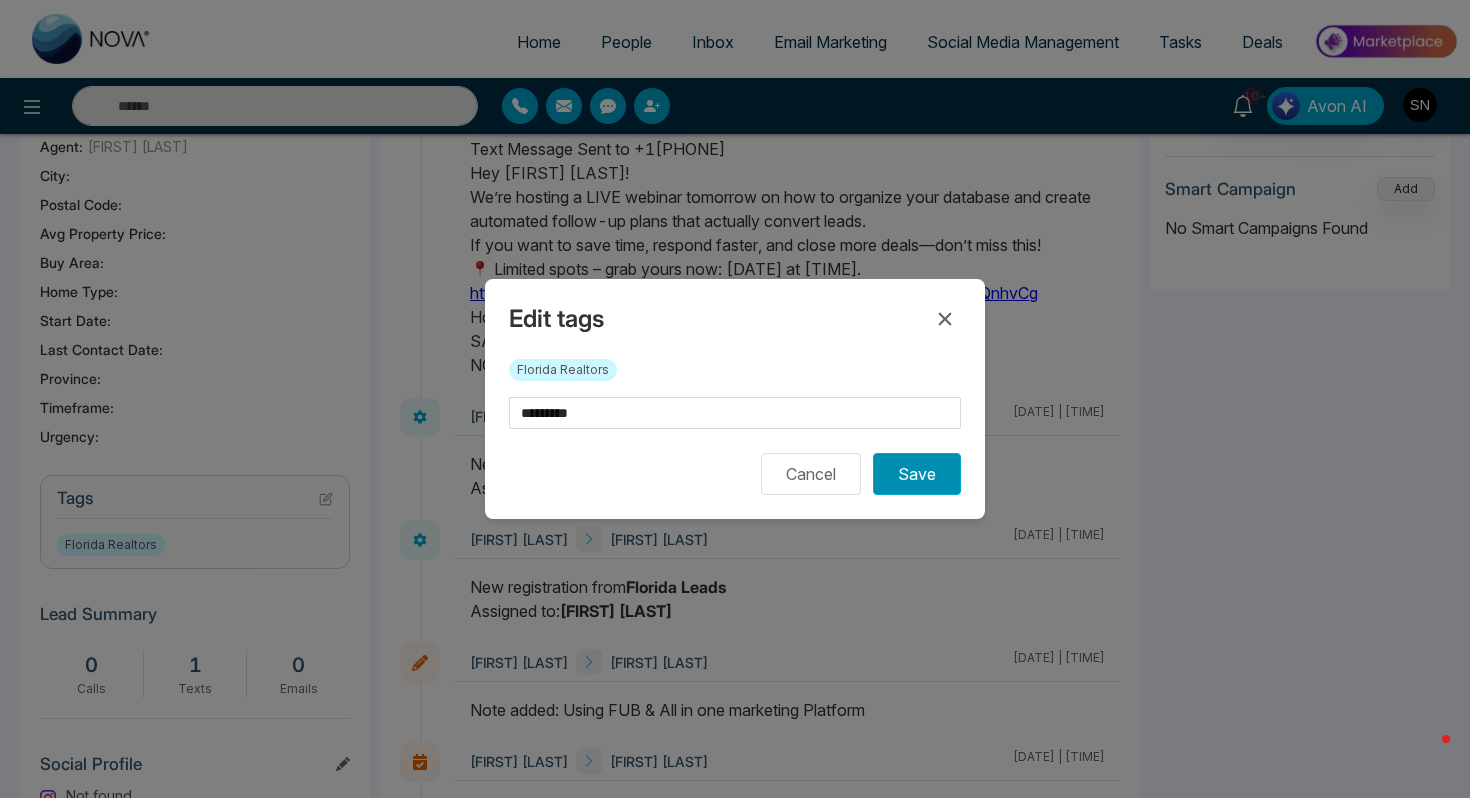 click on "Save" at bounding box center [917, 474] 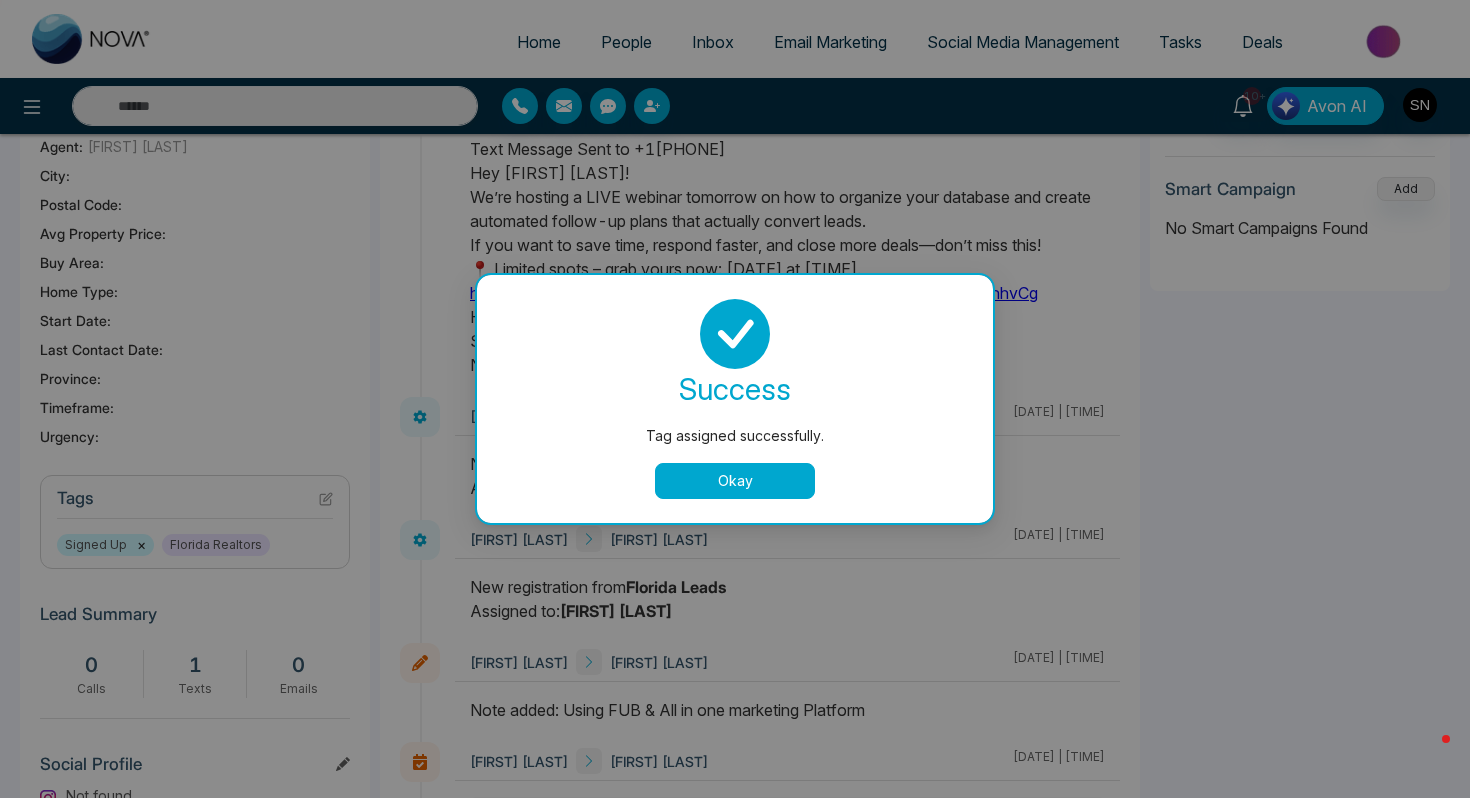 click on "Okay" at bounding box center (735, 481) 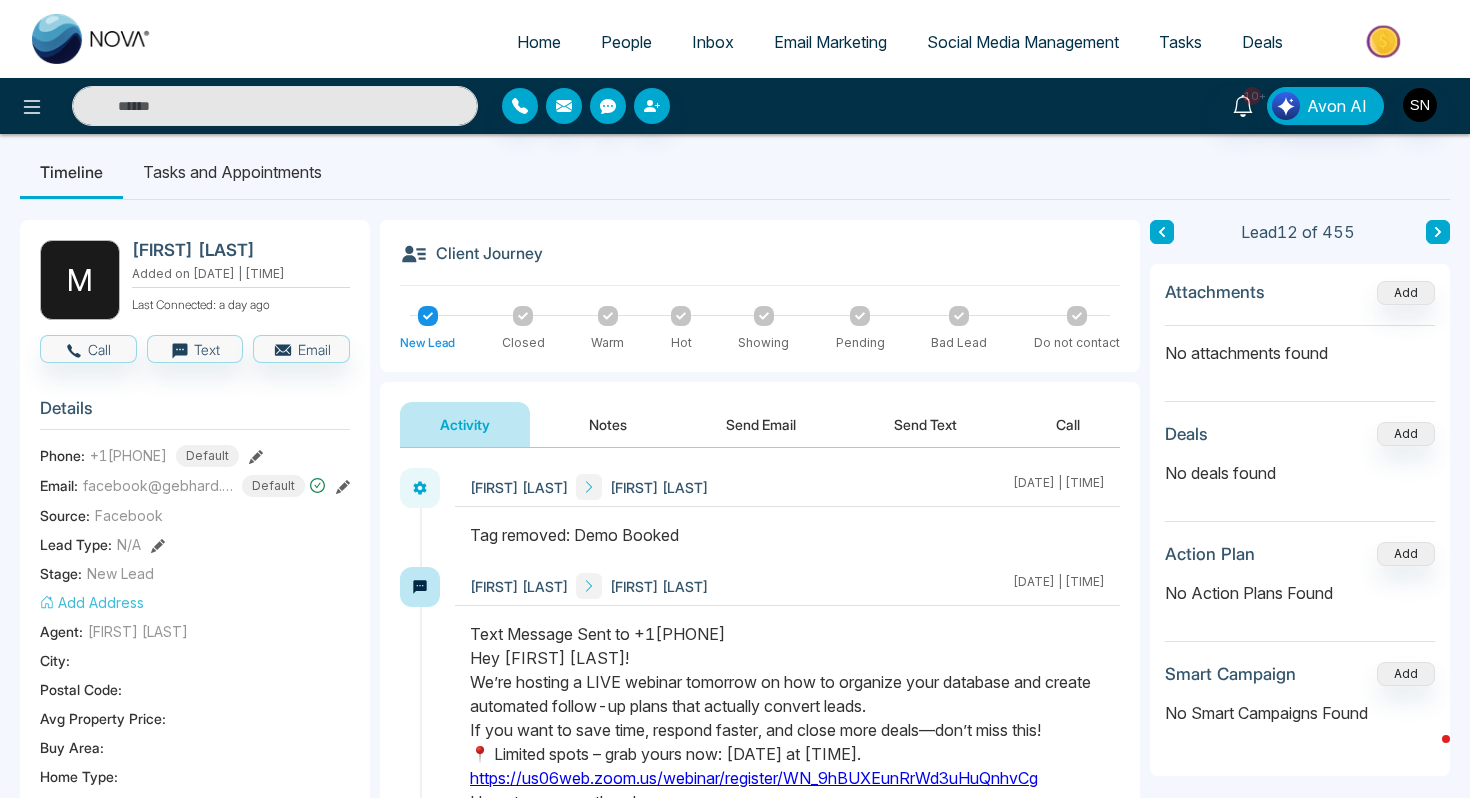 scroll, scrollTop: 0, scrollLeft: 0, axis: both 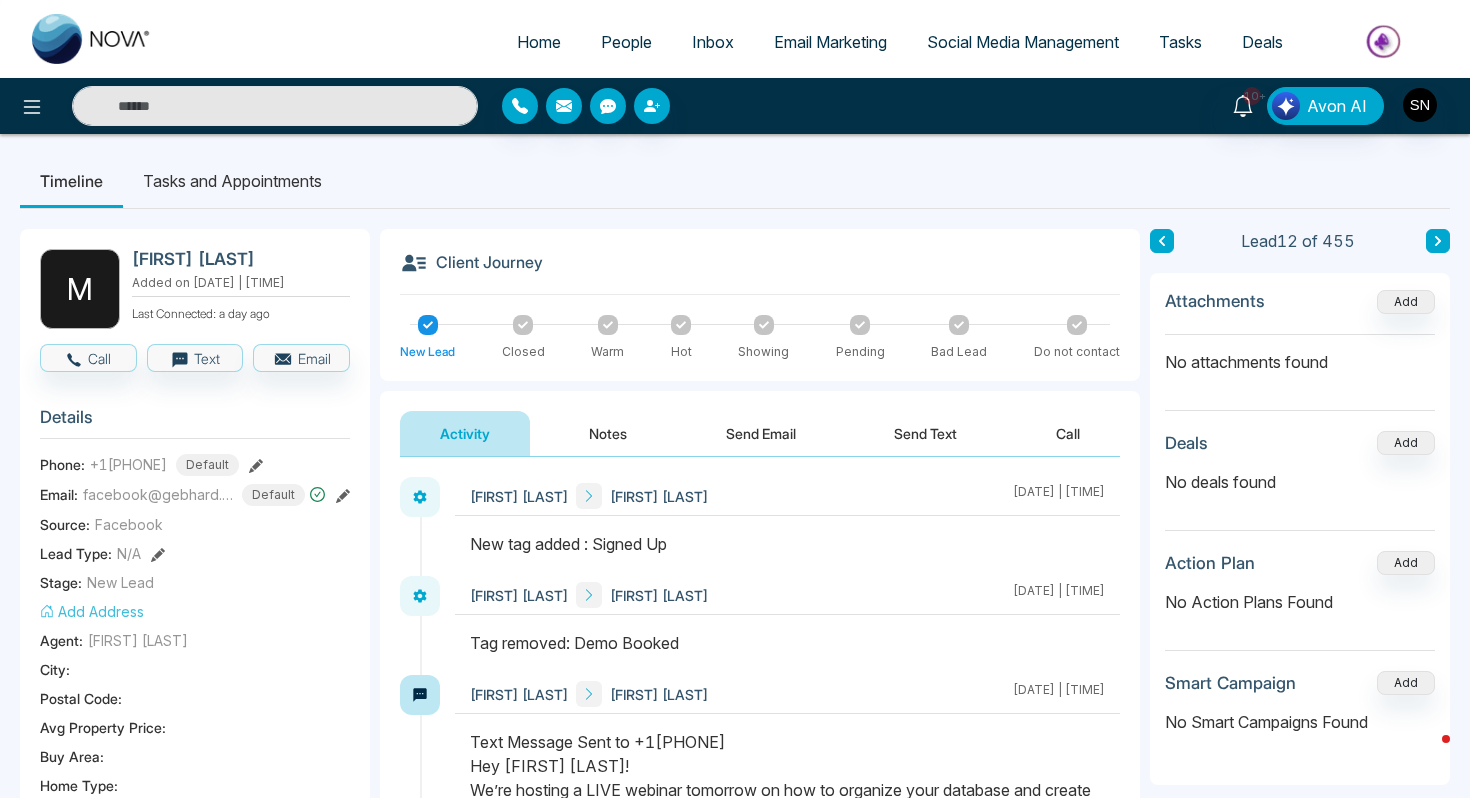 drag, startPoint x: 130, startPoint y: 264, endPoint x: 274, endPoint y: 265, distance: 144.00348 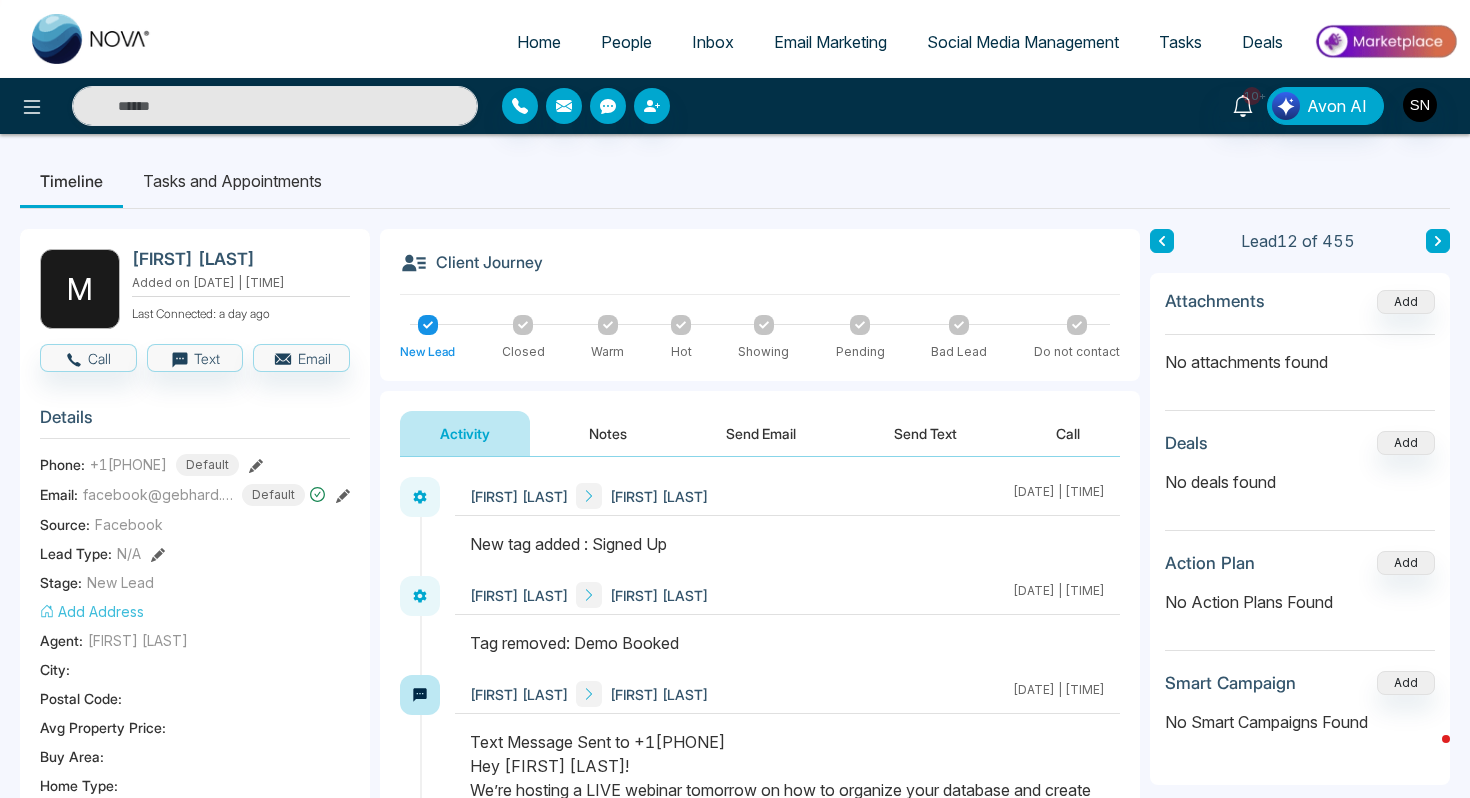 click on "A [FIRST] [LAST] Added on [DATE] | [TIME] Last Connected: a day ago" at bounding box center [195, 289] 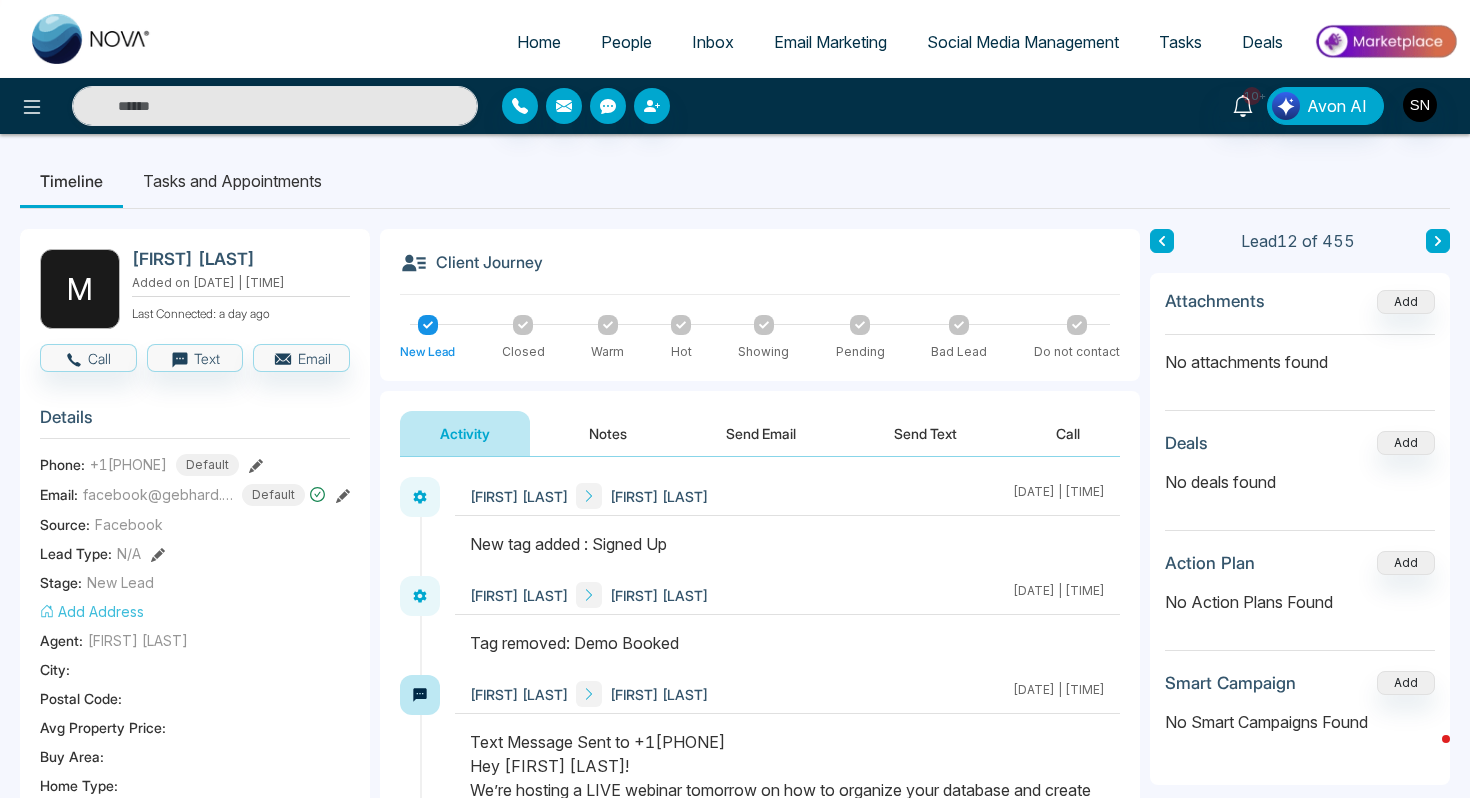 copy on "[FIRST] [LAST]" 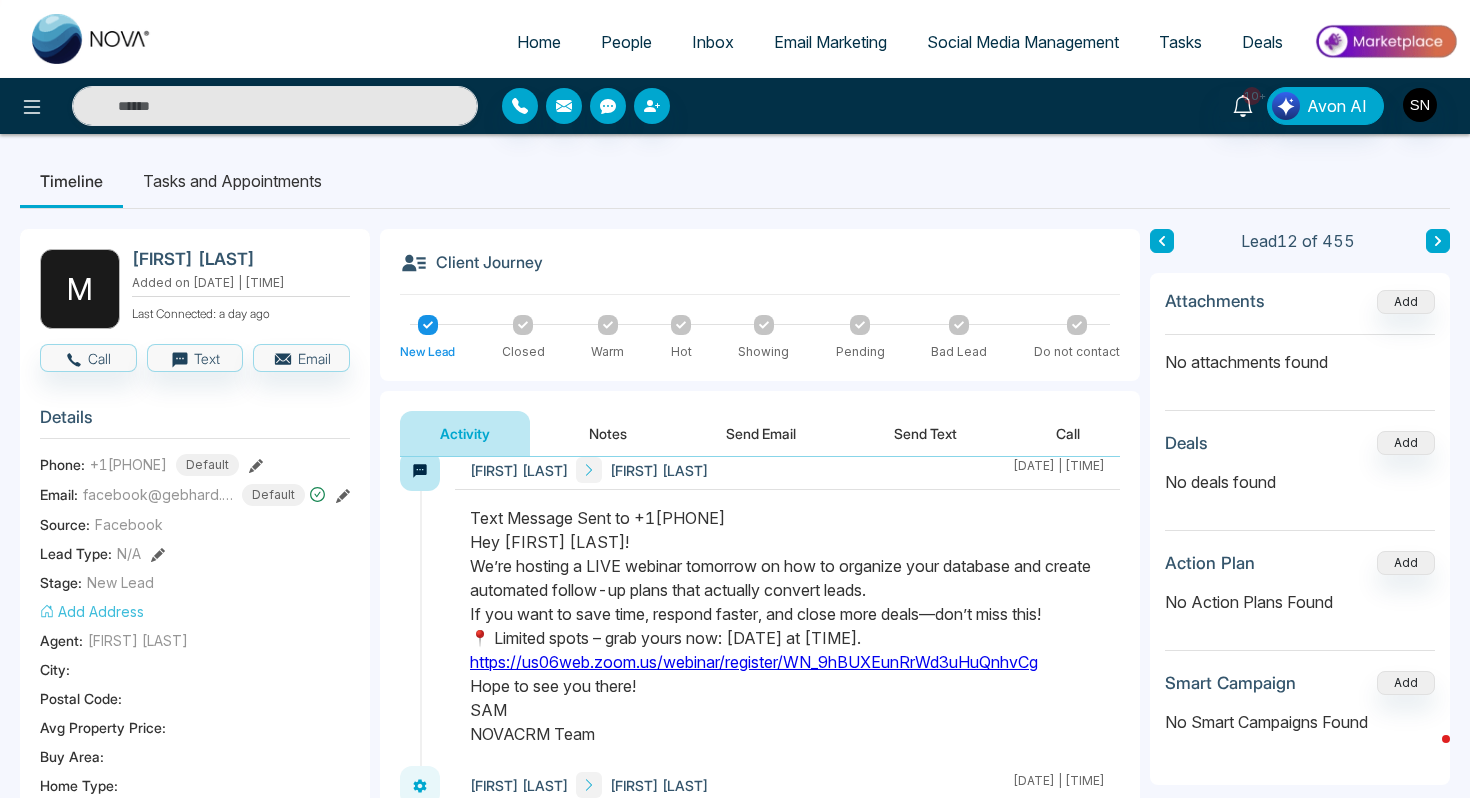 scroll, scrollTop: 307, scrollLeft: 0, axis: vertical 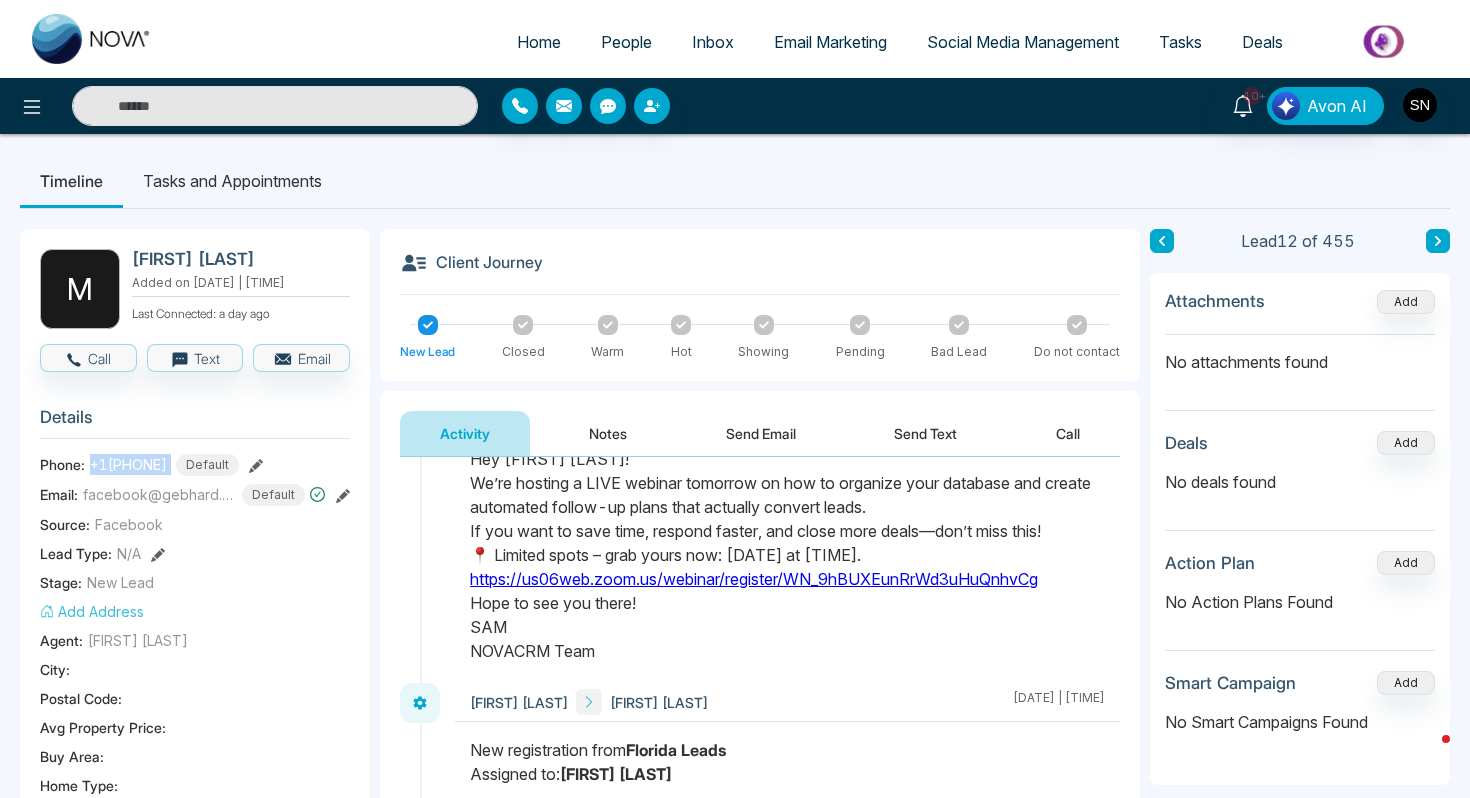 drag, startPoint x: 87, startPoint y: 456, endPoint x: 200, endPoint y: 461, distance: 113.110565 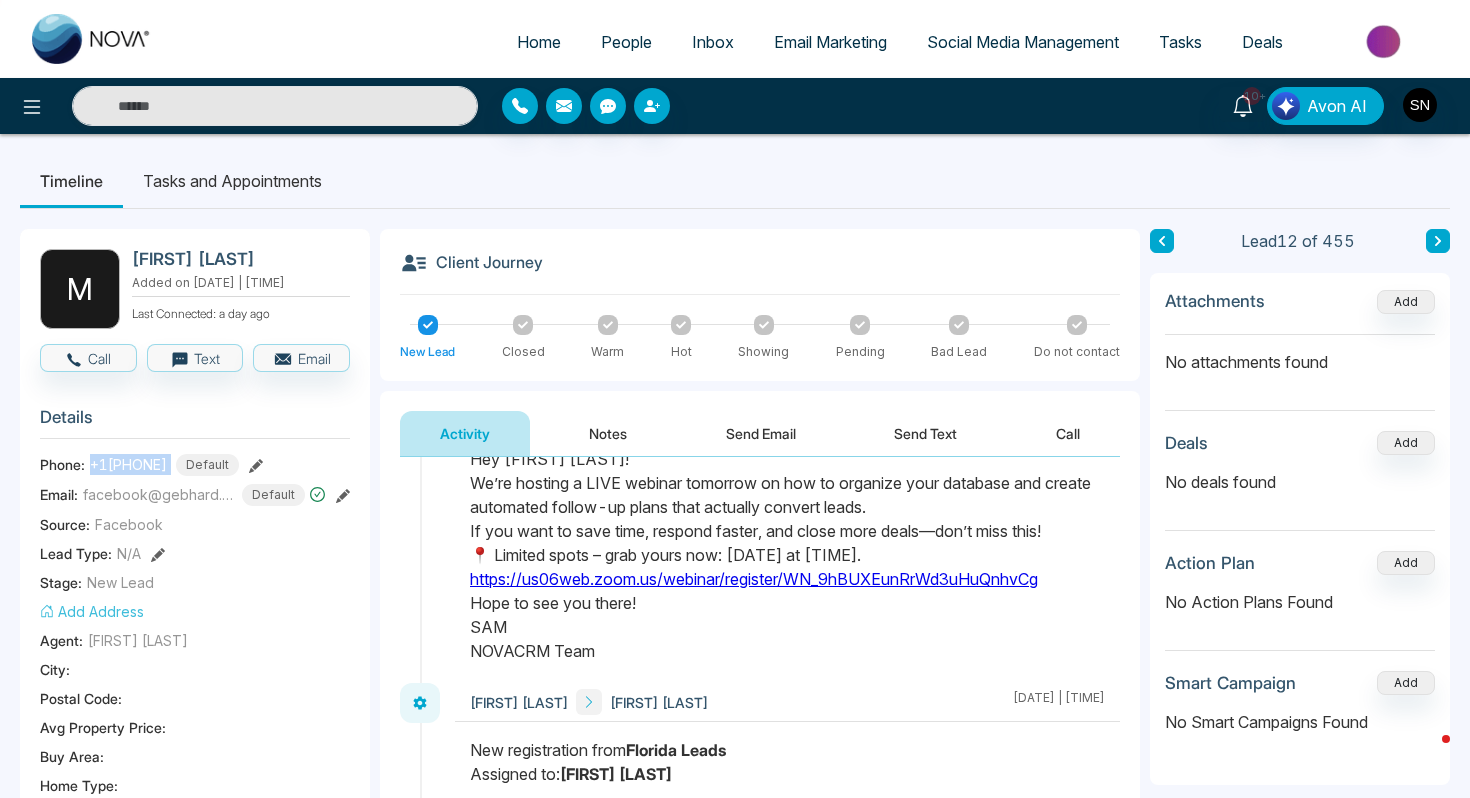 click on "Phone: +1[PHONE] Default" at bounding box center (195, 465) 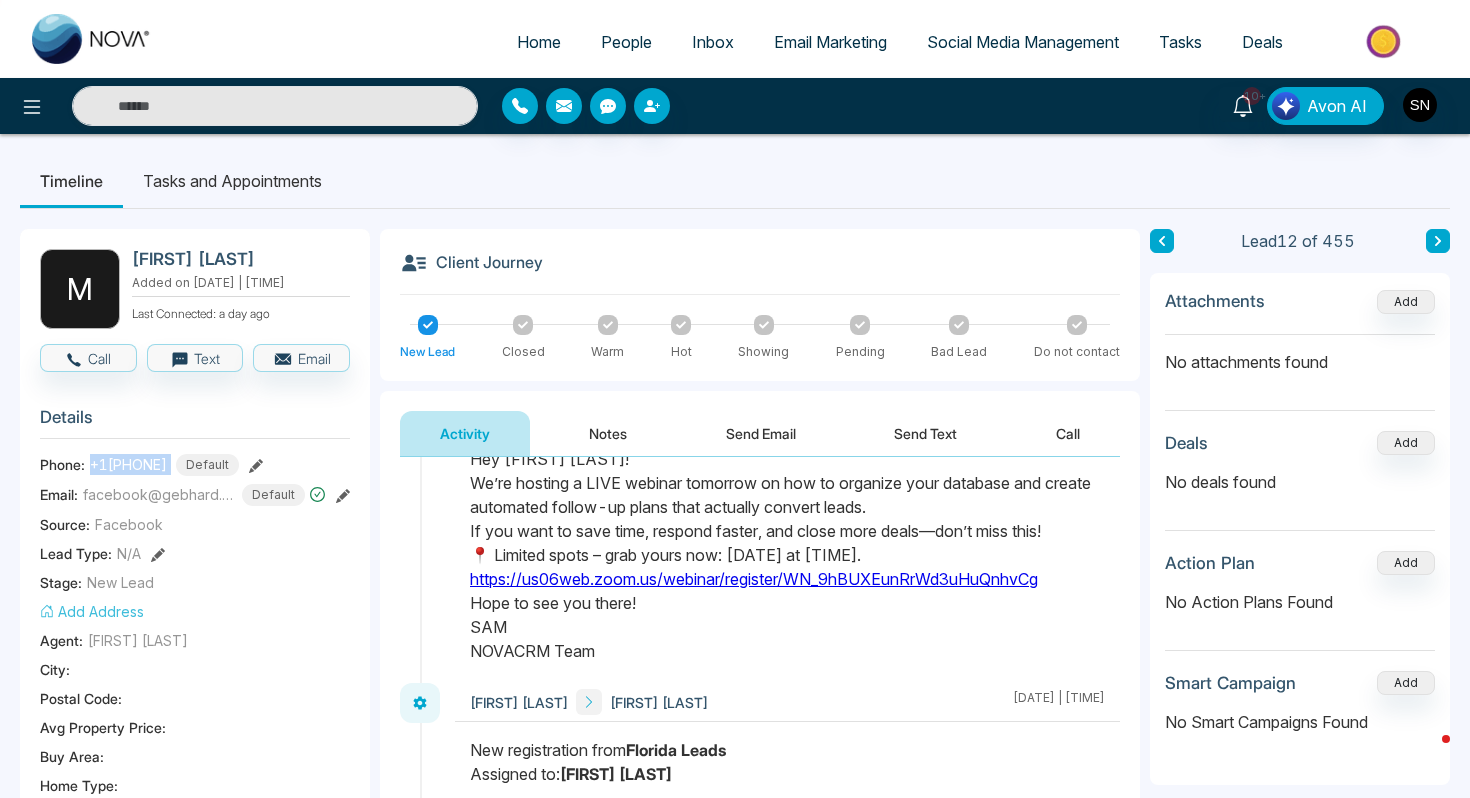 copy on "+1[PHONE]" 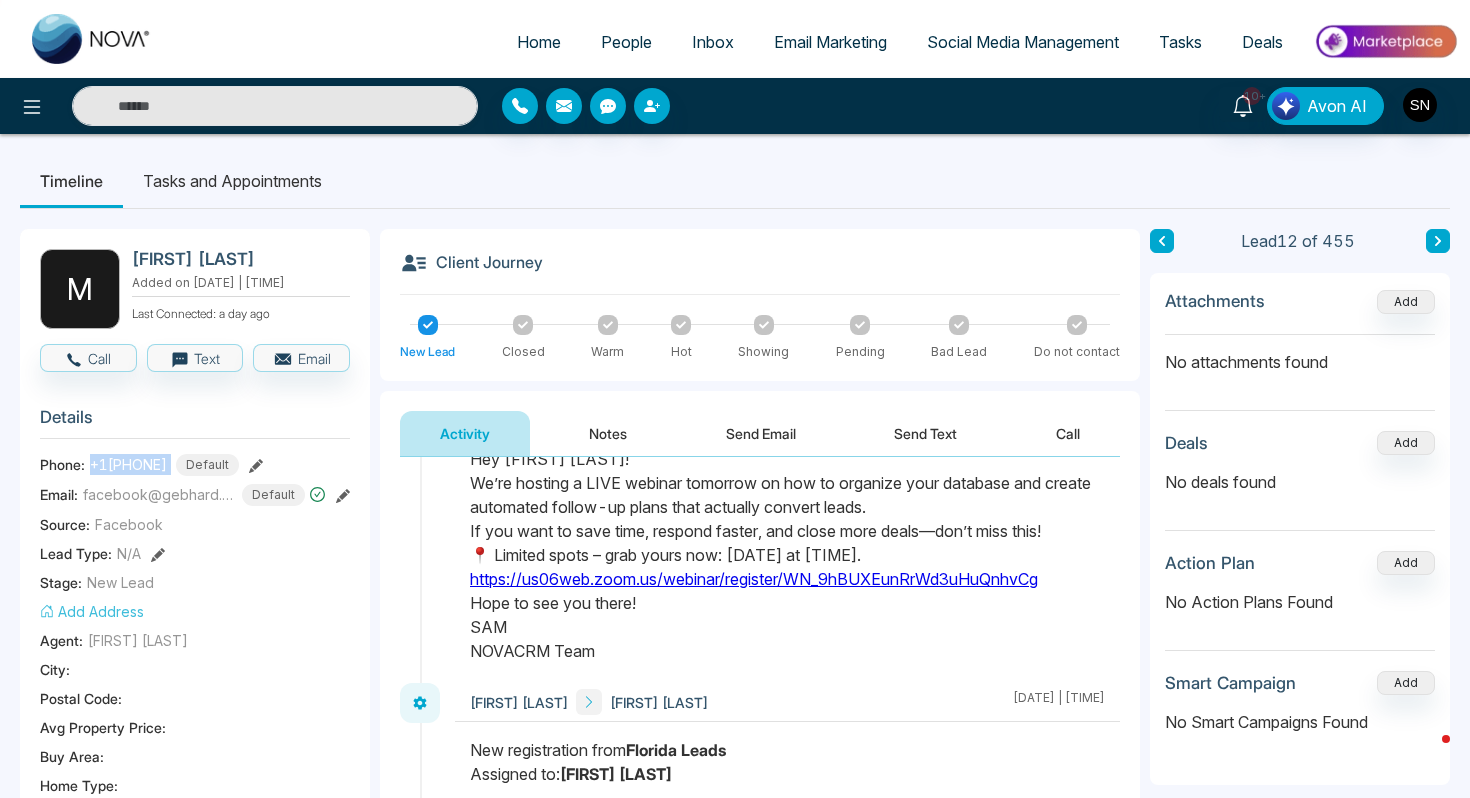 click on "People" at bounding box center [626, 42] 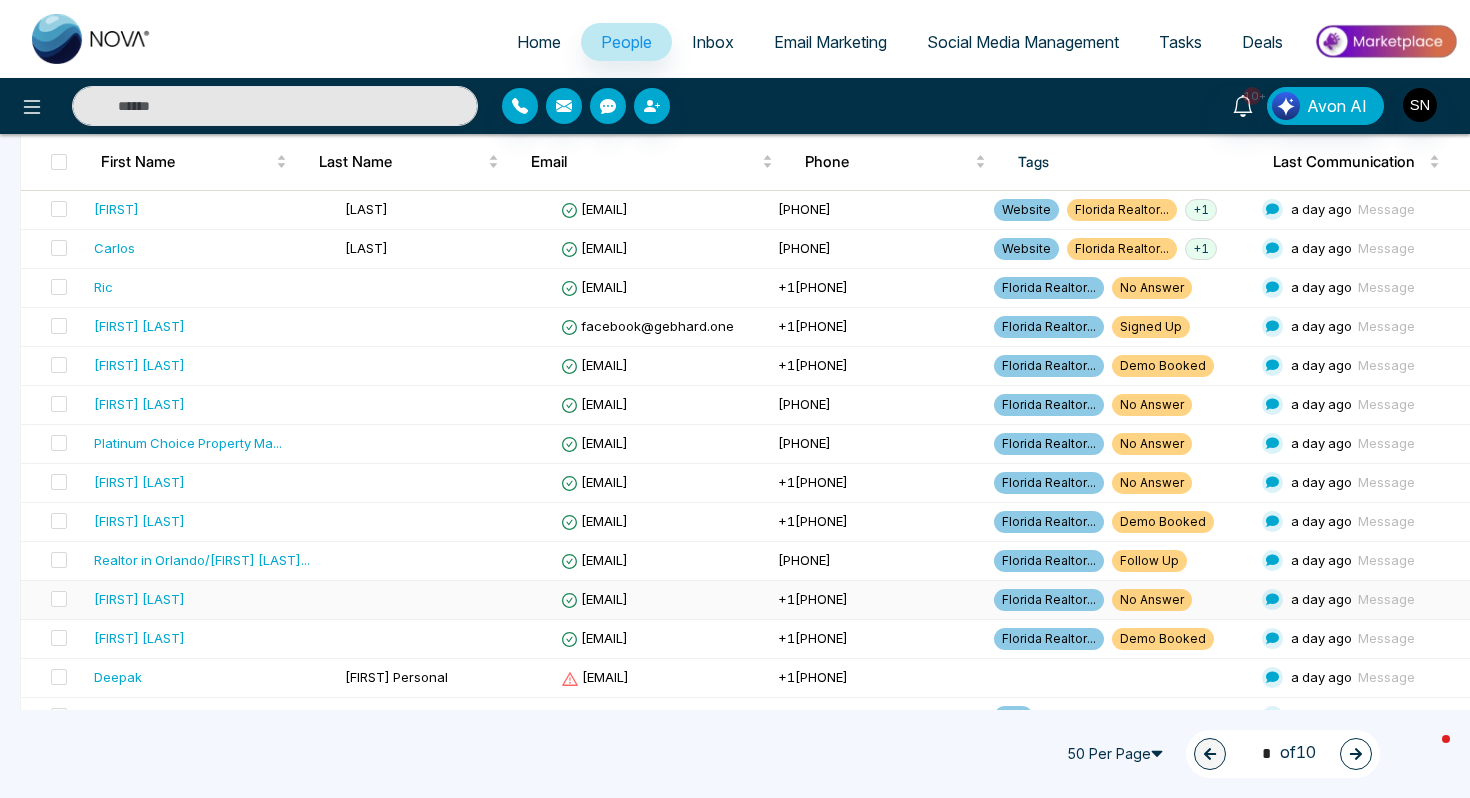 scroll, scrollTop: 555, scrollLeft: 0, axis: vertical 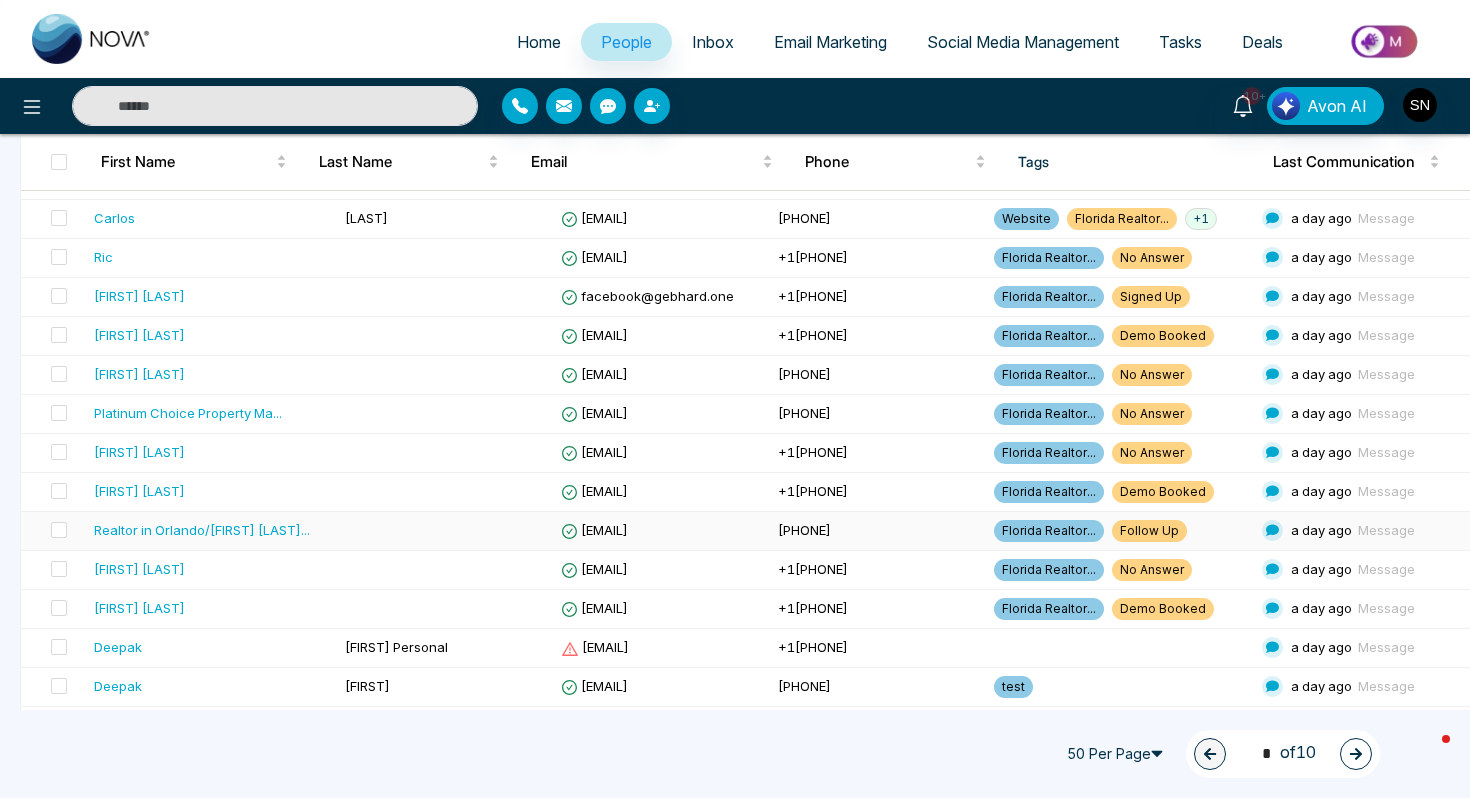 click on "[EMAIL]" at bounding box center [661, 531] 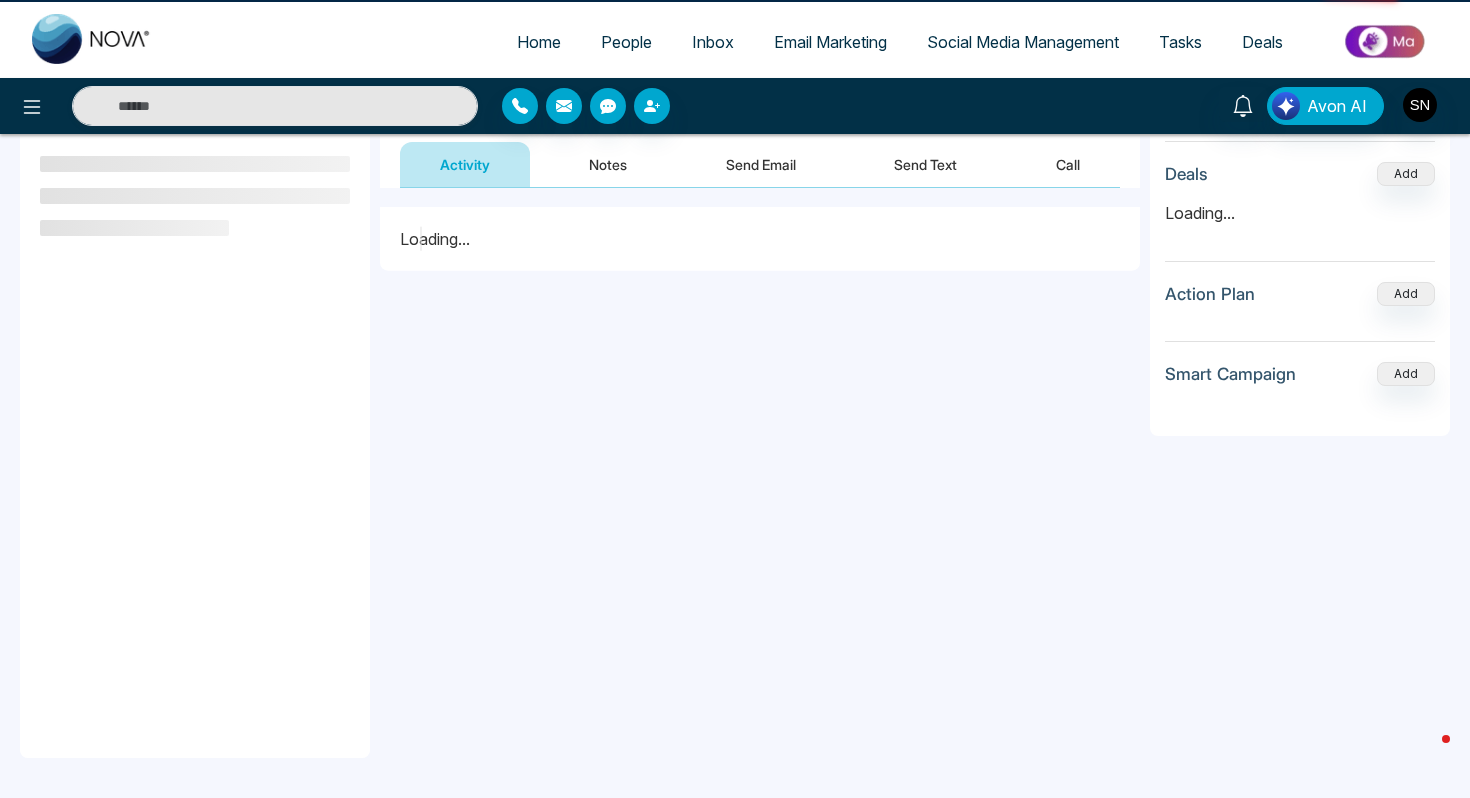 scroll, scrollTop: 0, scrollLeft: 0, axis: both 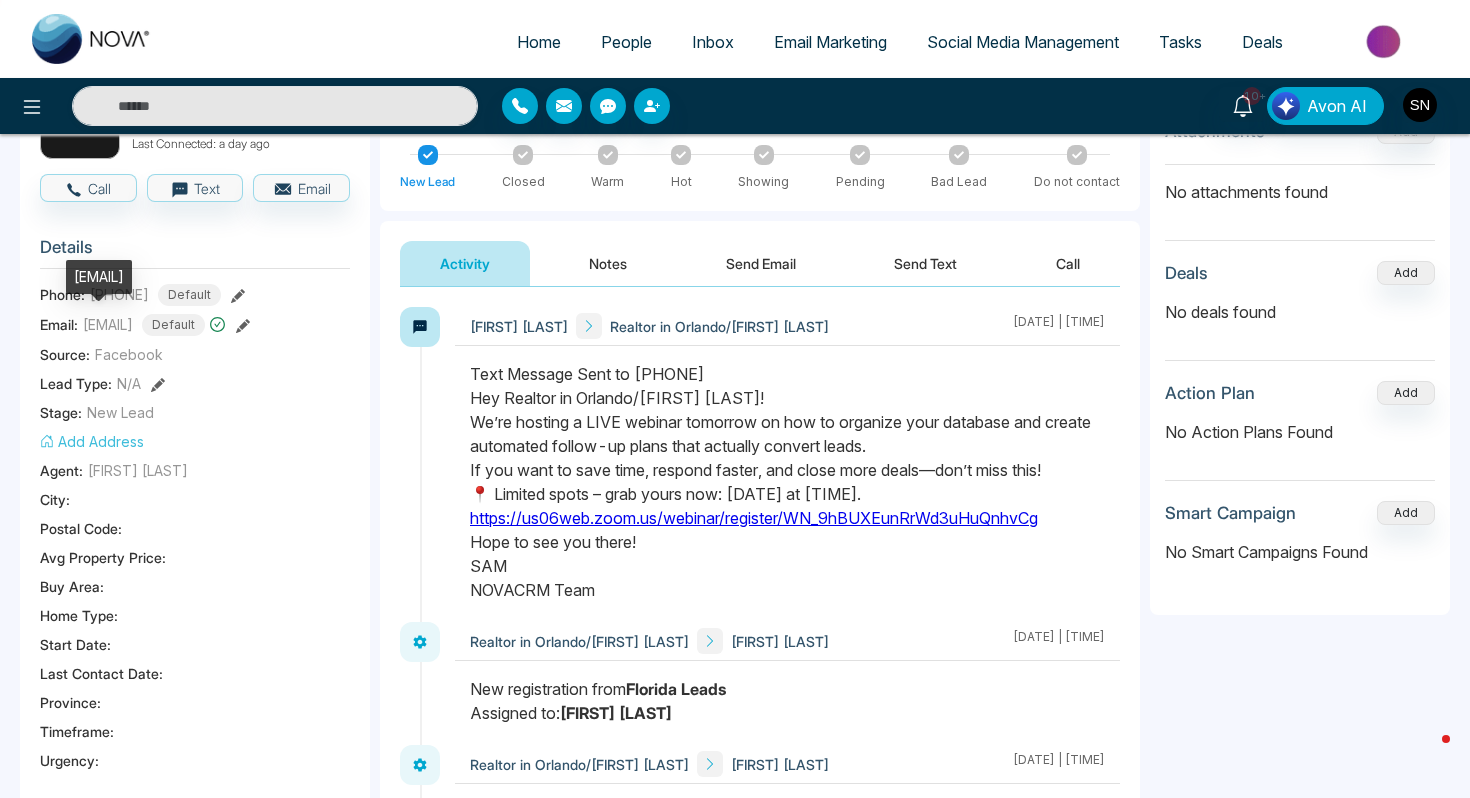 drag, startPoint x: 78, startPoint y: 279, endPoint x: 222, endPoint y: 283, distance: 144.05554 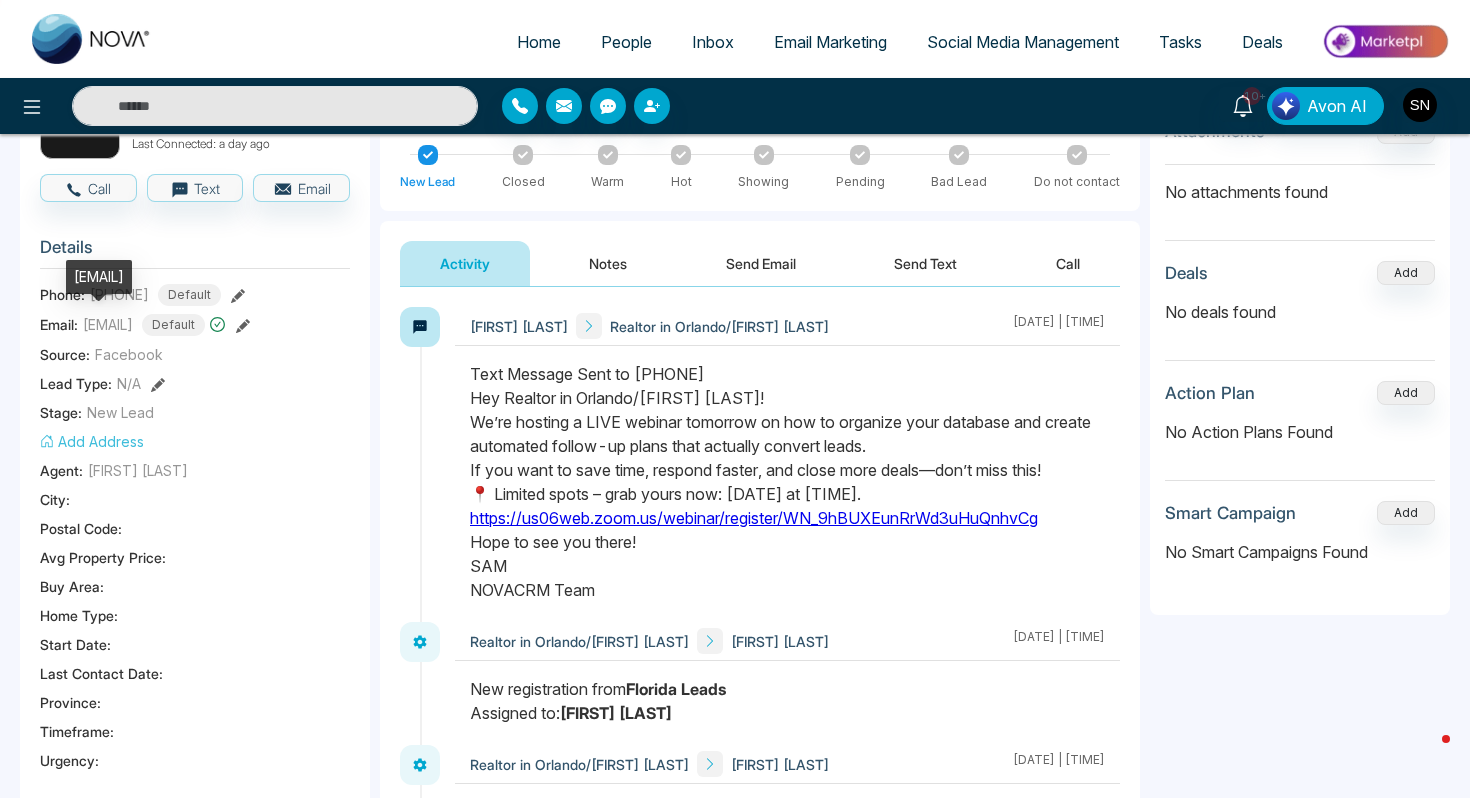 click on "[EMAIL]" at bounding box center [99, 277] 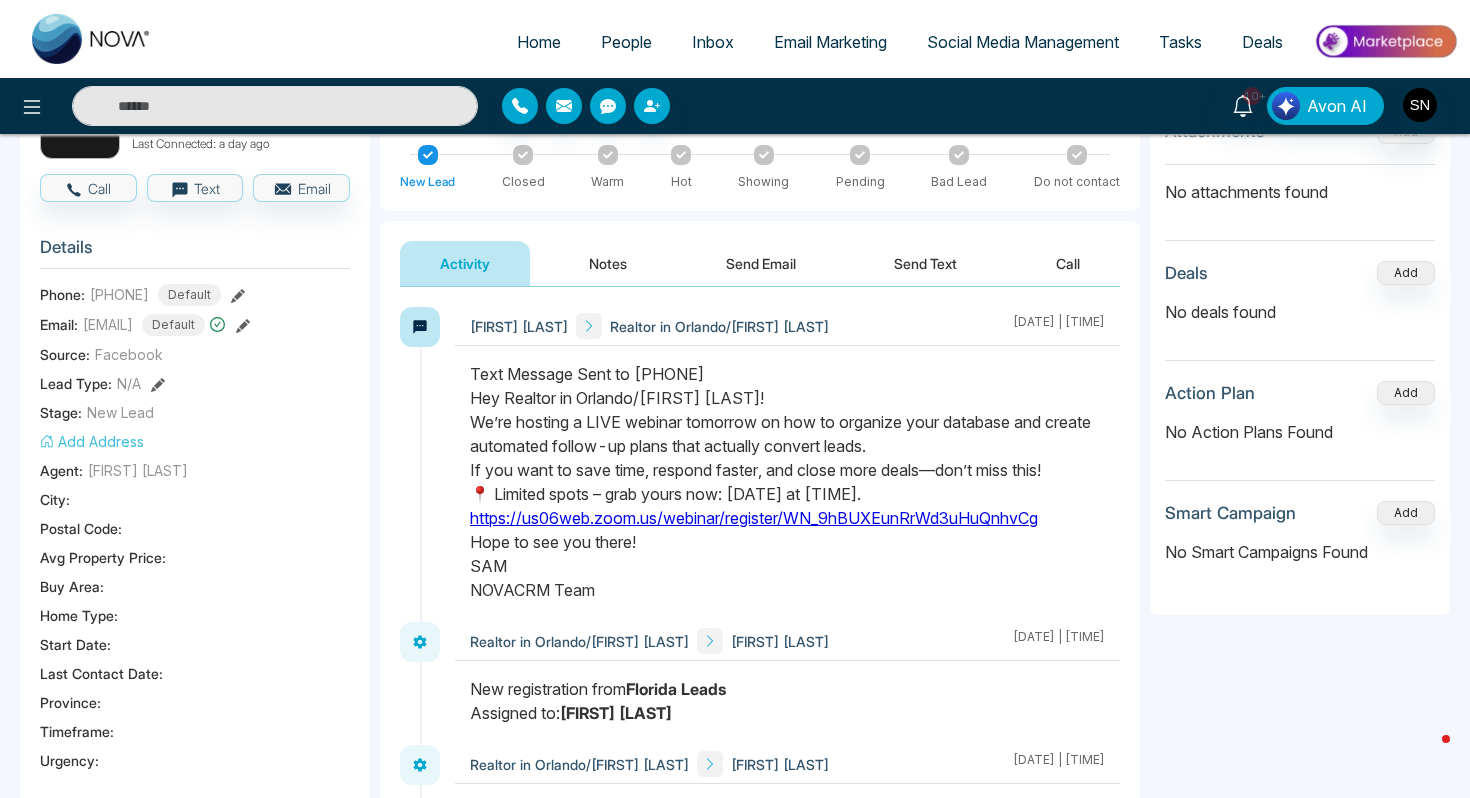 click on "Details Phone: +1[PHONE] Default Email: [EMAIL] Default Source: Facebook Lead Type: N/A Stage: New Lead Add Address Agent: Sam Nova City : Postal Code : Avg Property Price : Buy Area : Home Type : Start Date : Last Contact Date : Province : Timeframe : Urgency :" at bounding box center (195, 500) 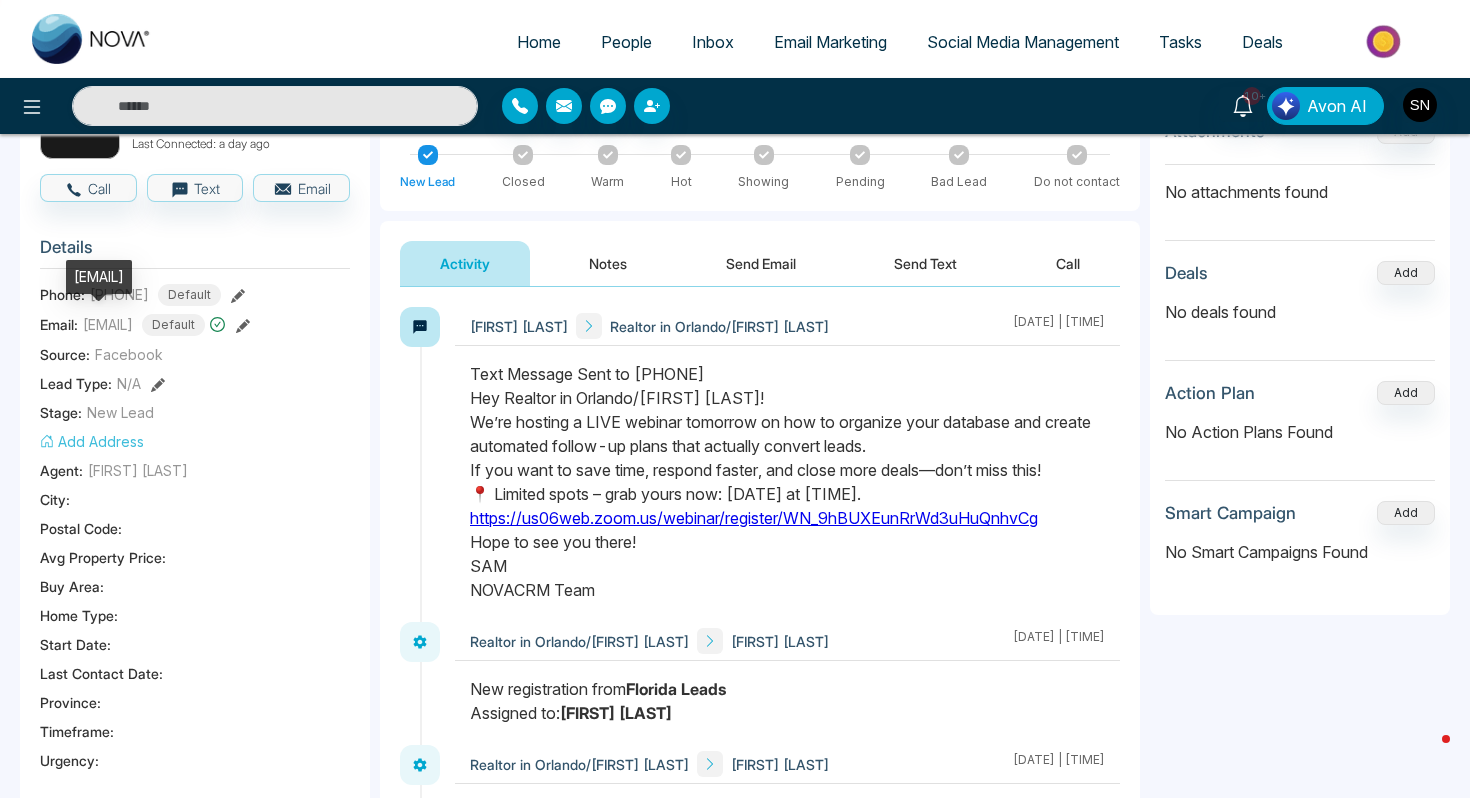 drag, startPoint x: 70, startPoint y: 285, endPoint x: 238, endPoint y: 285, distance: 168 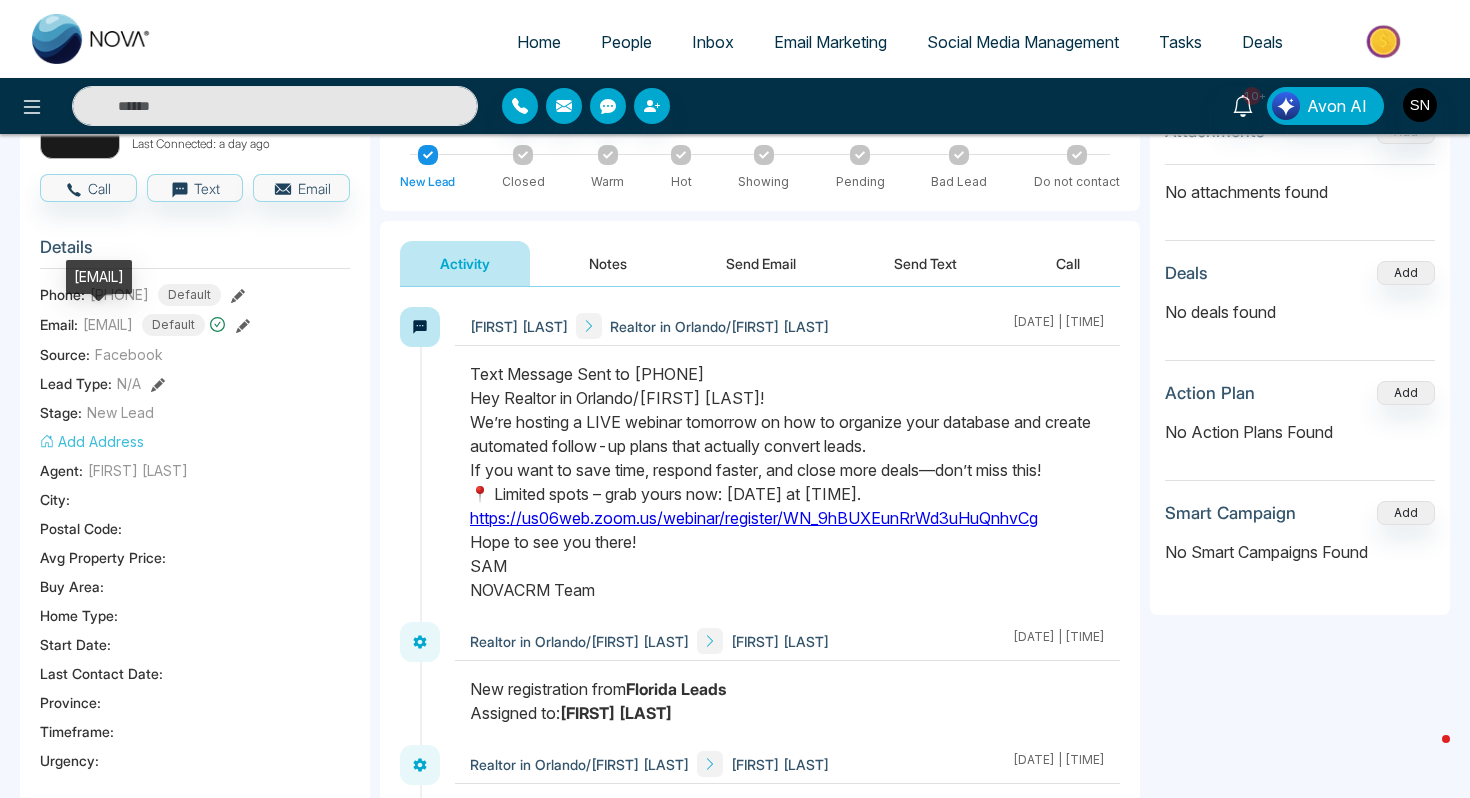 click on "[EMAIL]" at bounding box center (99, 277) 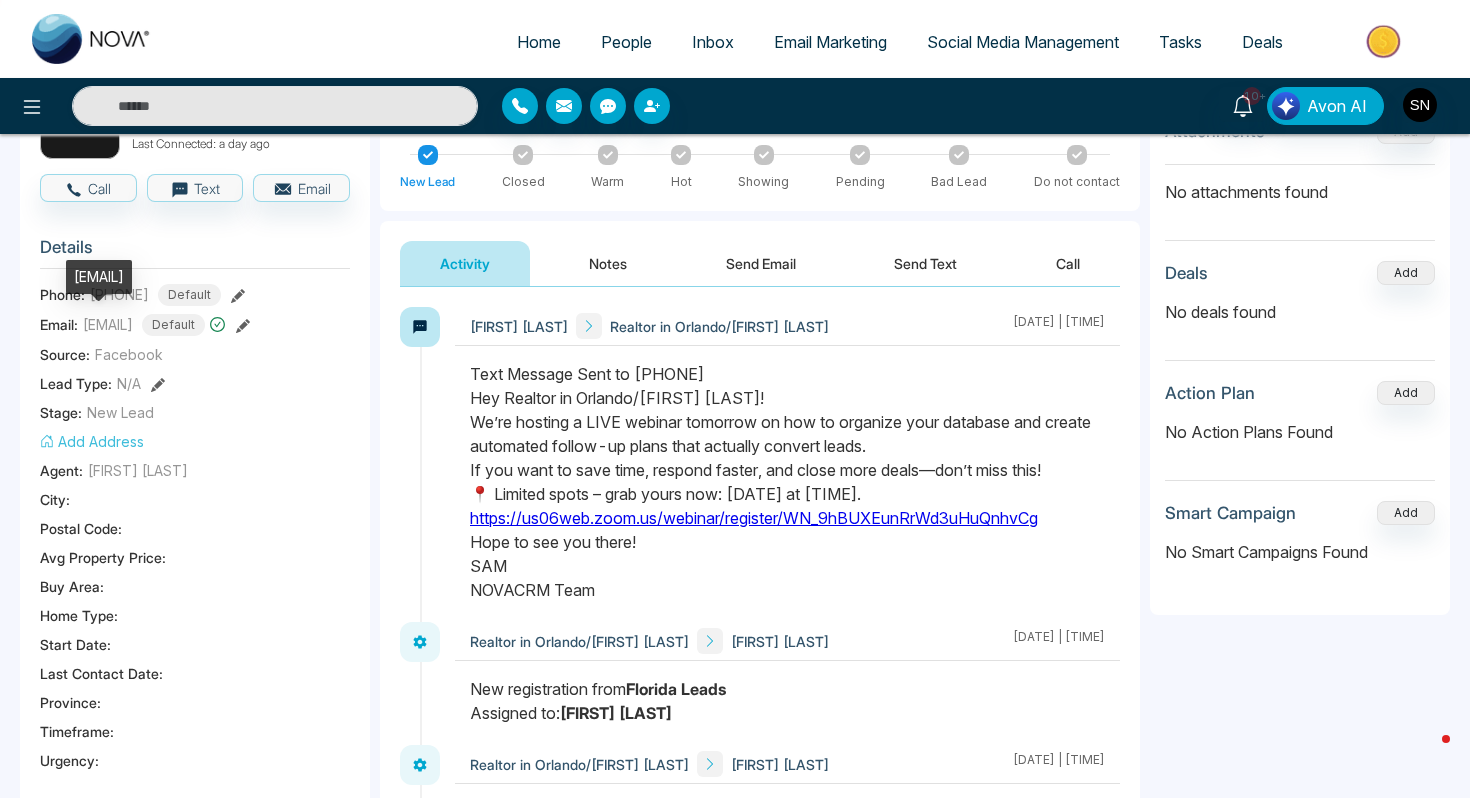 copy on "[EMAIL]" 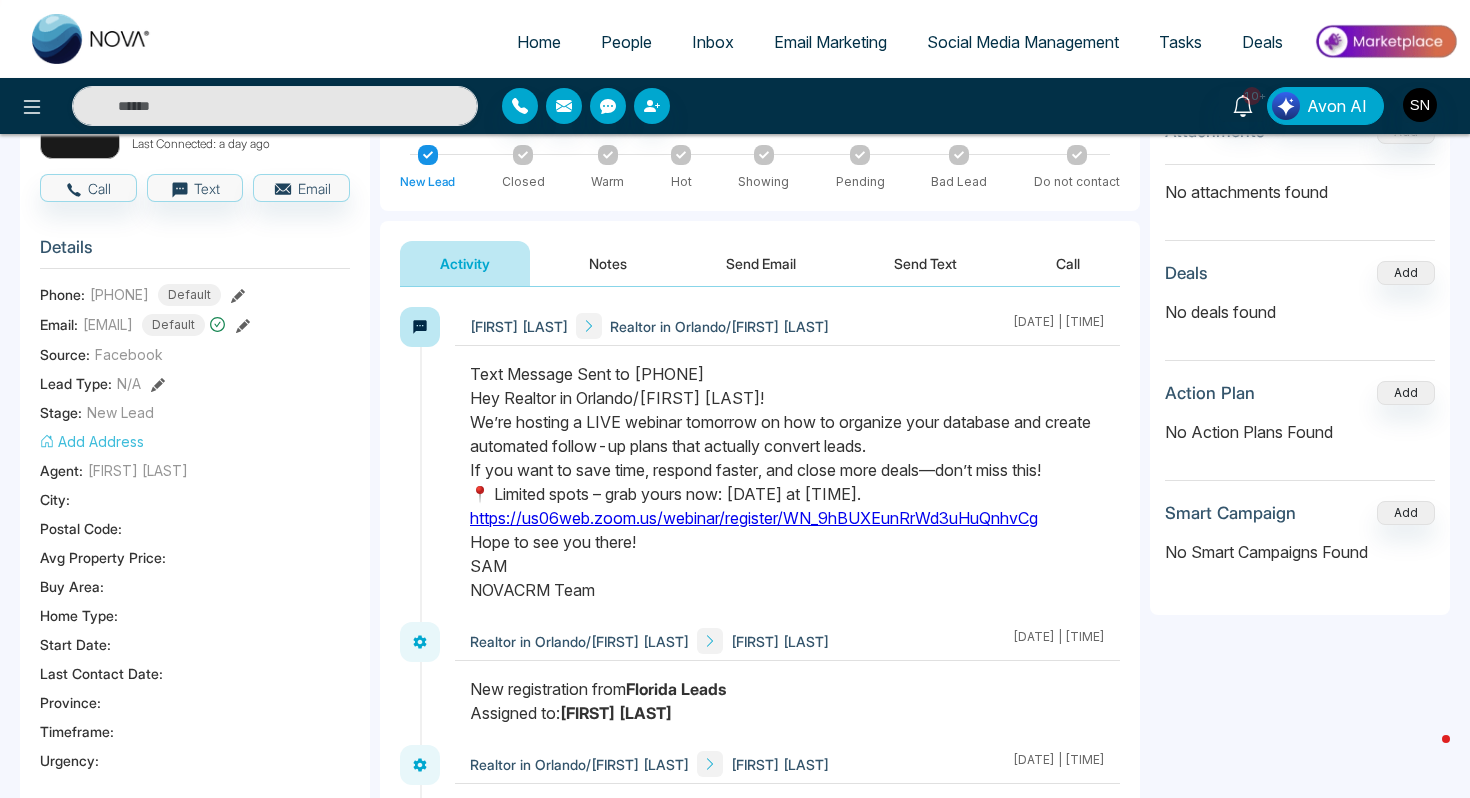click on "People" at bounding box center (626, 42) 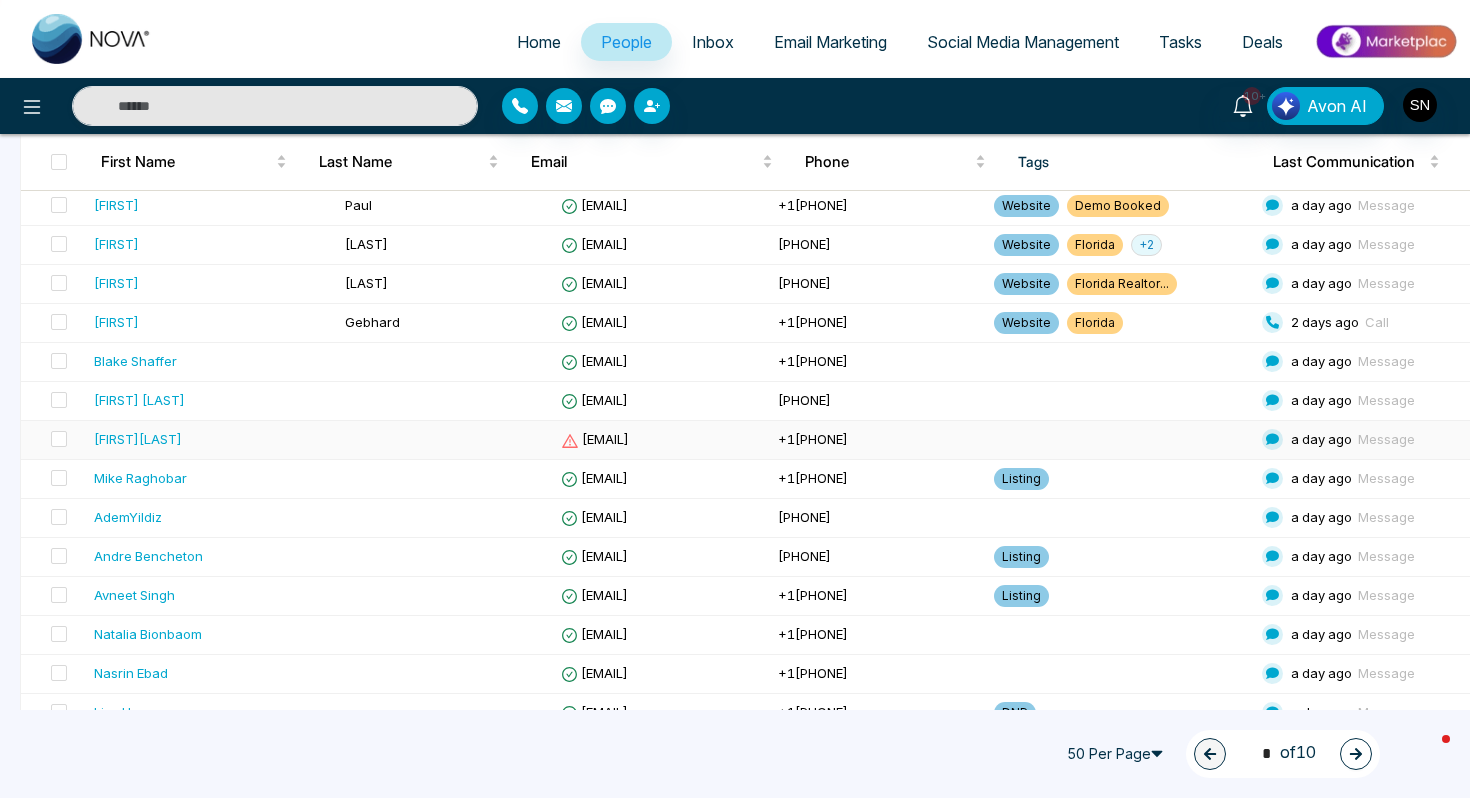 scroll, scrollTop: 1142, scrollLeft: 0, axis: vertical 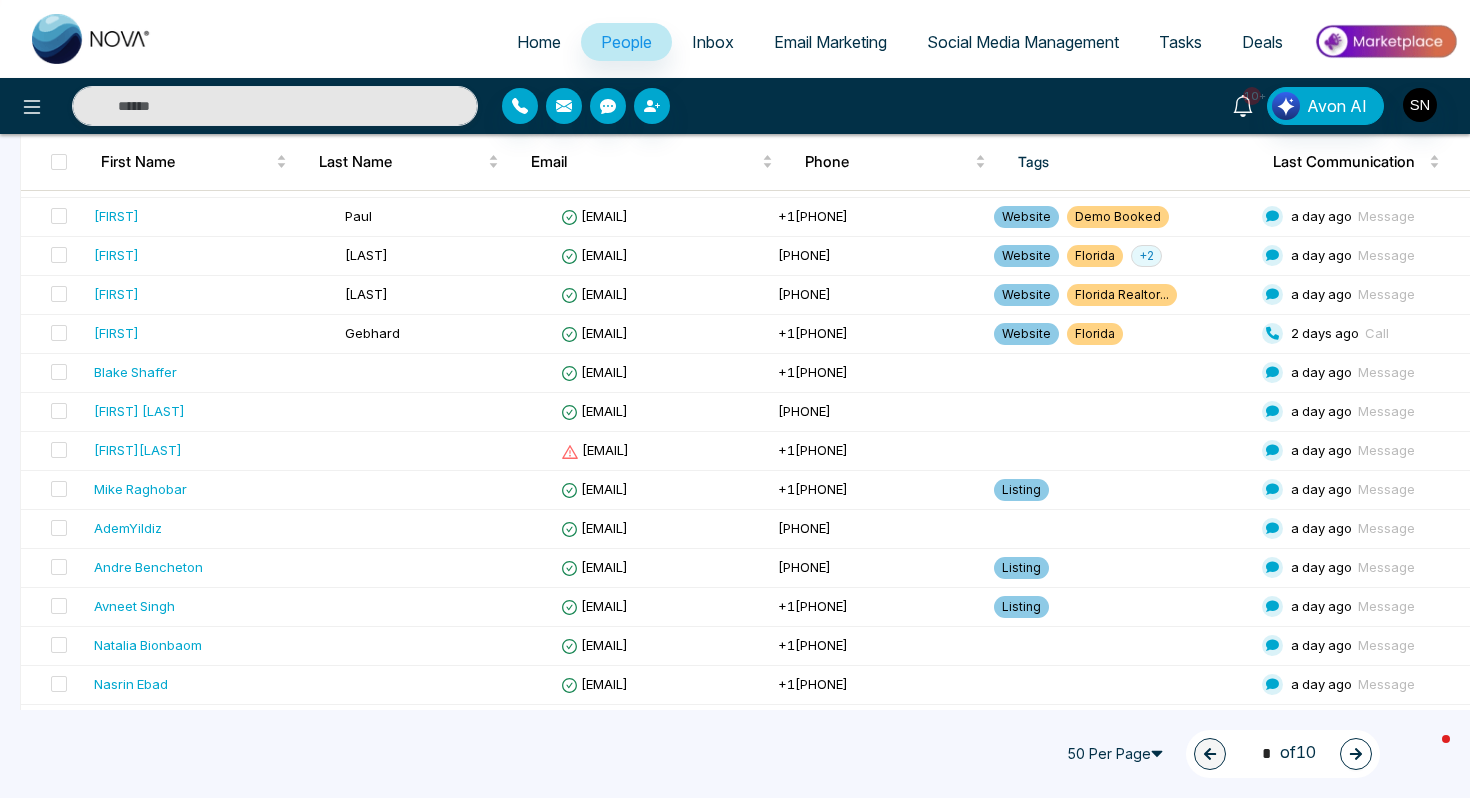 click 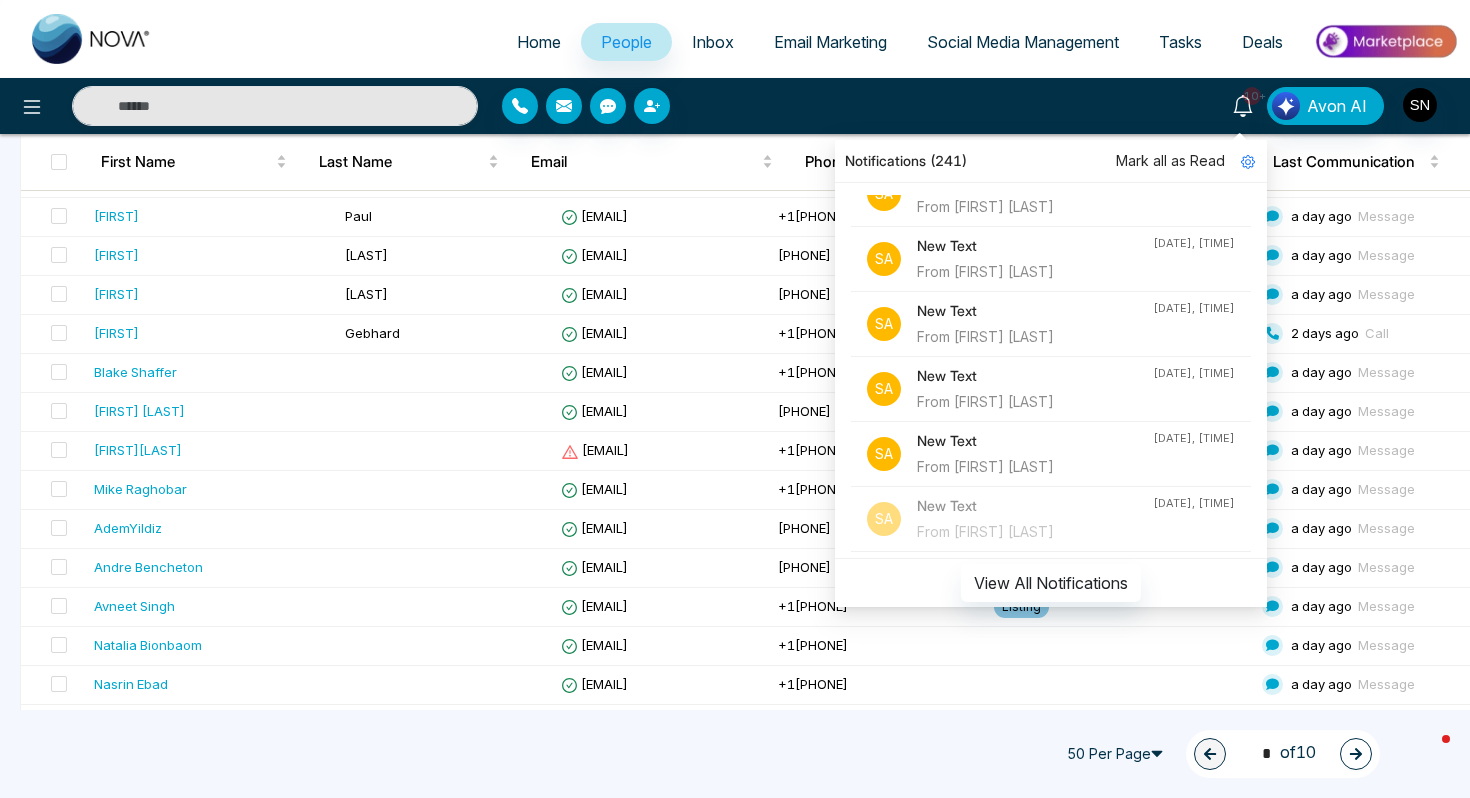 scroll, scrollTop: 550, scrollLeft: 0, axis: vertical 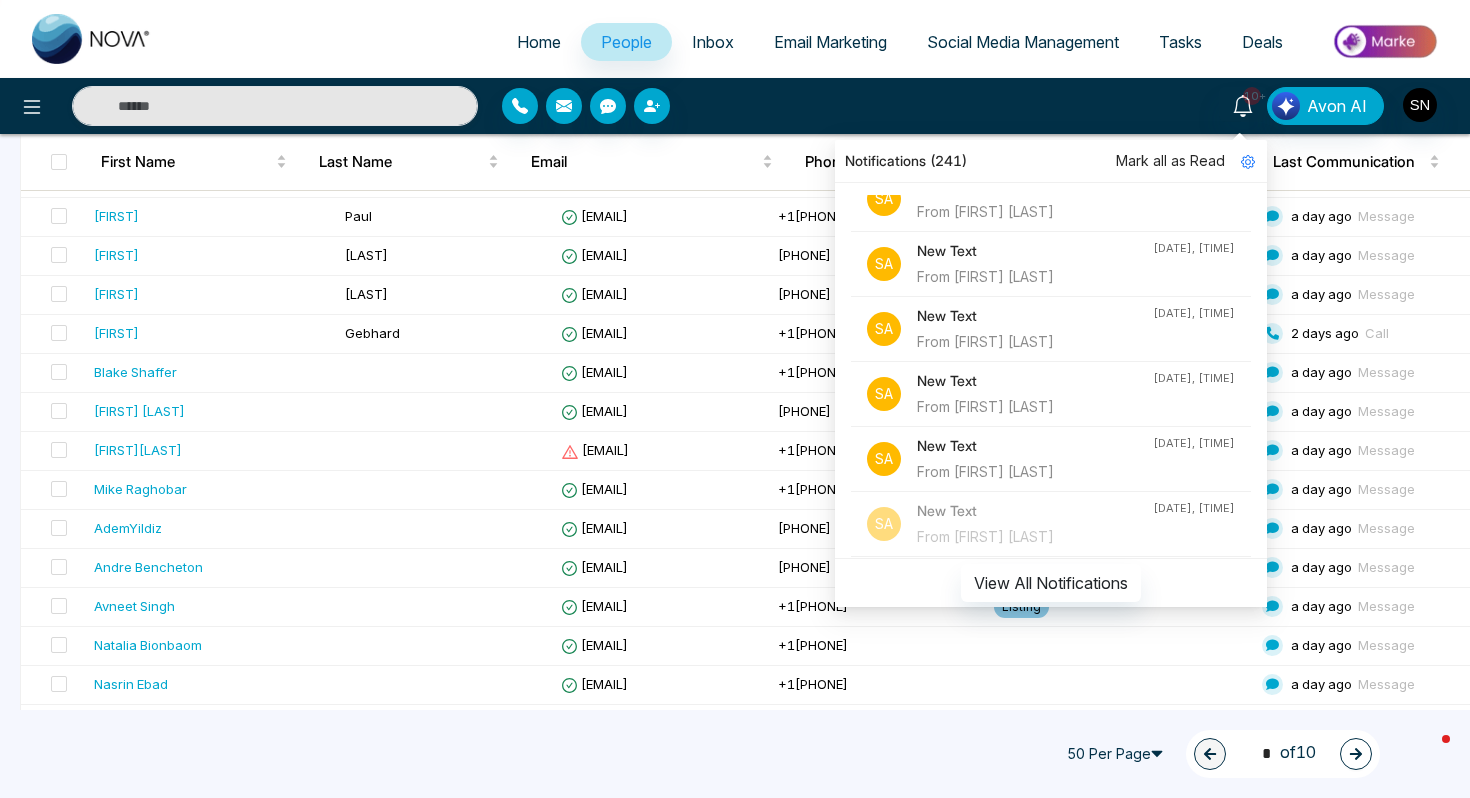 click on "Sa New Text From [FIRST] [LAST] [DATE], [TIME]" at bounding box center (1051, 199) 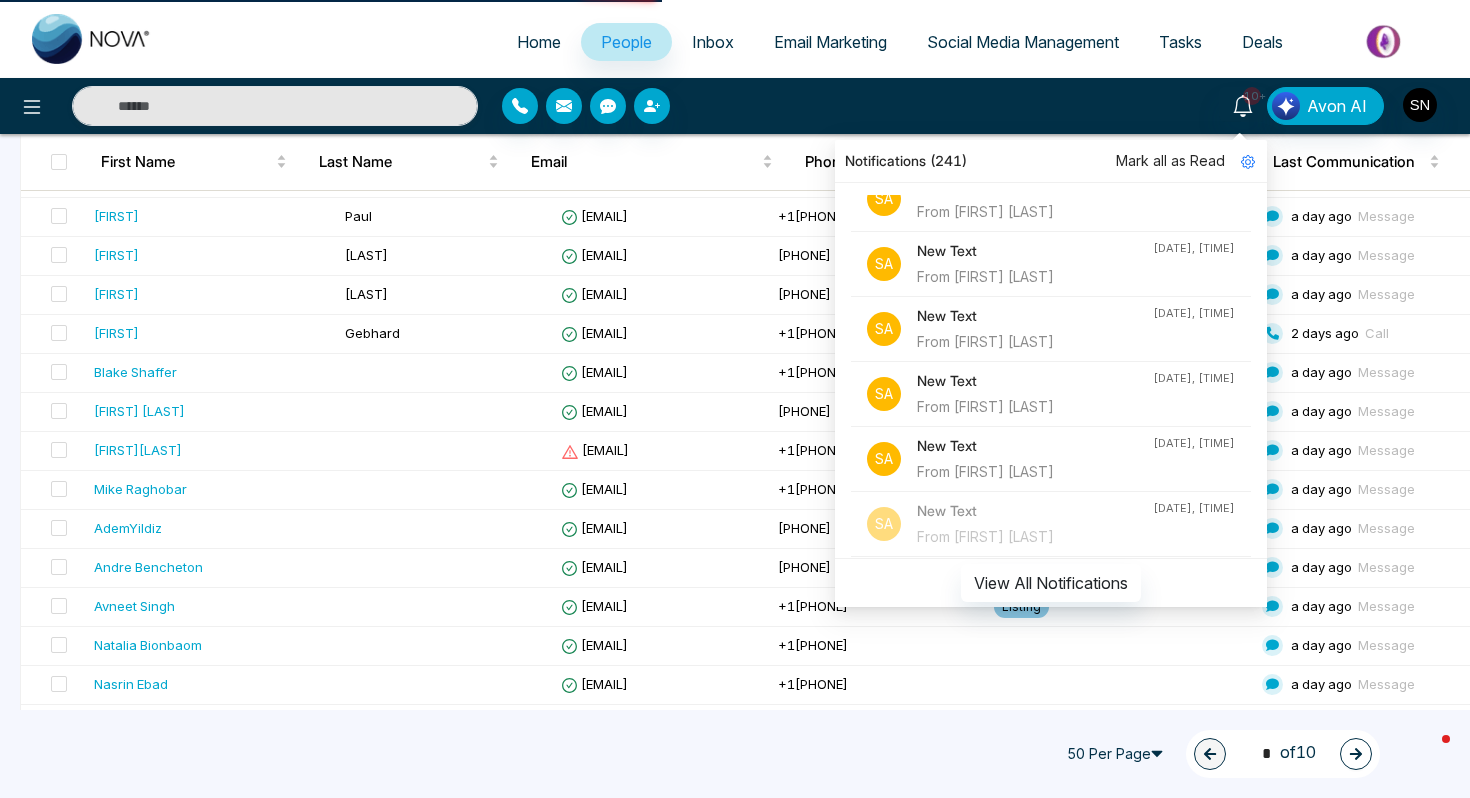 scroll, scrollTop: 0, scrollLeft: 0, axis: both 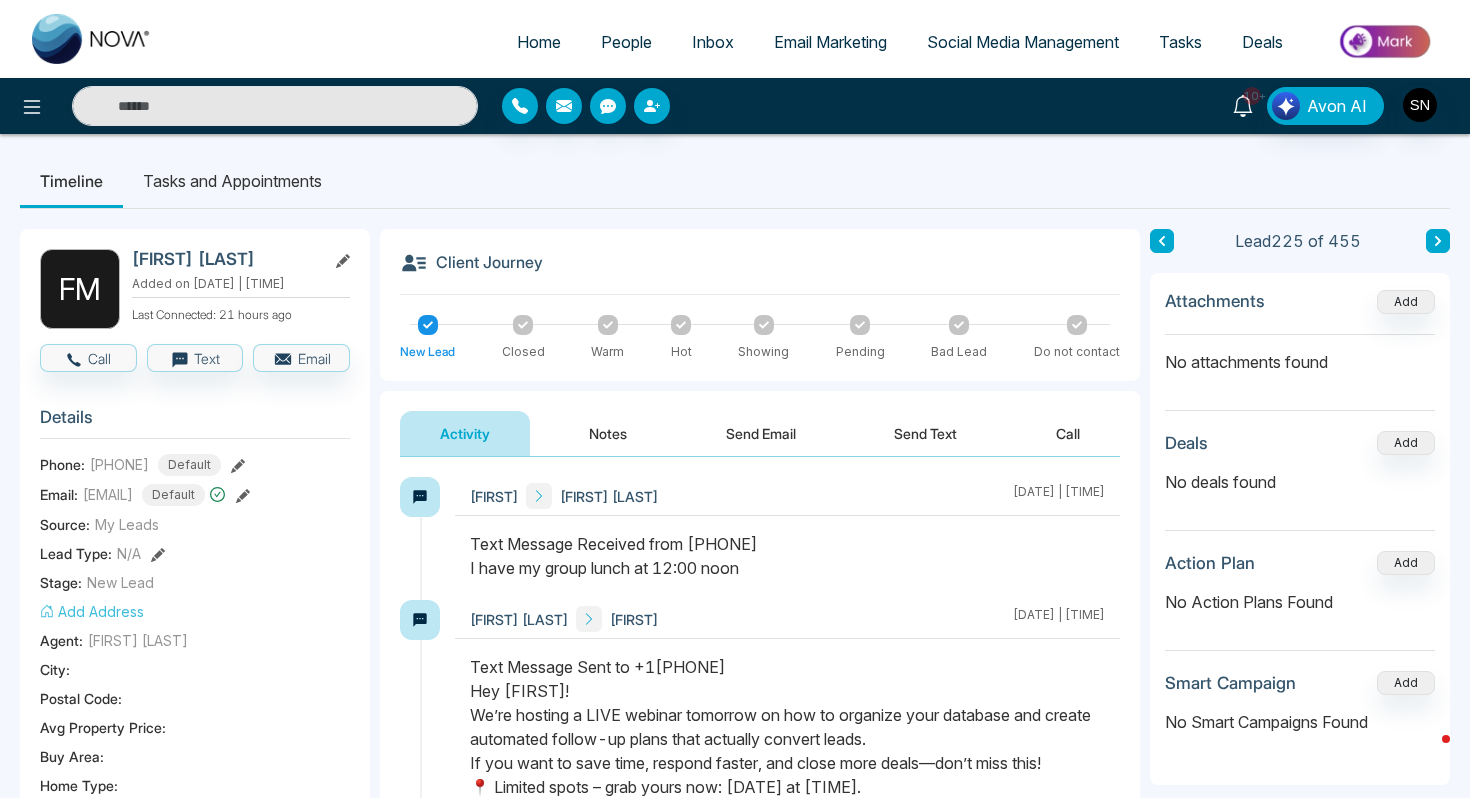 click on "10+" at bounding box center [1252, 96] 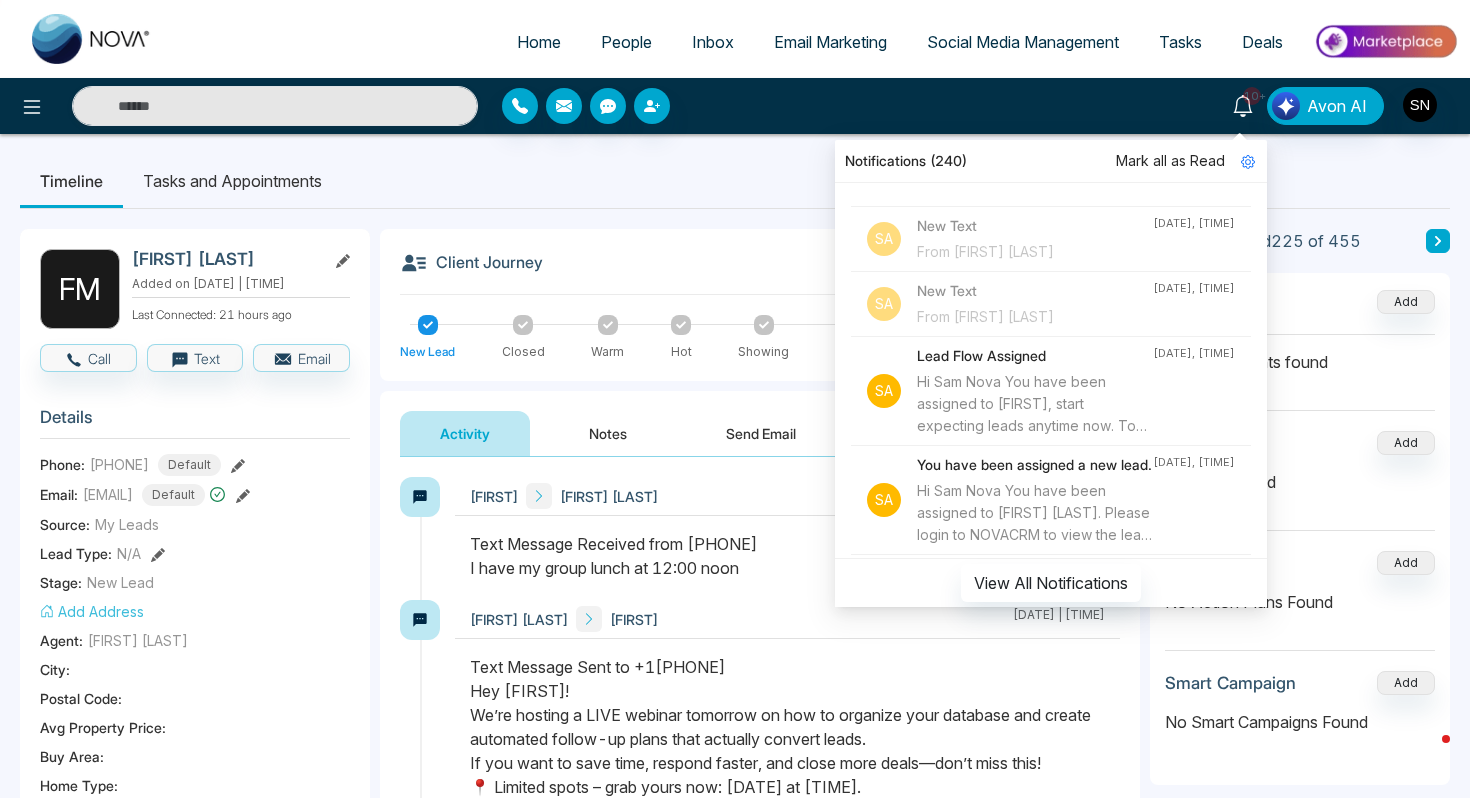 scroll, scrollTop: 841, scrollLeft: 0, axis: vertical 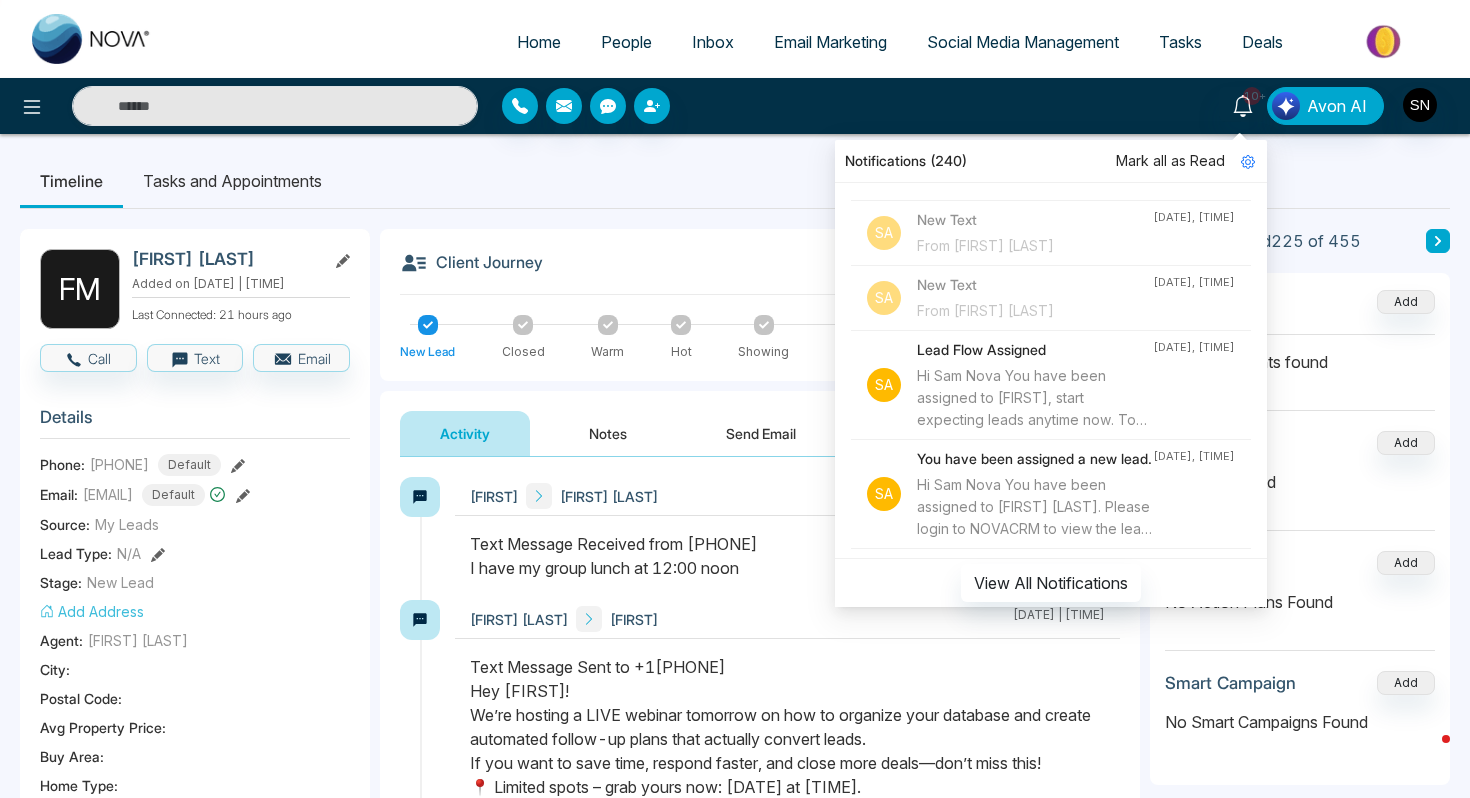 click on "From [FIRST] [LAST]" at bounding box center (1035, 181) 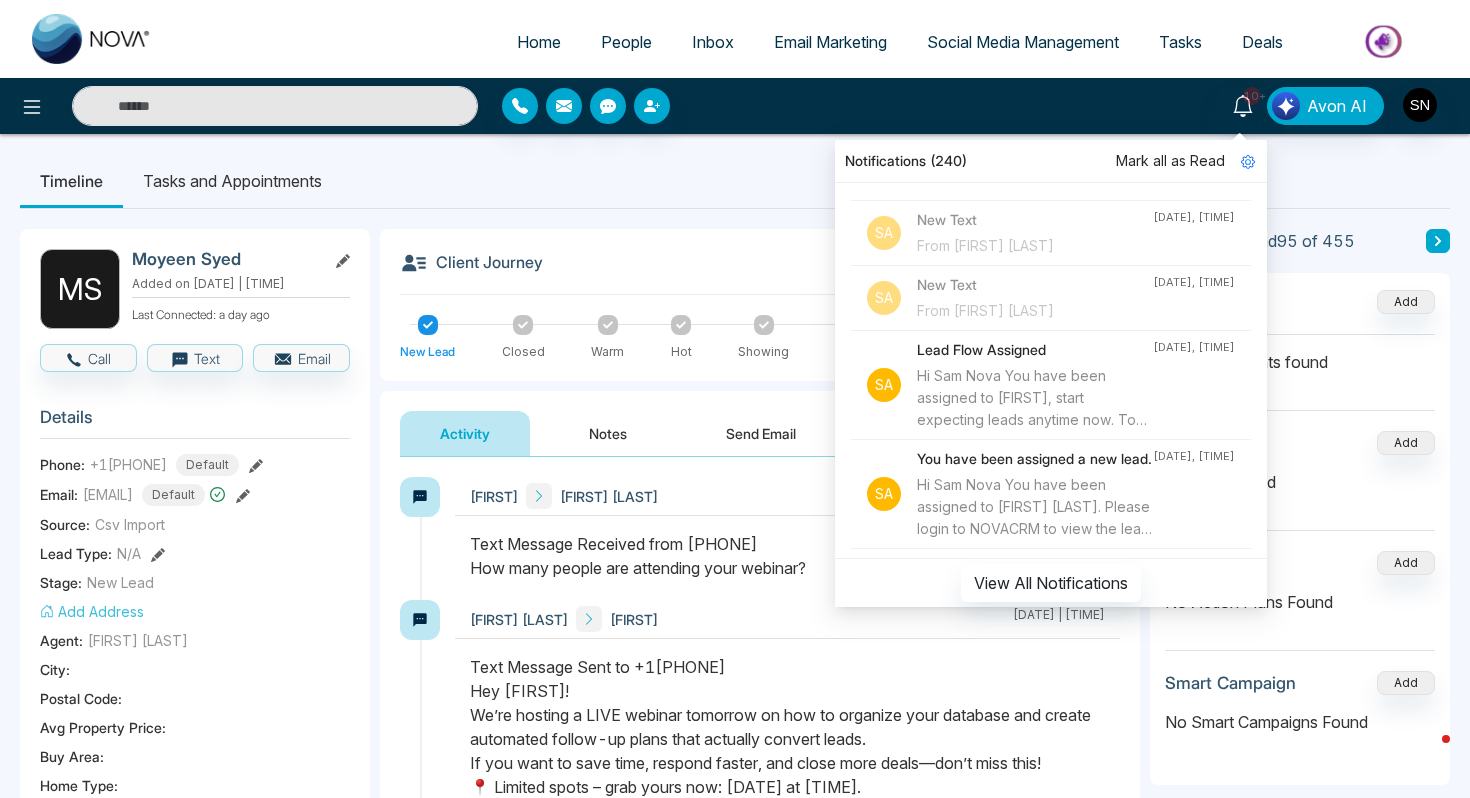 click on "**********" at bounding box center [760, 922] 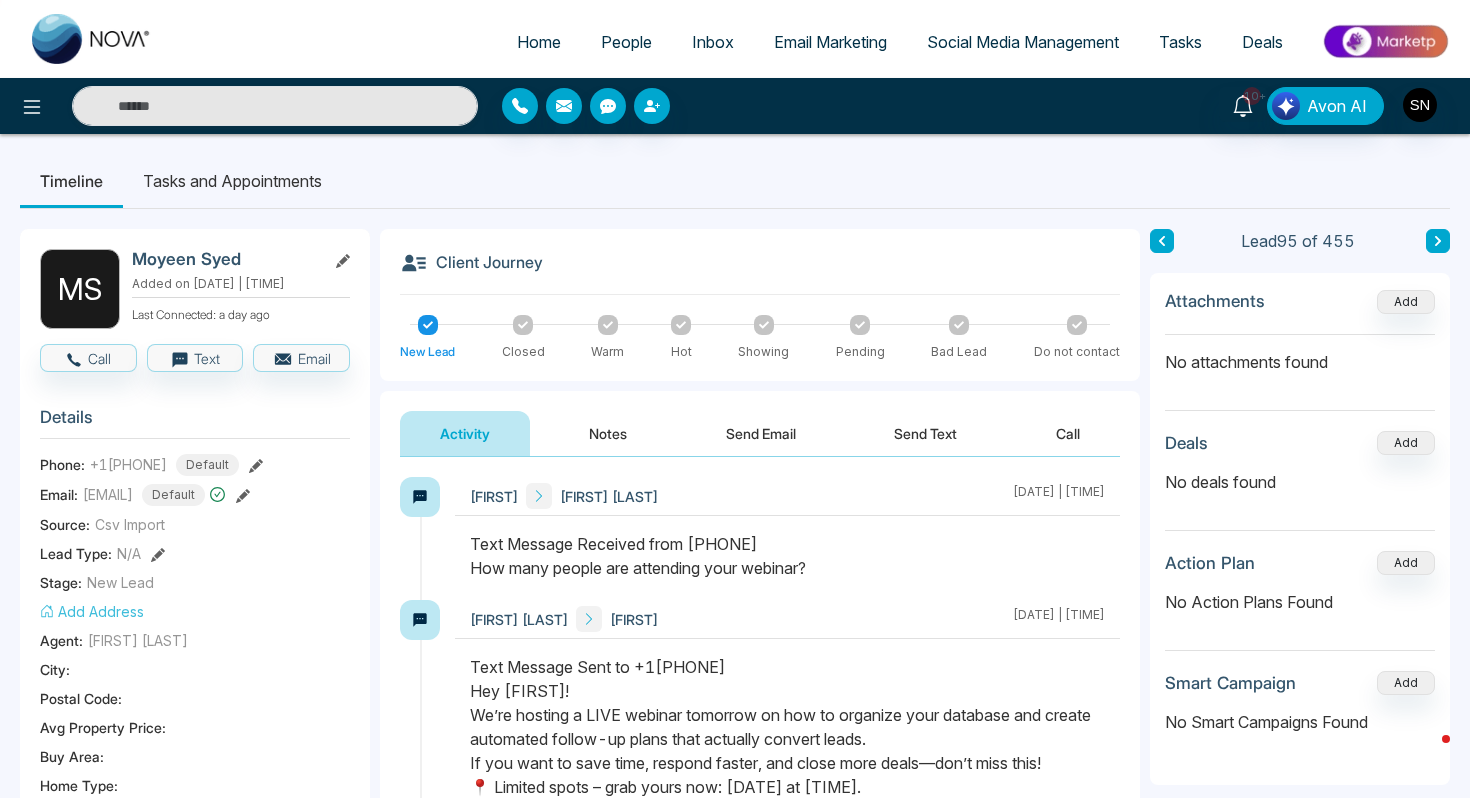 click on "Notes" at bounding box center (608, 433) 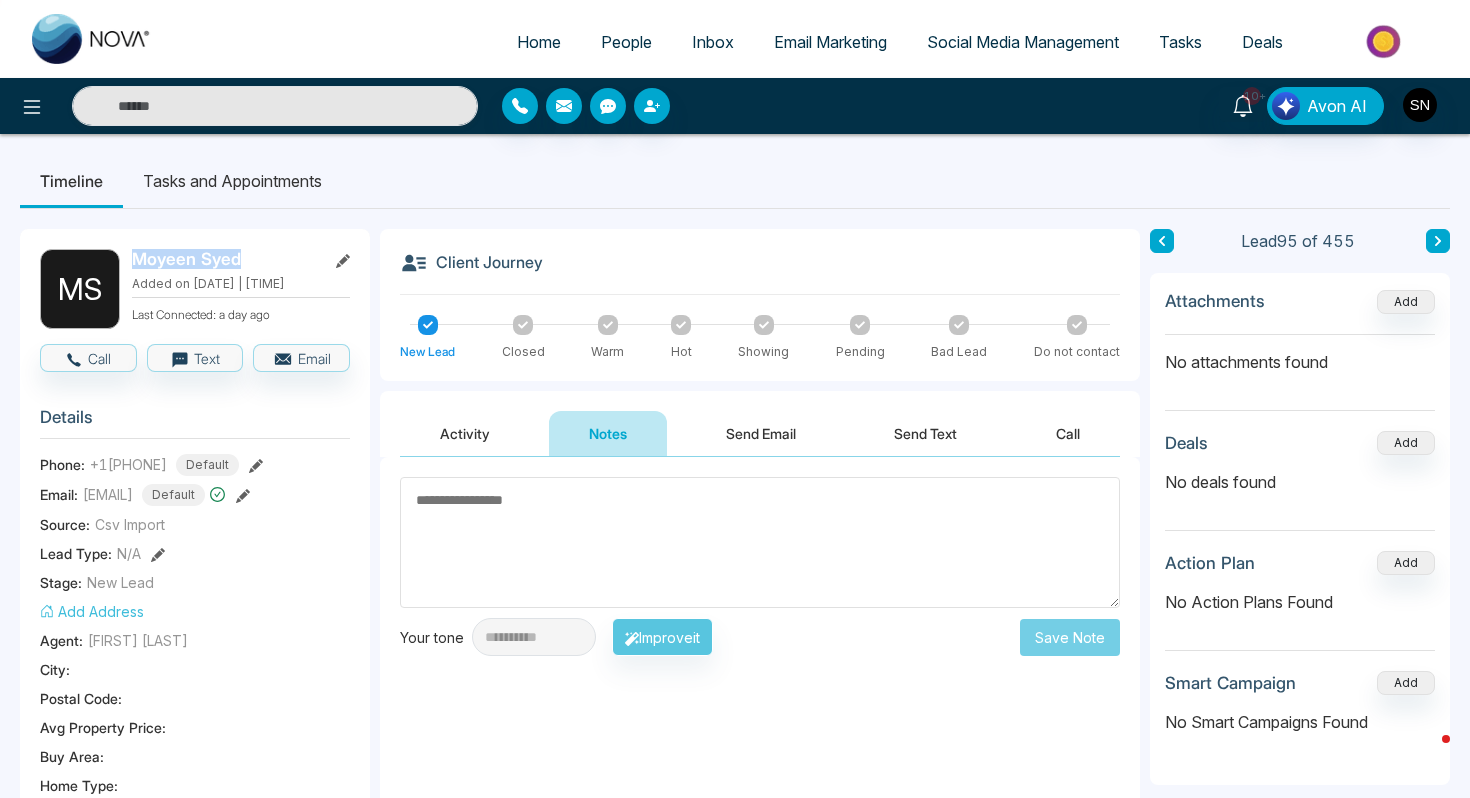 drag, startPoint x: 132, startPoint y: 263, endPoint x: 225, endPoint y: 260, distance: 93.04838 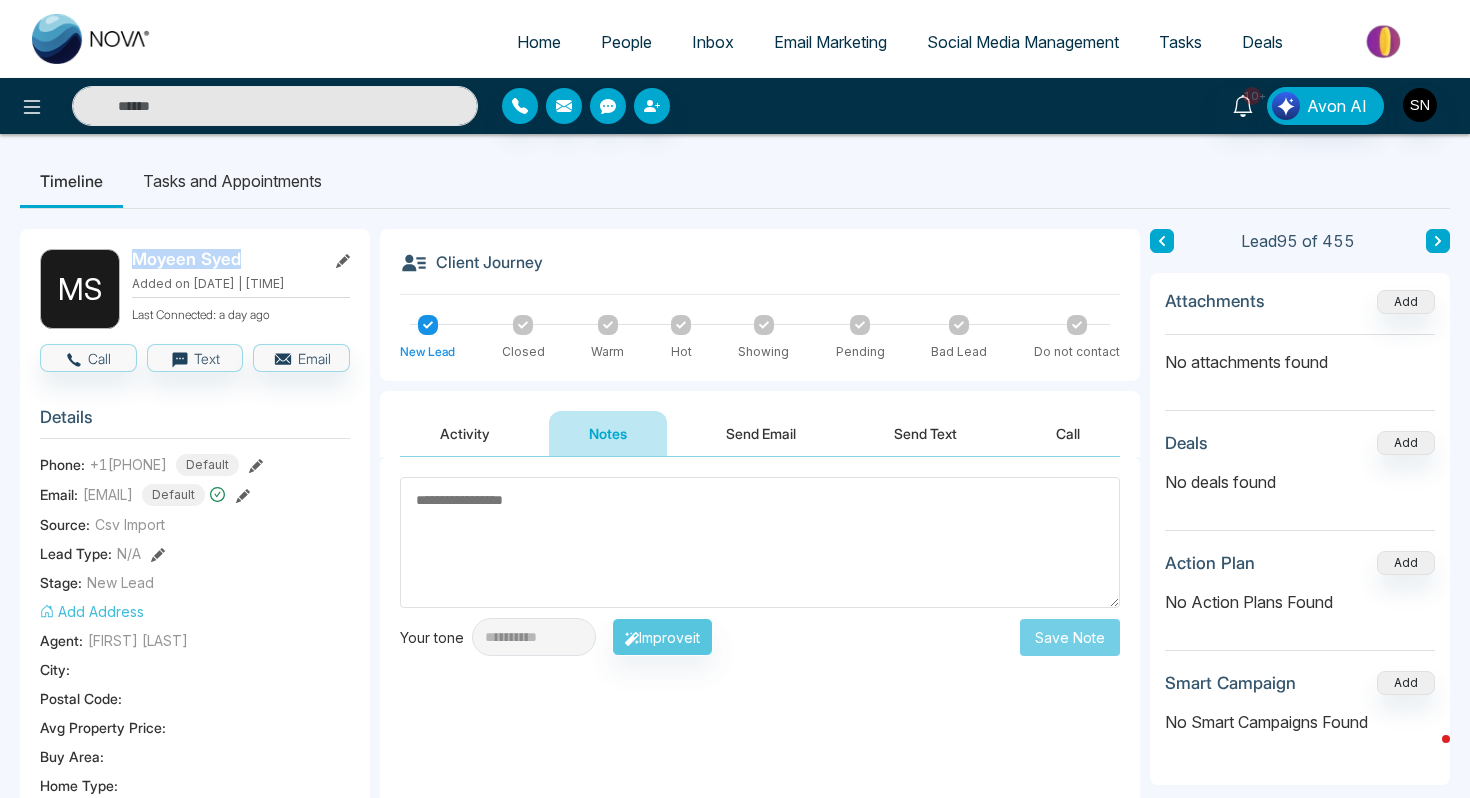 click on "Moyeen Syed" at bounding box center (225, 259) 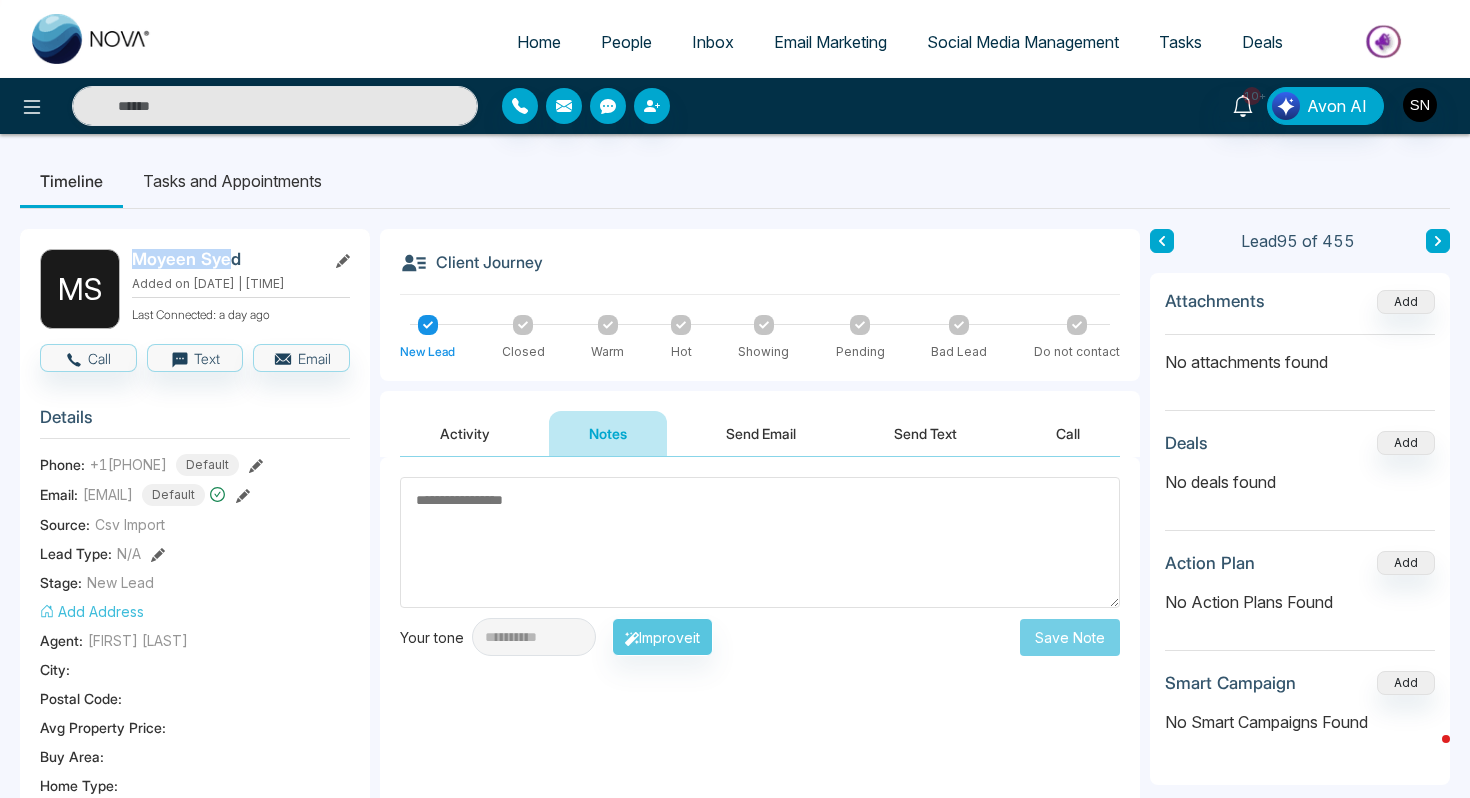 copy on "[FIRST] [LAST]" 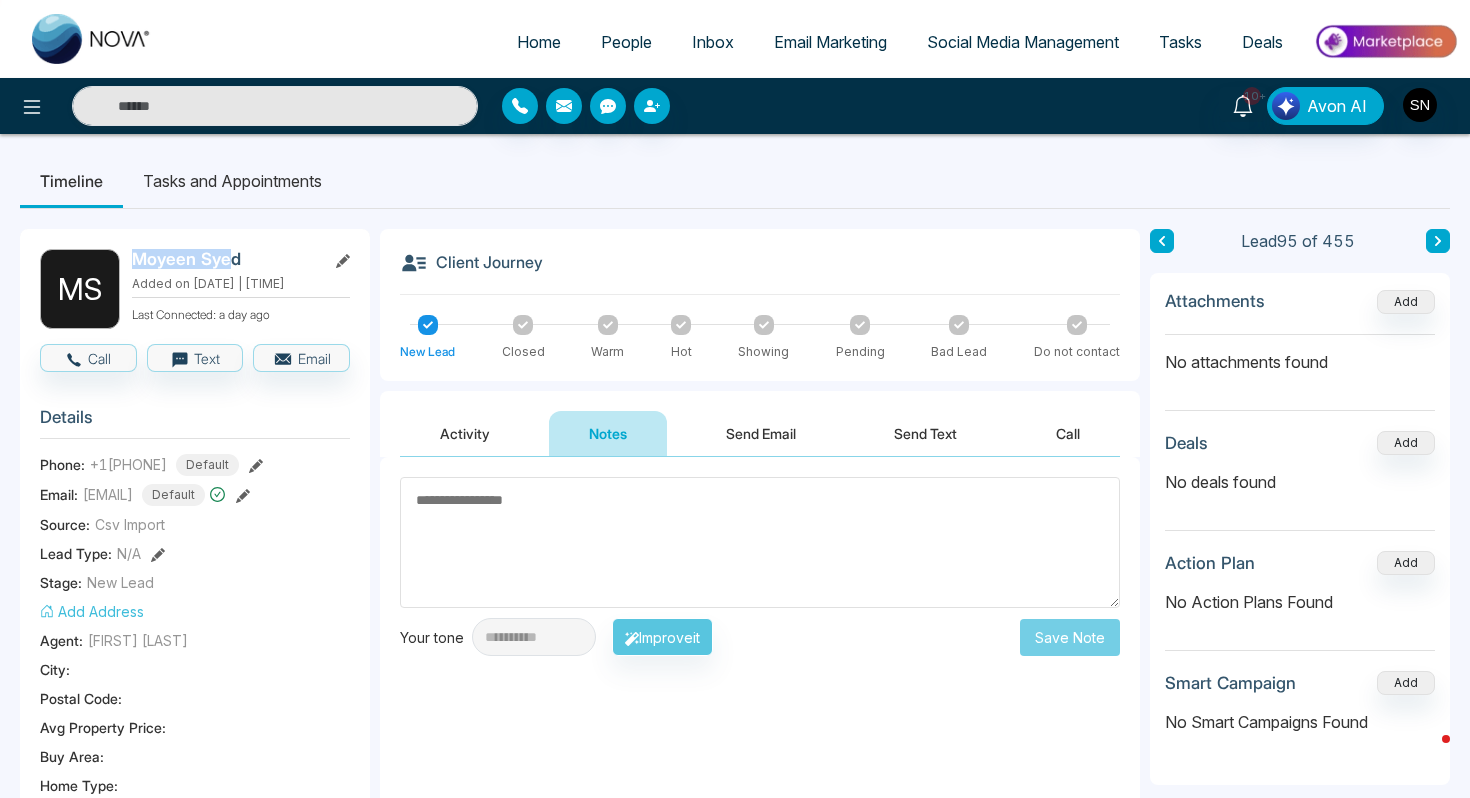 click on "People" at bounding box center [626, 42] 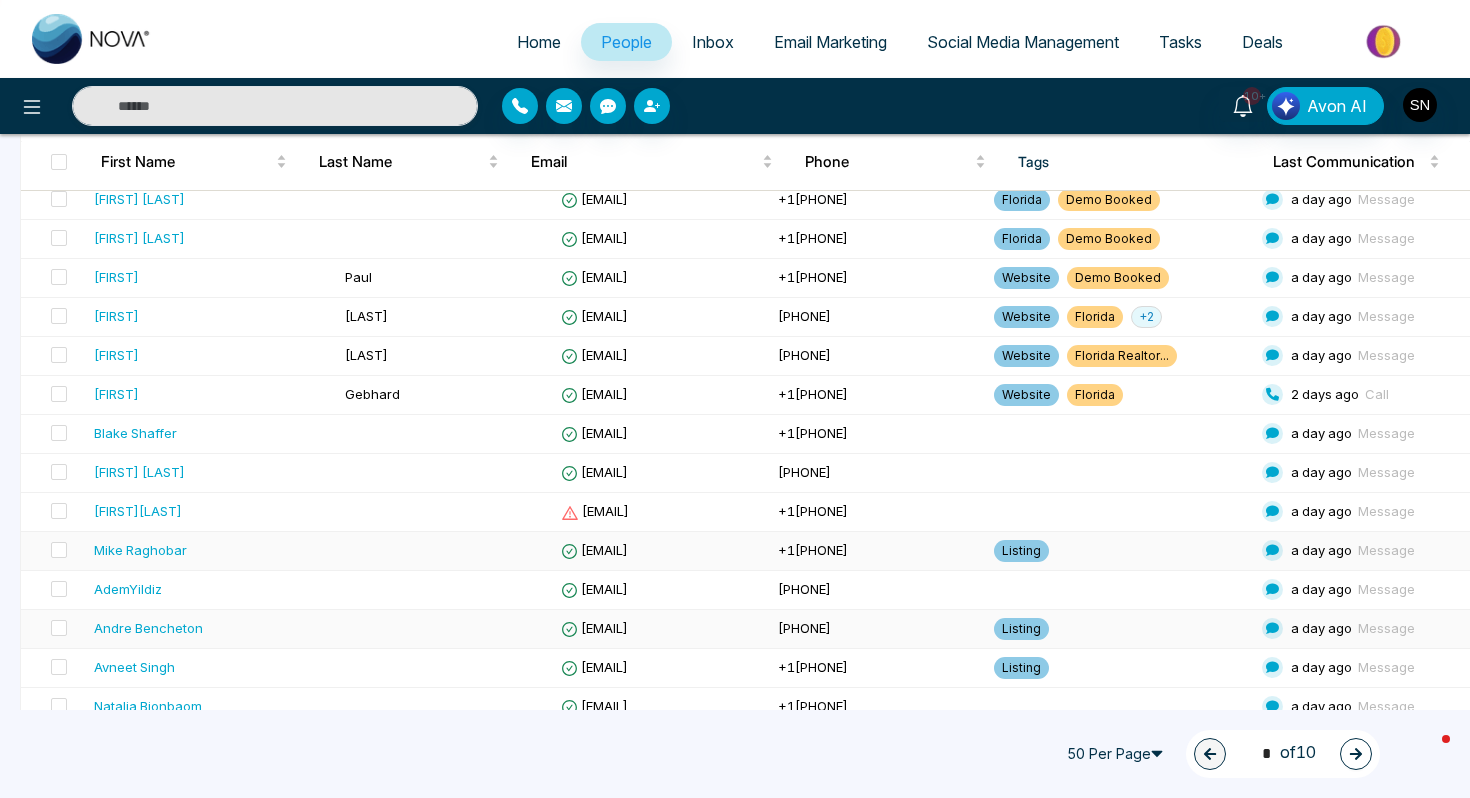 scroll, scrollTop: 1076, scrollLeft: 0, axis: vertical 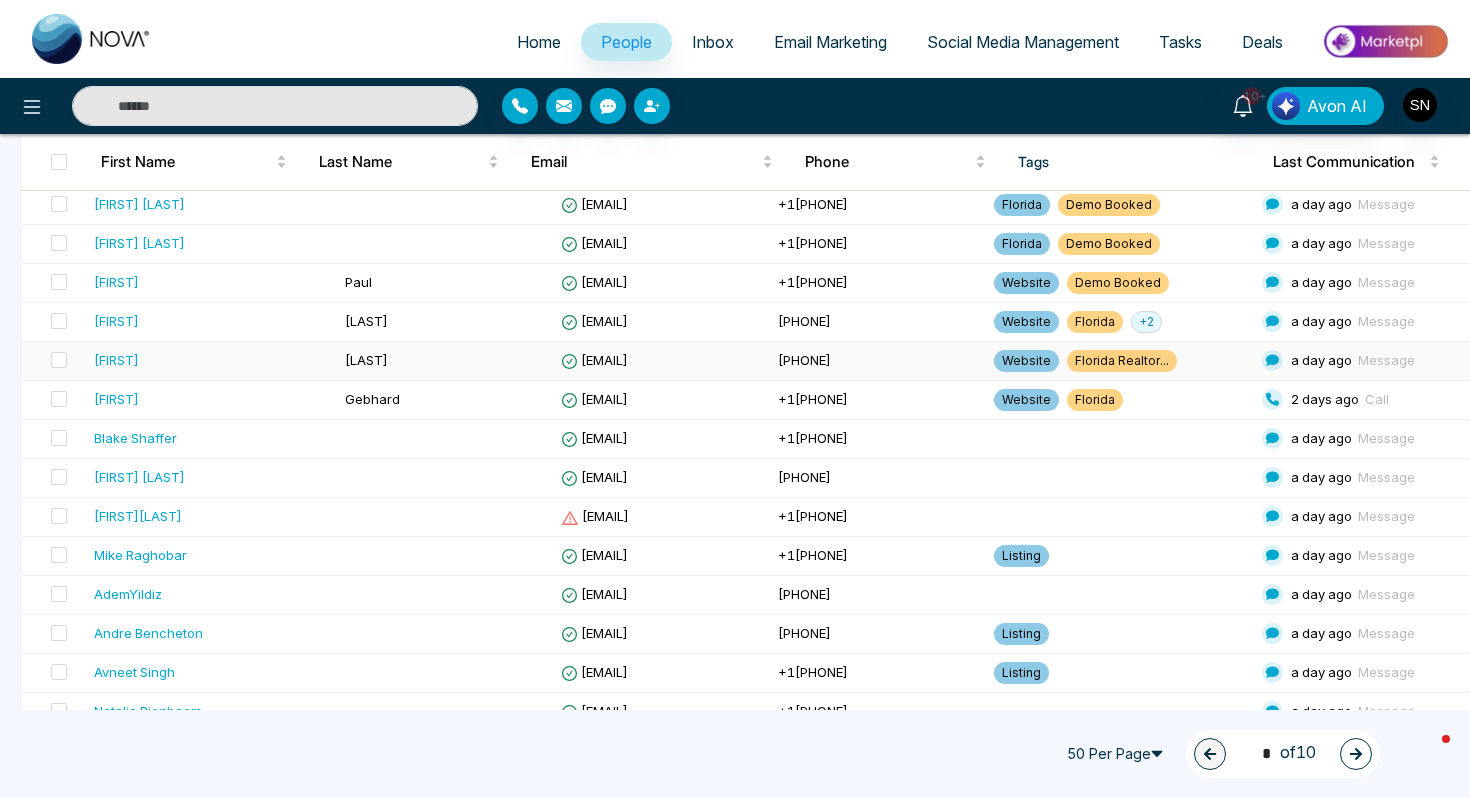 click on "[EMAIL]" at bounding box center (661, 361) 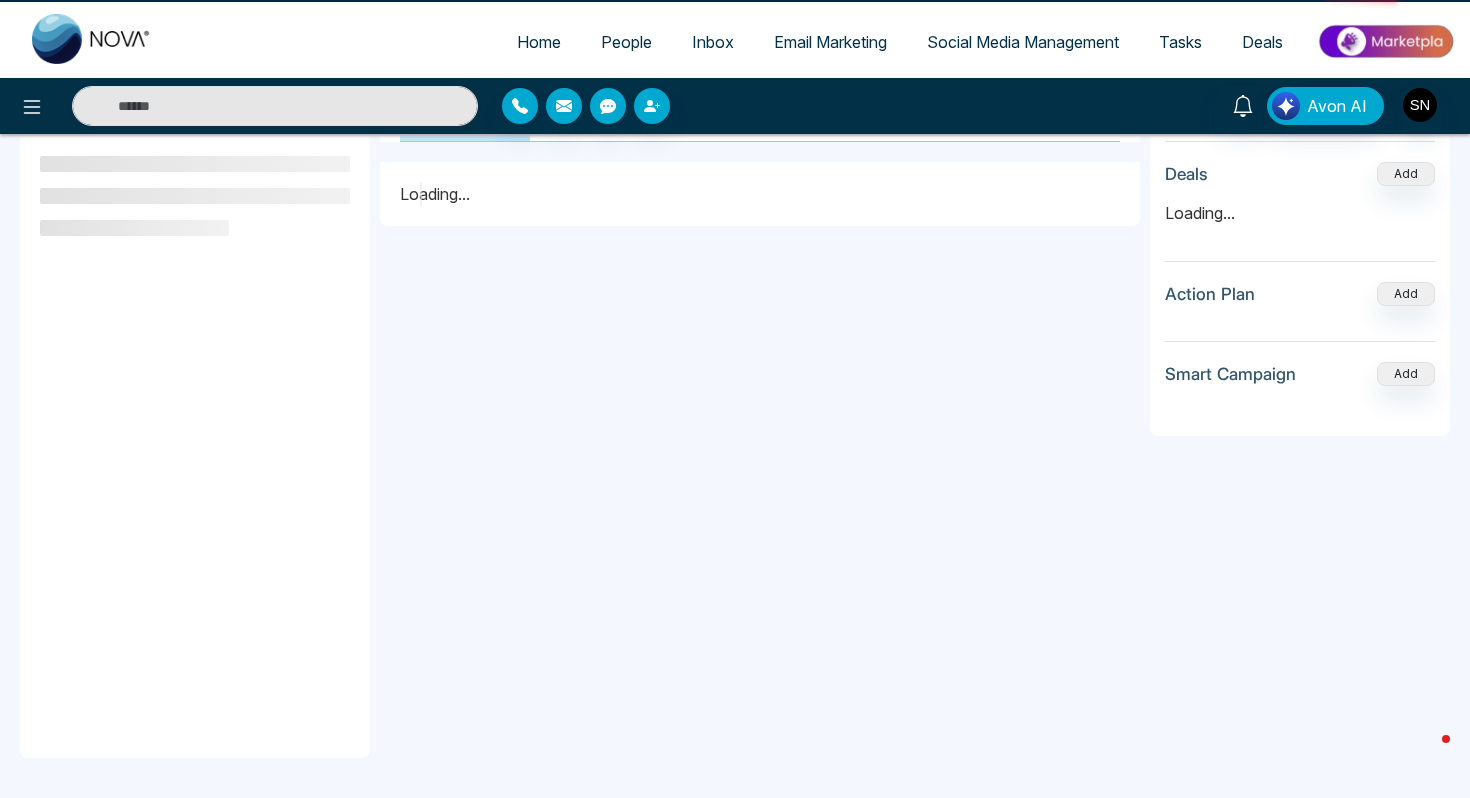 scroll, scrollTop: 0, scrollLeft: 0, axis: both 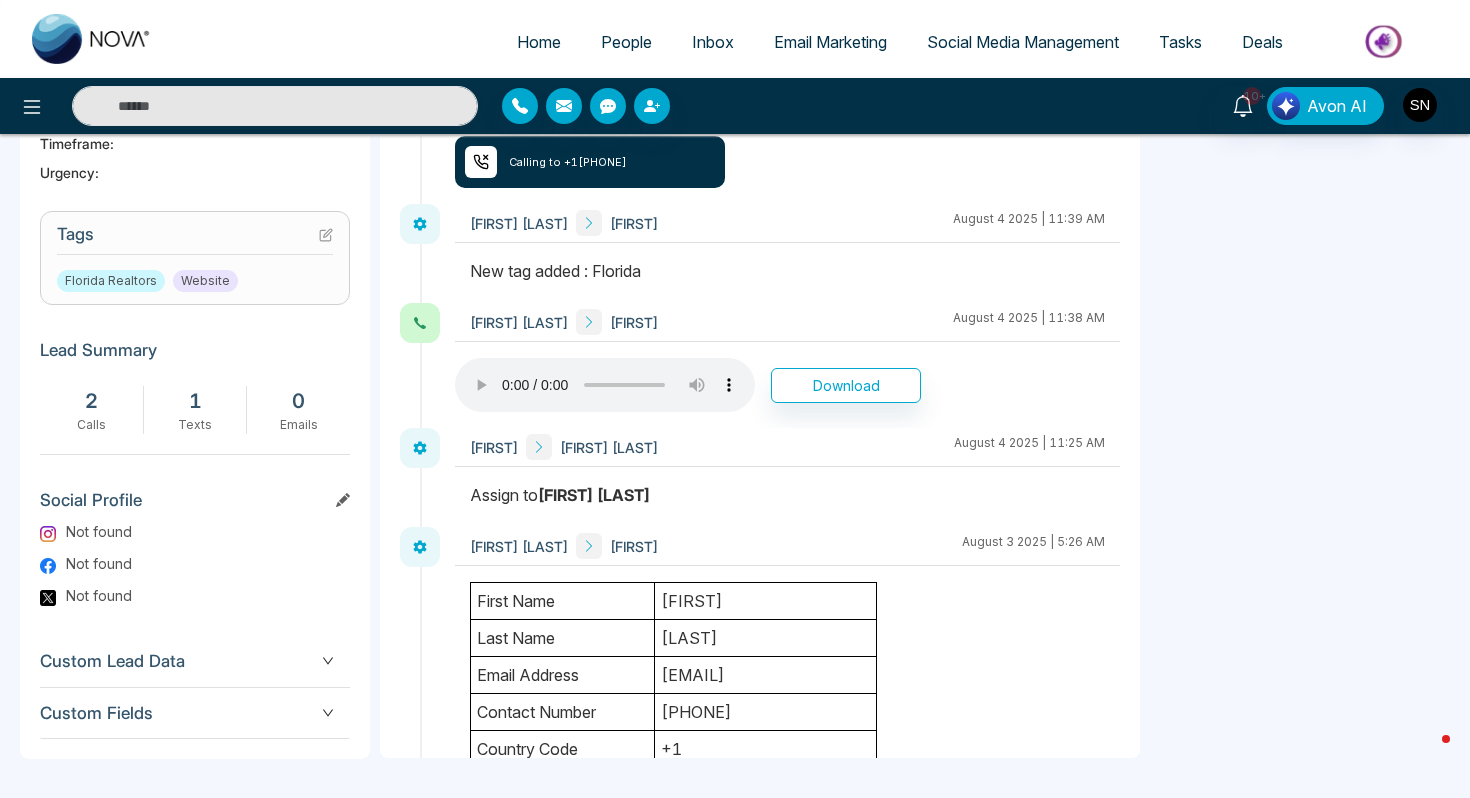 drag, startPoint x: 673, startPoint y: 597, endPoint x: 718, endPoint y: 628, distance: 54.644306 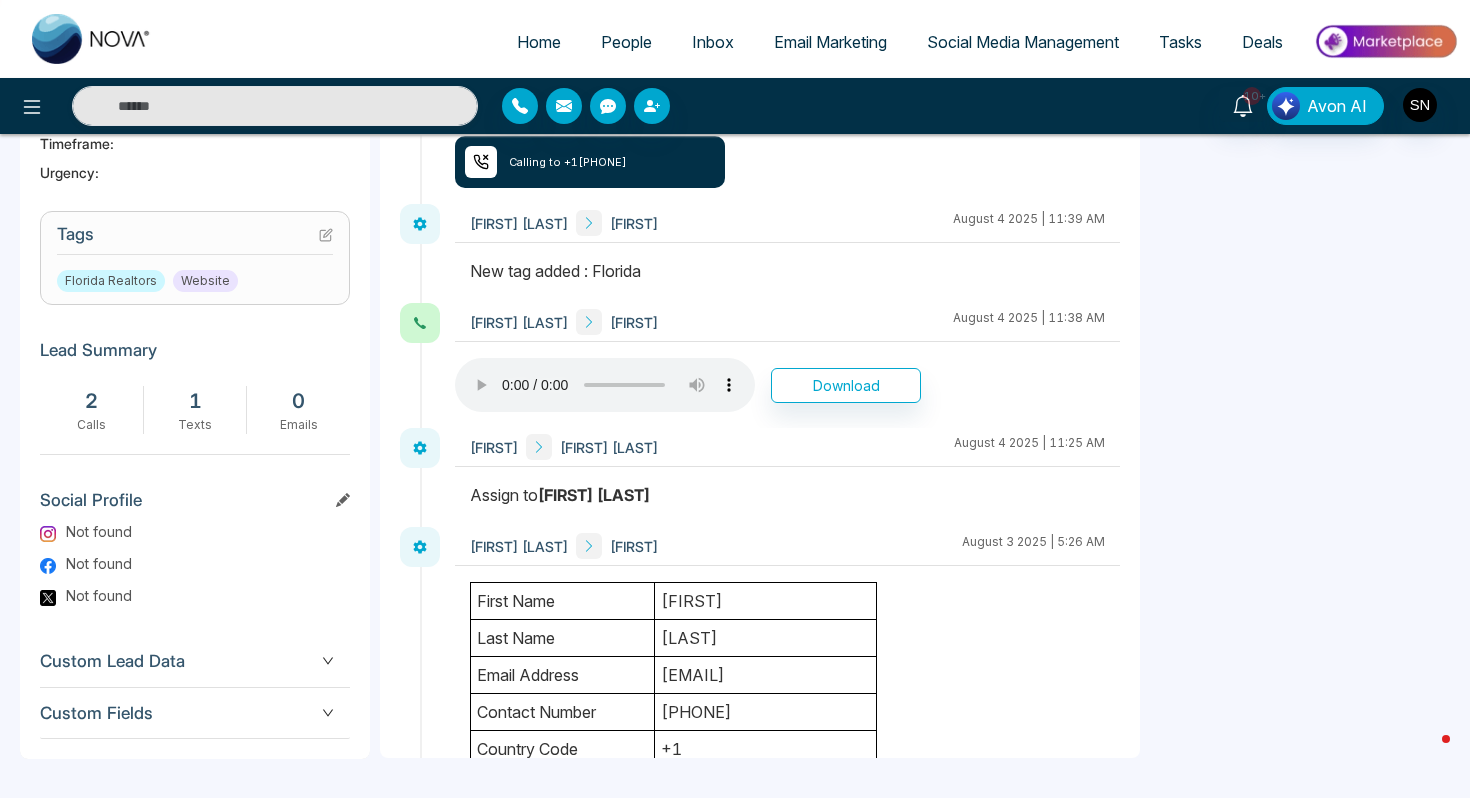 click on "first name [FIRST] last name [LAST] email address [EMAIL] contact number [PHONE] country code +1 source NOVACRM.CA stage null tags identifier Website team member identifier null address null city null custom que one Creative Concept Realty LLC custom ans one Creative Concept Realty LLC custom que two No custom ans two No custom que three null custom ans three null custom que four null custom ans four null custom que five null custom ans five null" at bounding box center [674, 971] 